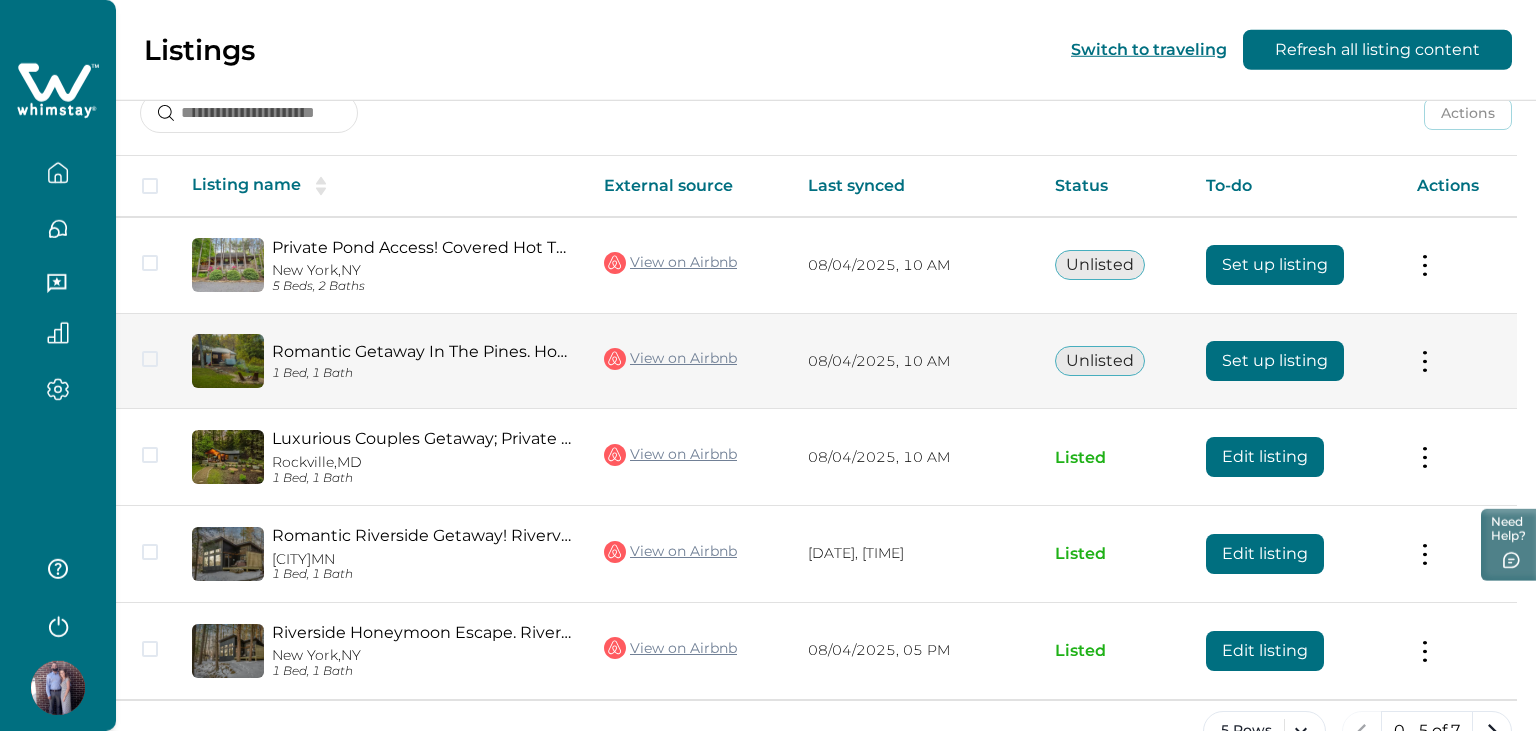 scroll, scrollTop: 329, scrollLeft: 0, axis: vertical 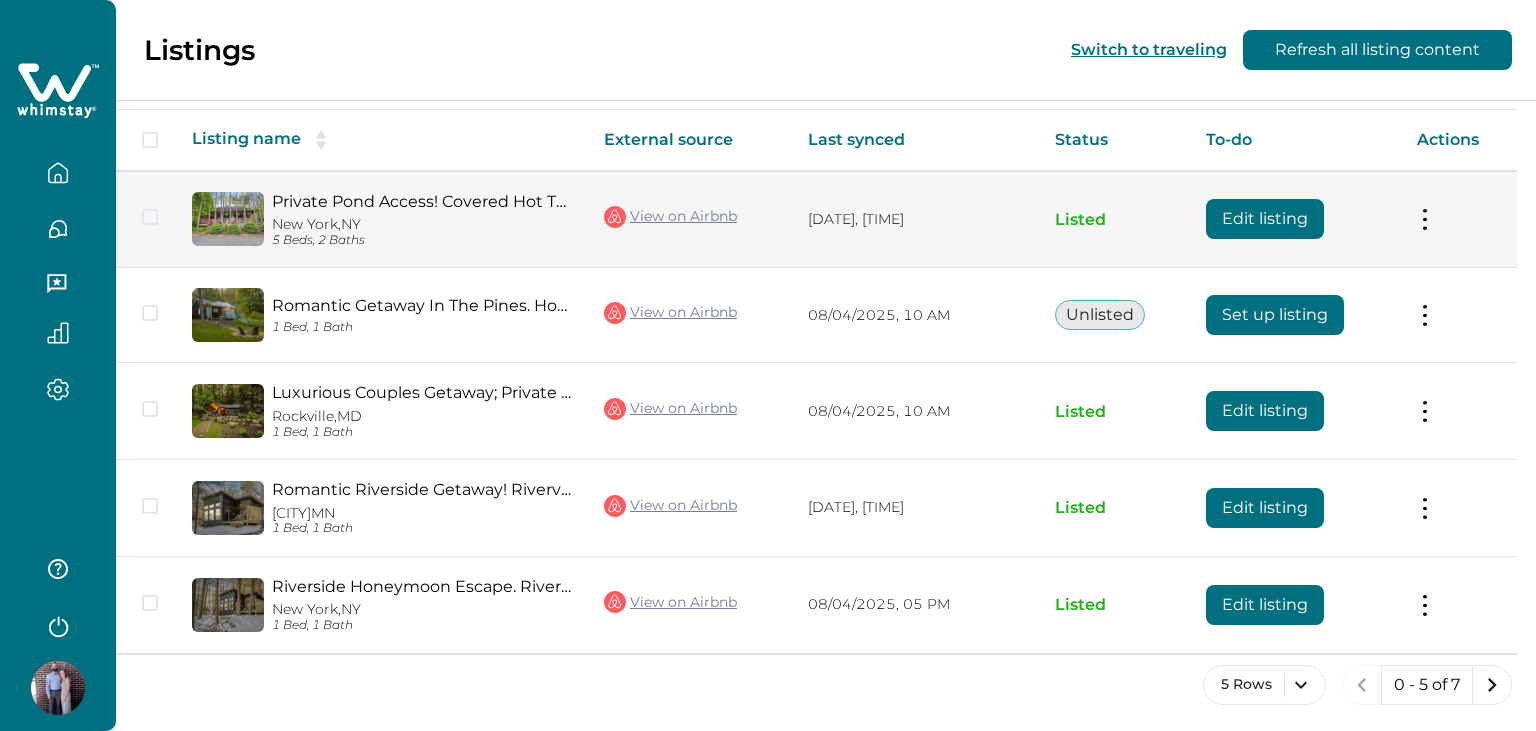 click on "View on Airbnb" at bounding box center [670, 217] 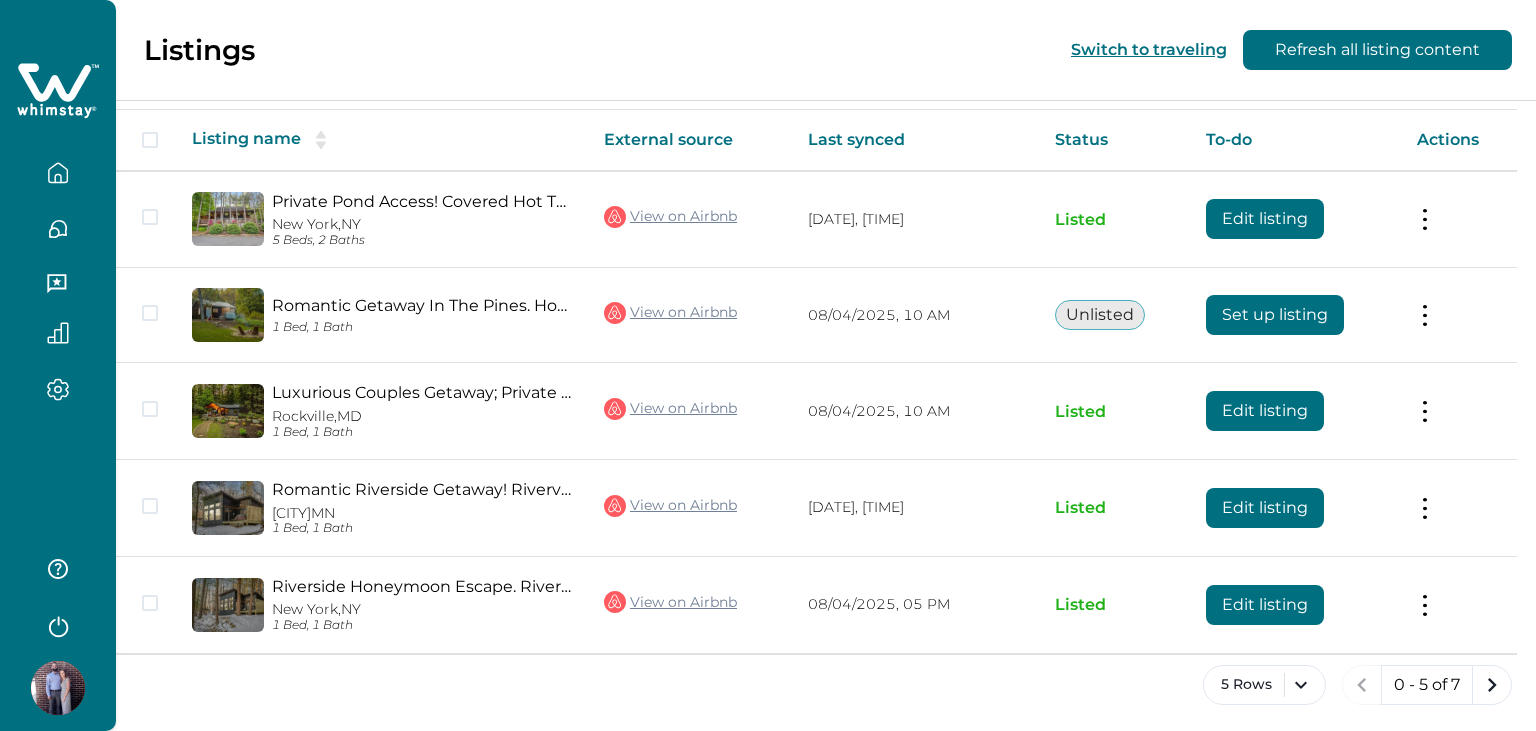click at bounding box center (58, 688) 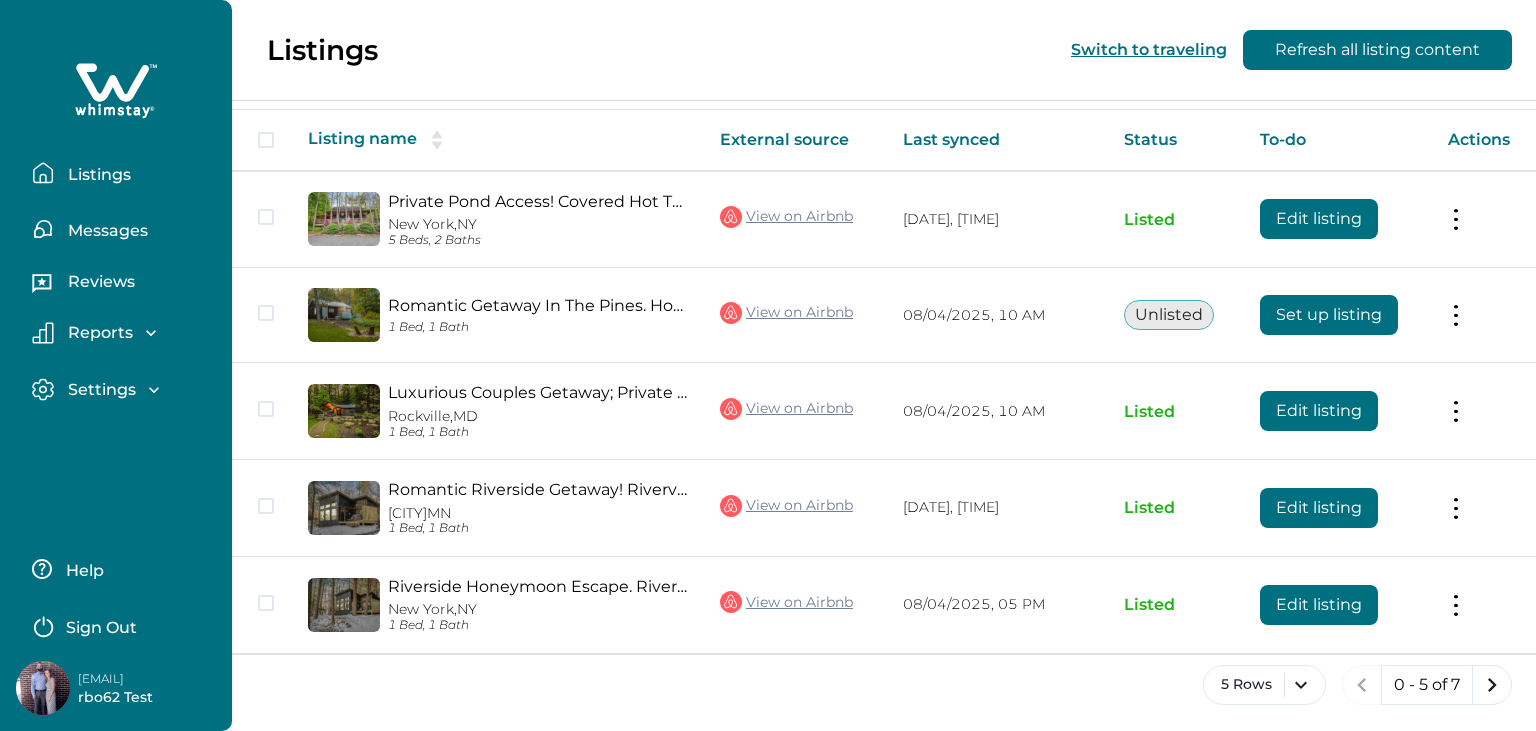 click on "rbo62@yopmail.com rbo62 Test" at bounding box center [127, 688] 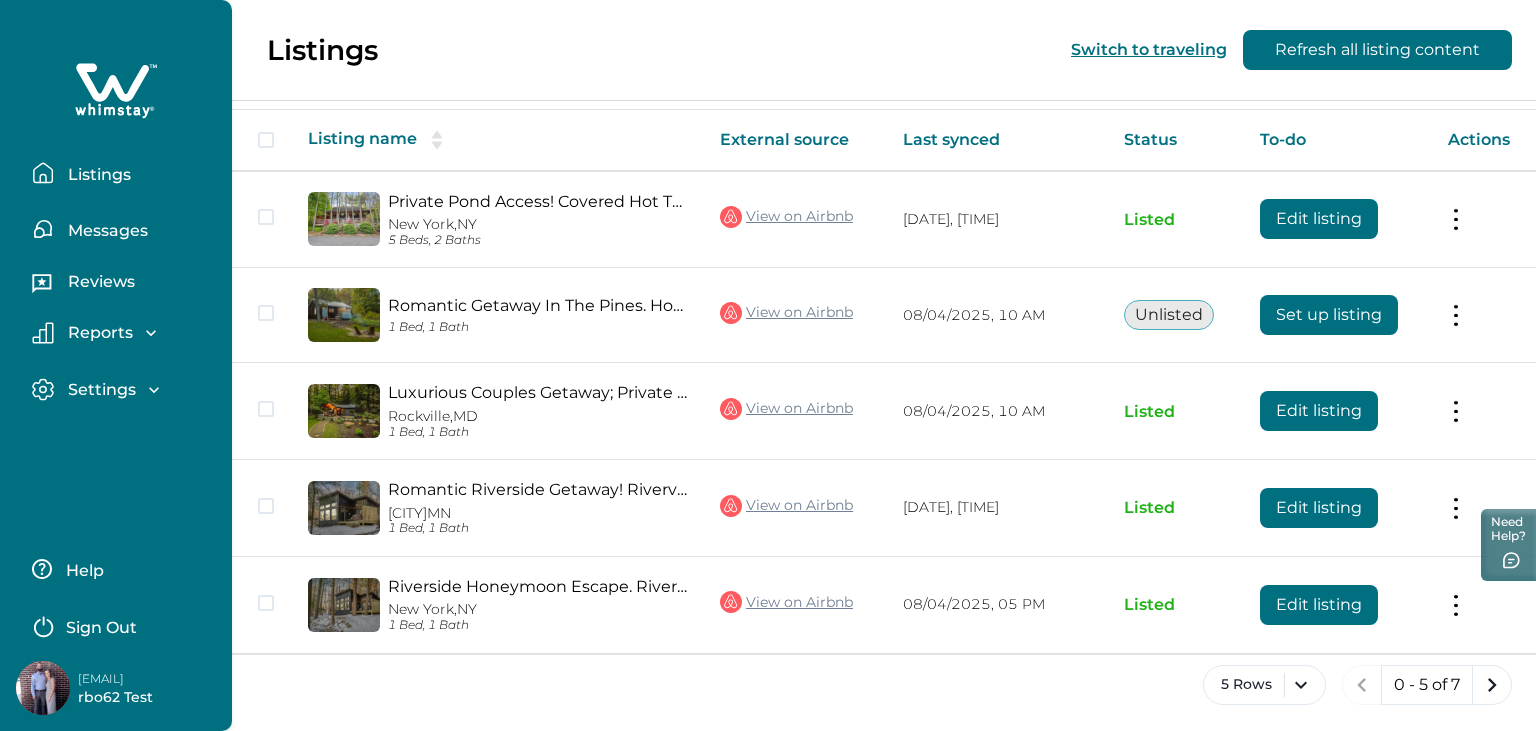 click on "Listings Switch to traveling Refresh all listing content" at bounding box center (768, 50) 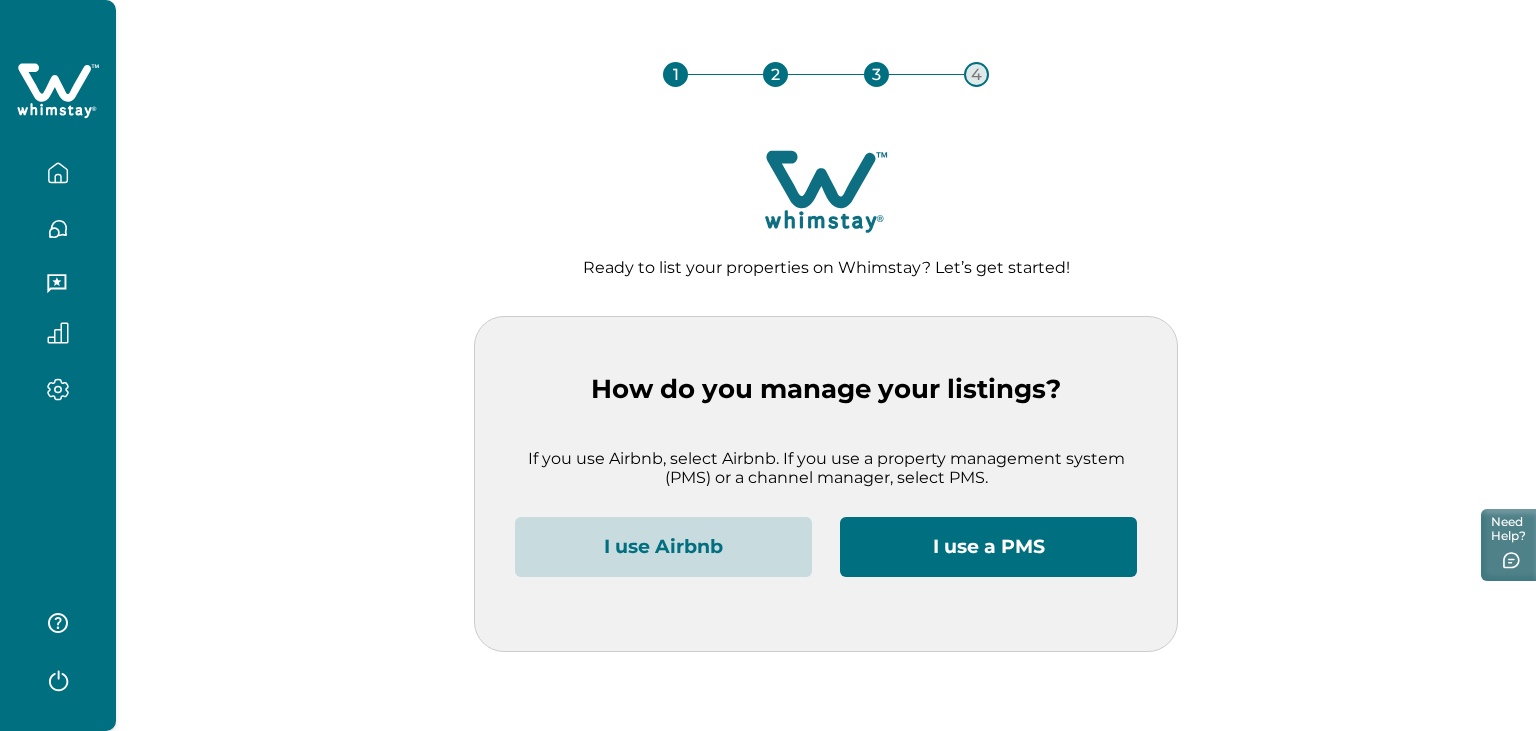 scroll, scrollTop: 0, scrollLeft: 0, axis: both 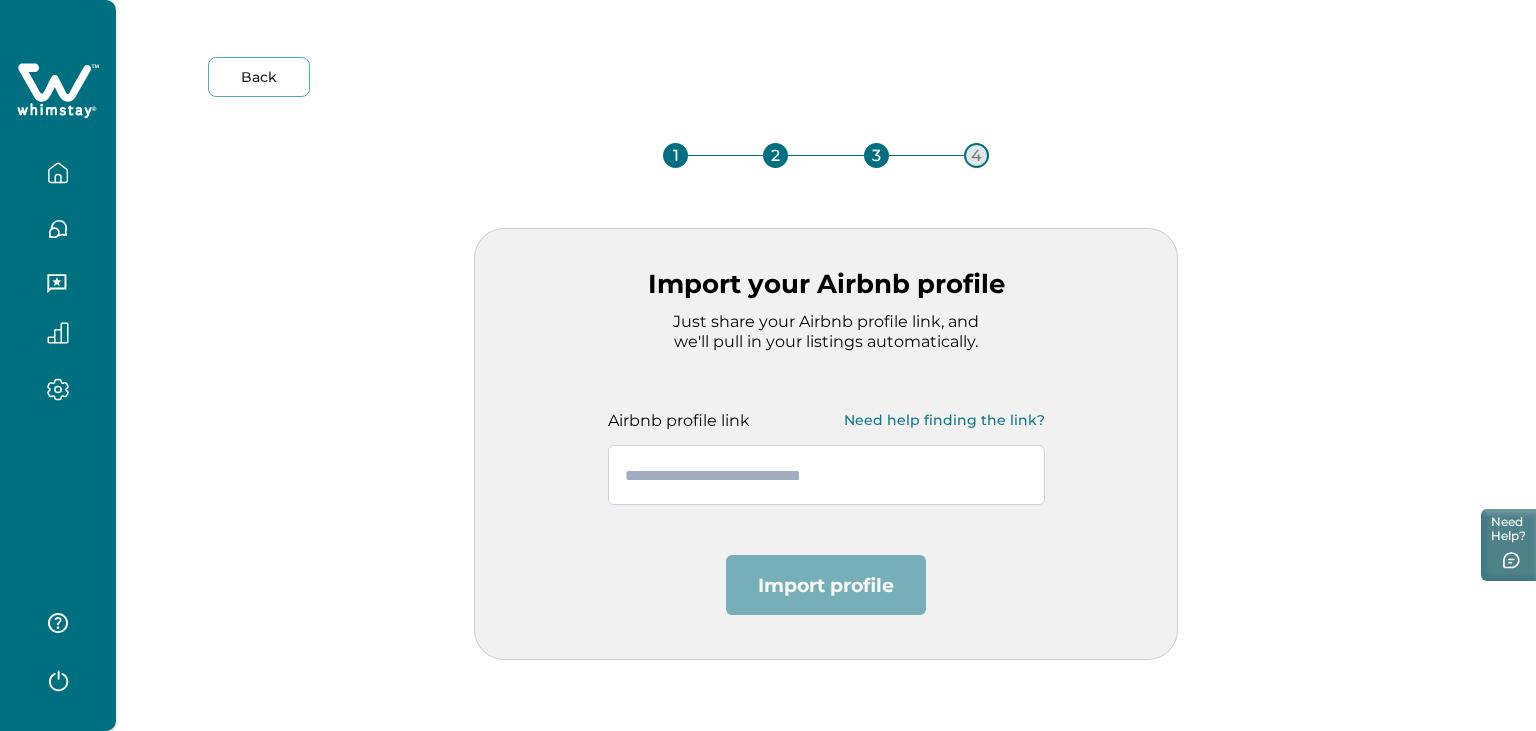 click at bounding box center (826, 475) 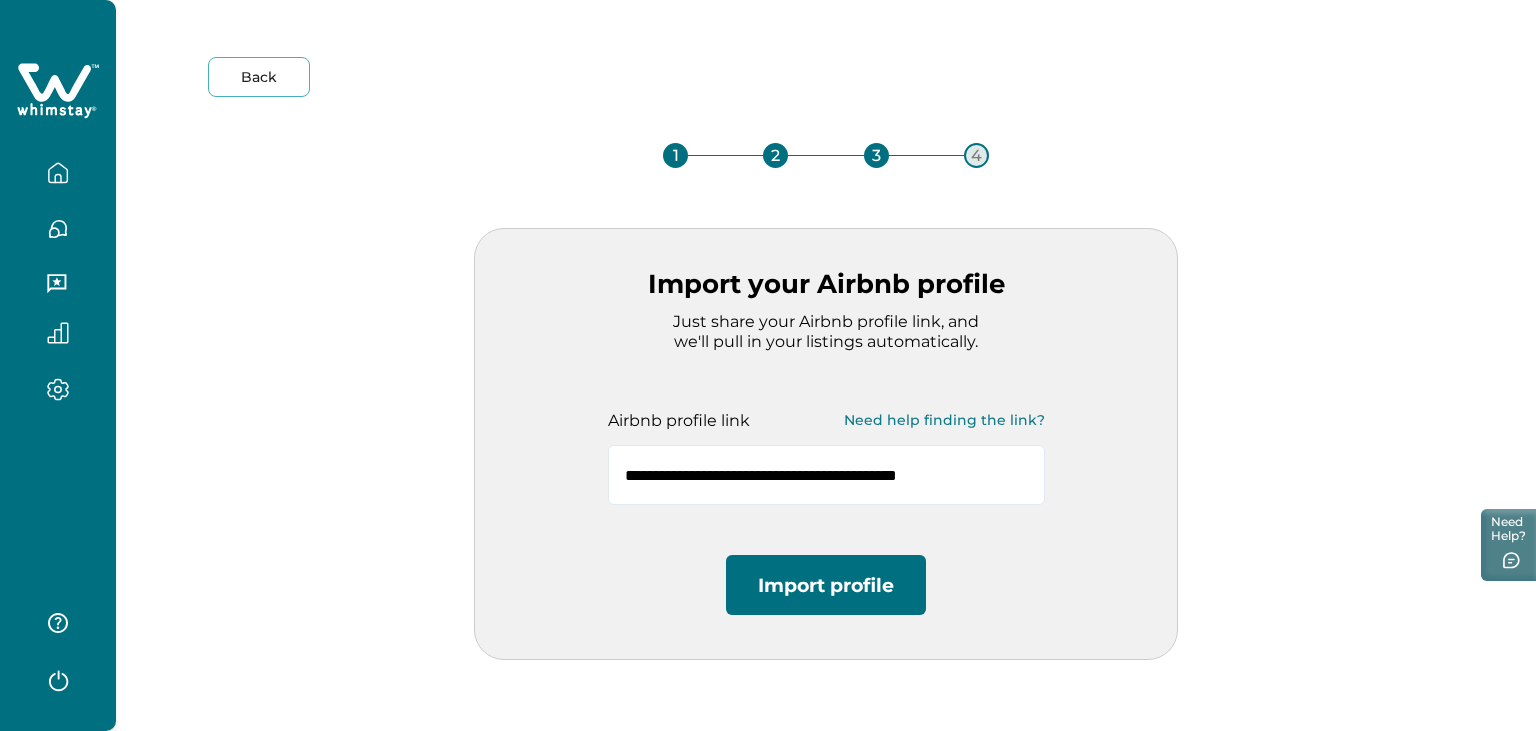 type on "**********" 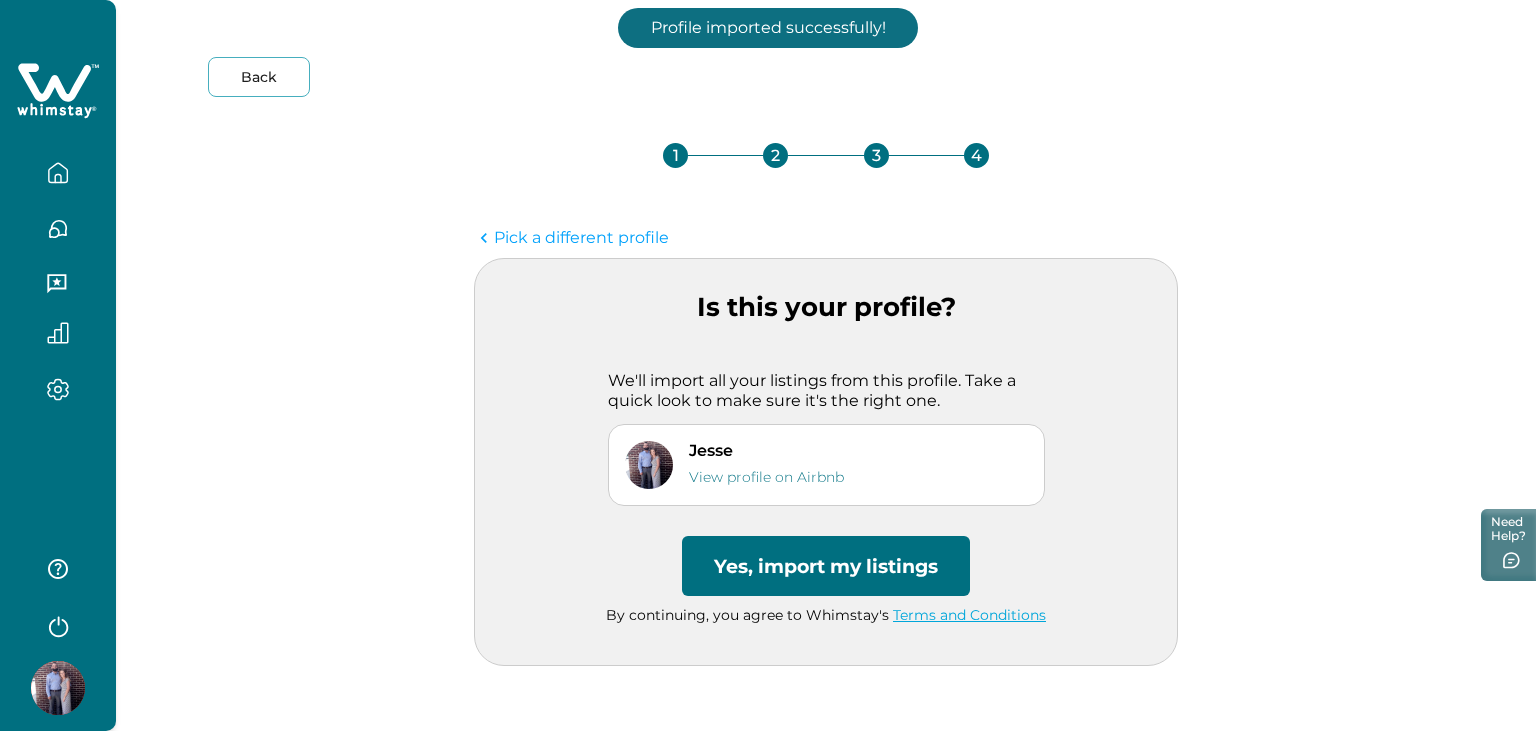 click on "Yes, import my listings" at bounding box center [826, 566] 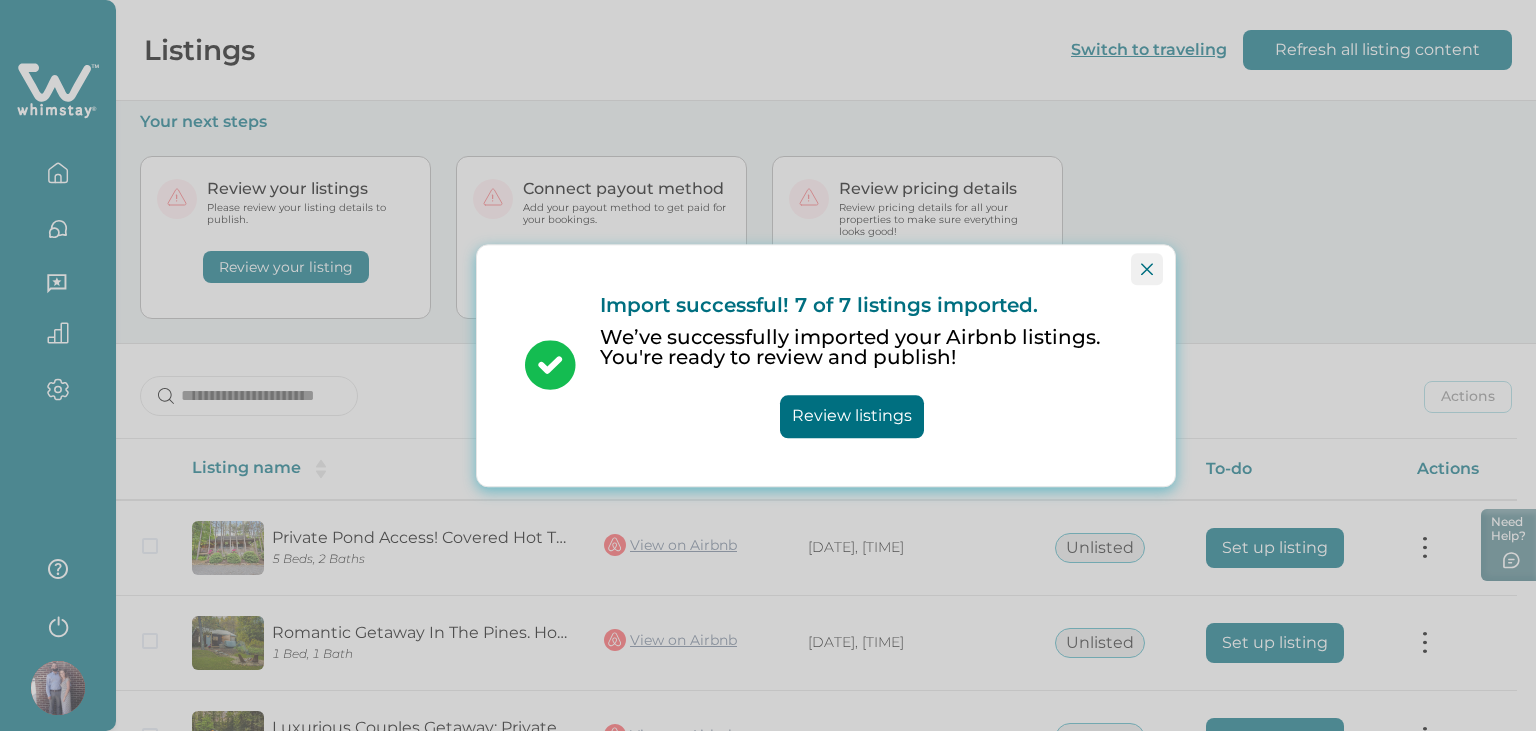 click at bounding box center (1147, 269) 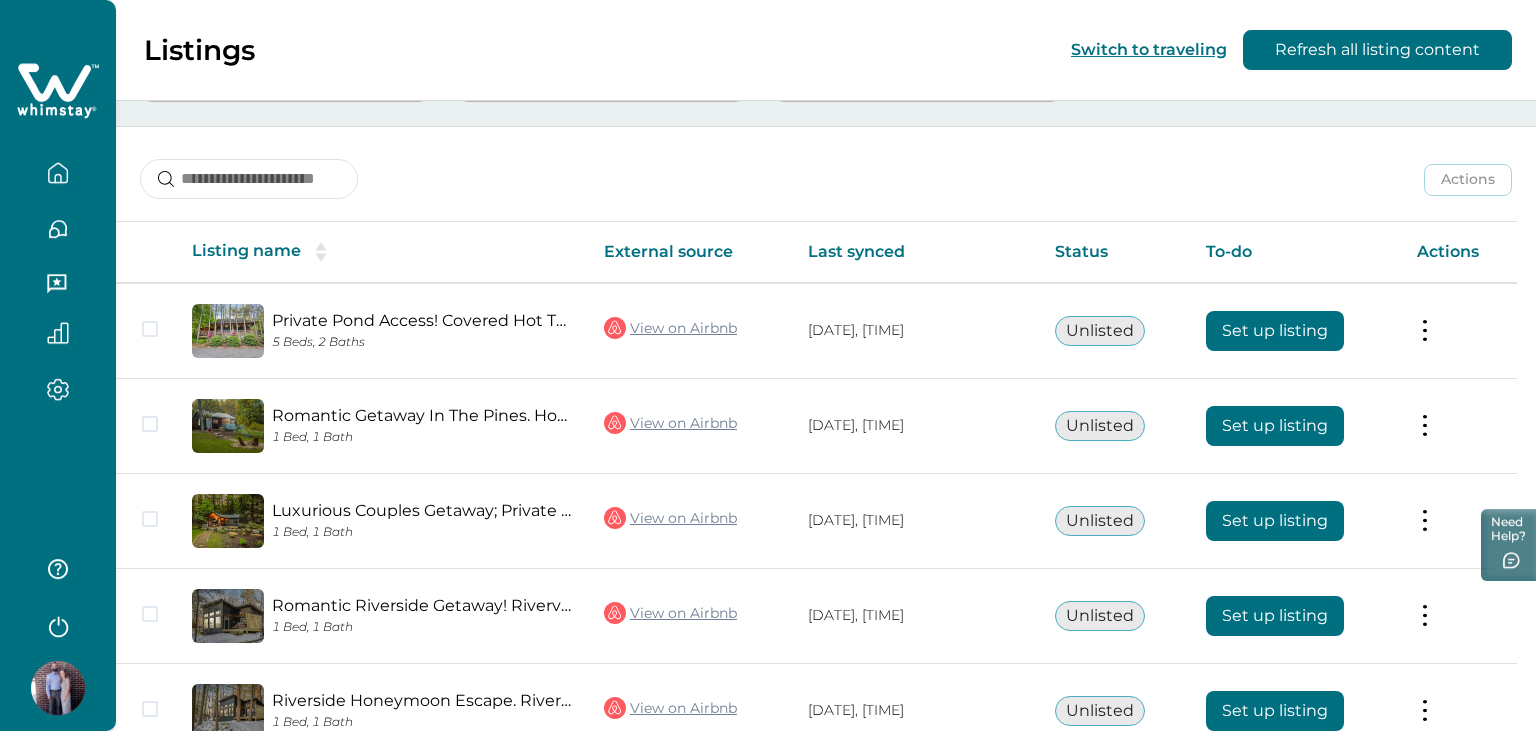 scroll, scrollTop: 316, scrollLeft: 0, axis: vertical 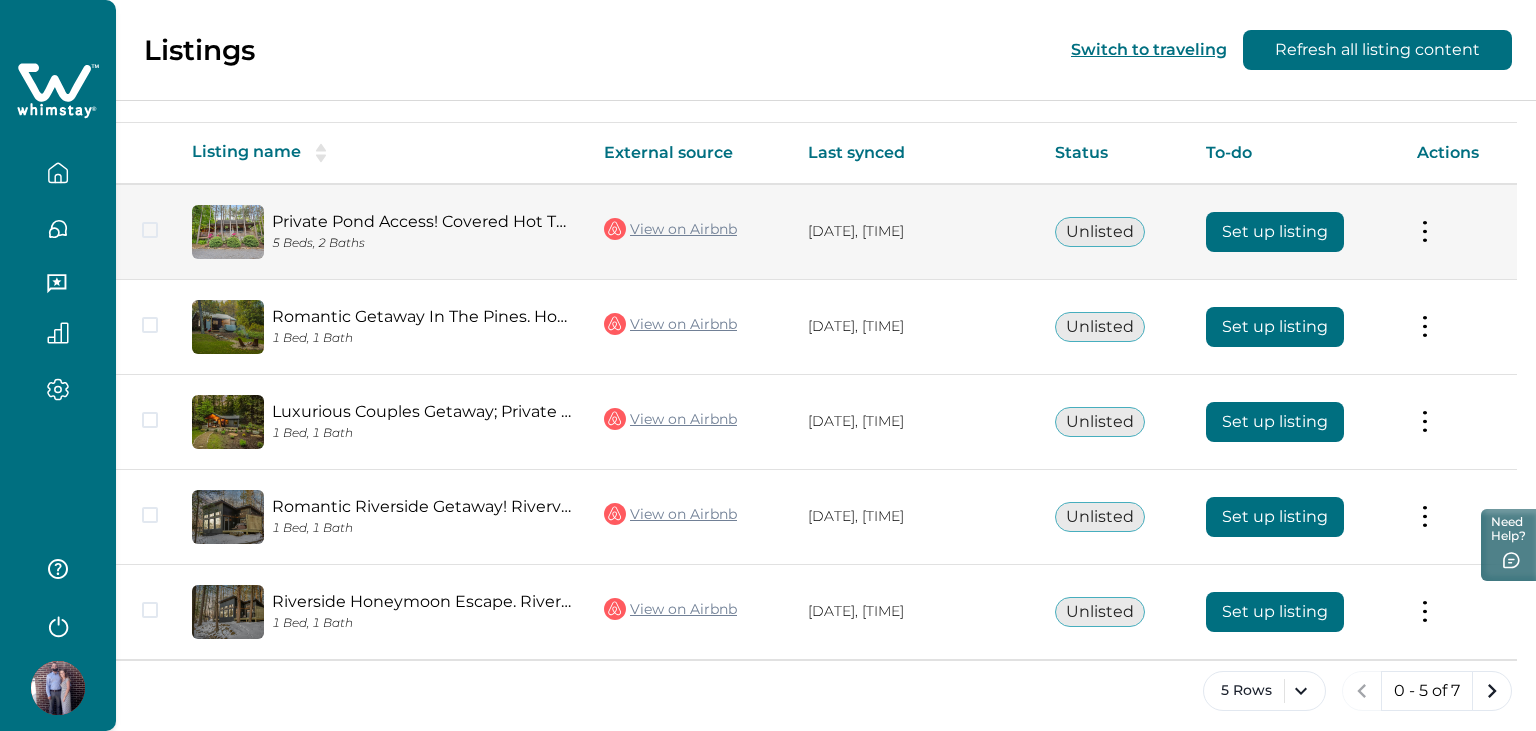 click on "Set up listing" at bounding box center (1275, 232) 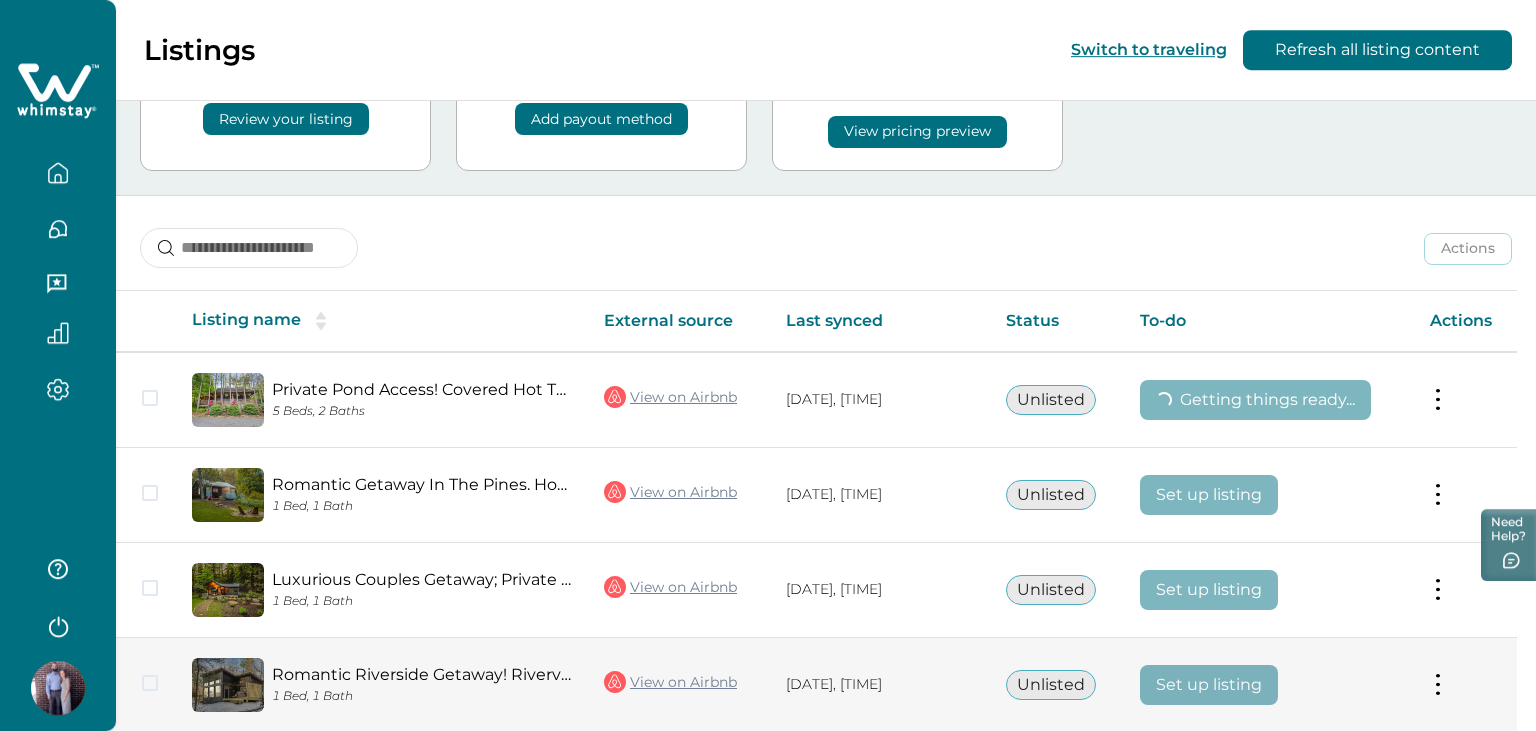 scroll, scrollTop: 324, scrollLeft: 0, axis: vertical 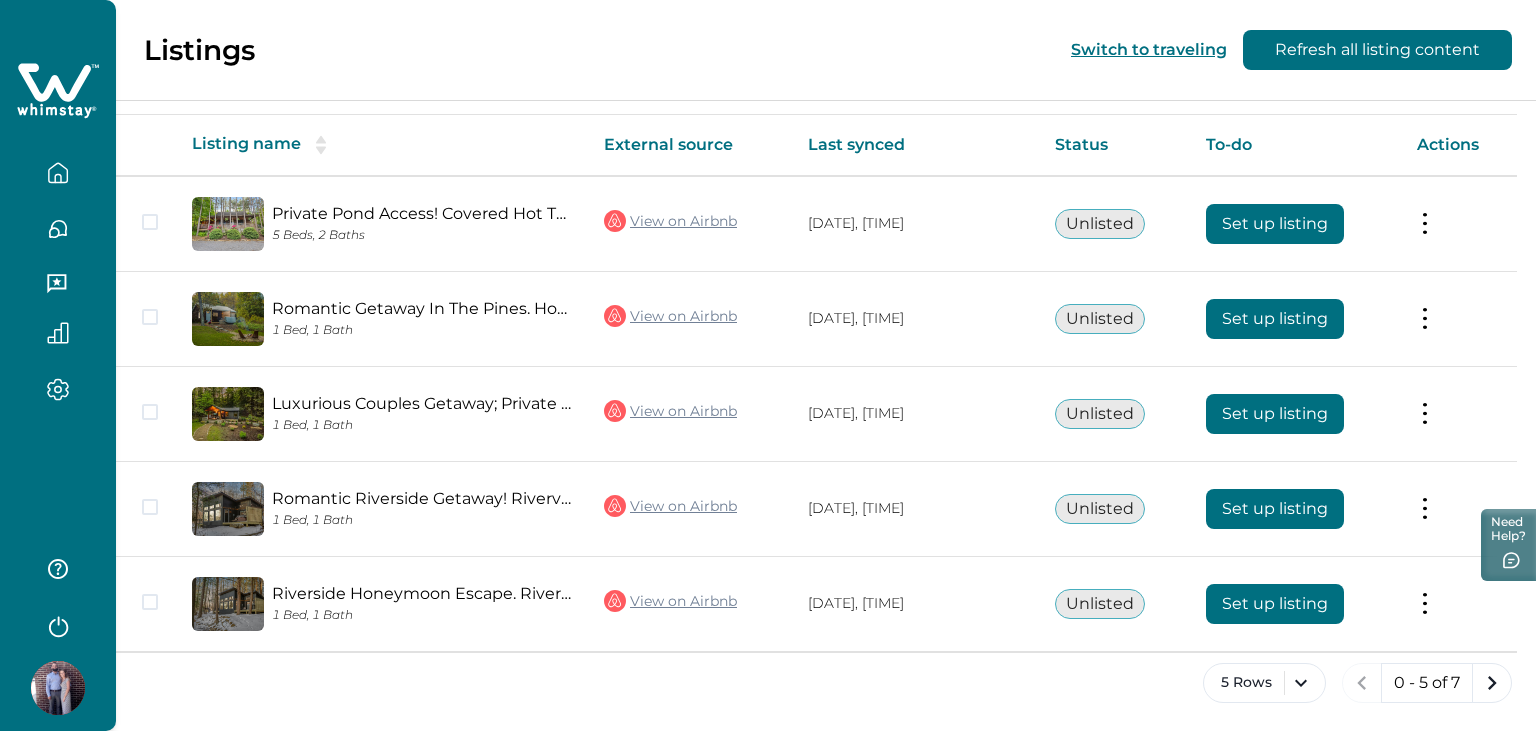 click at bounding box center (58, 688) 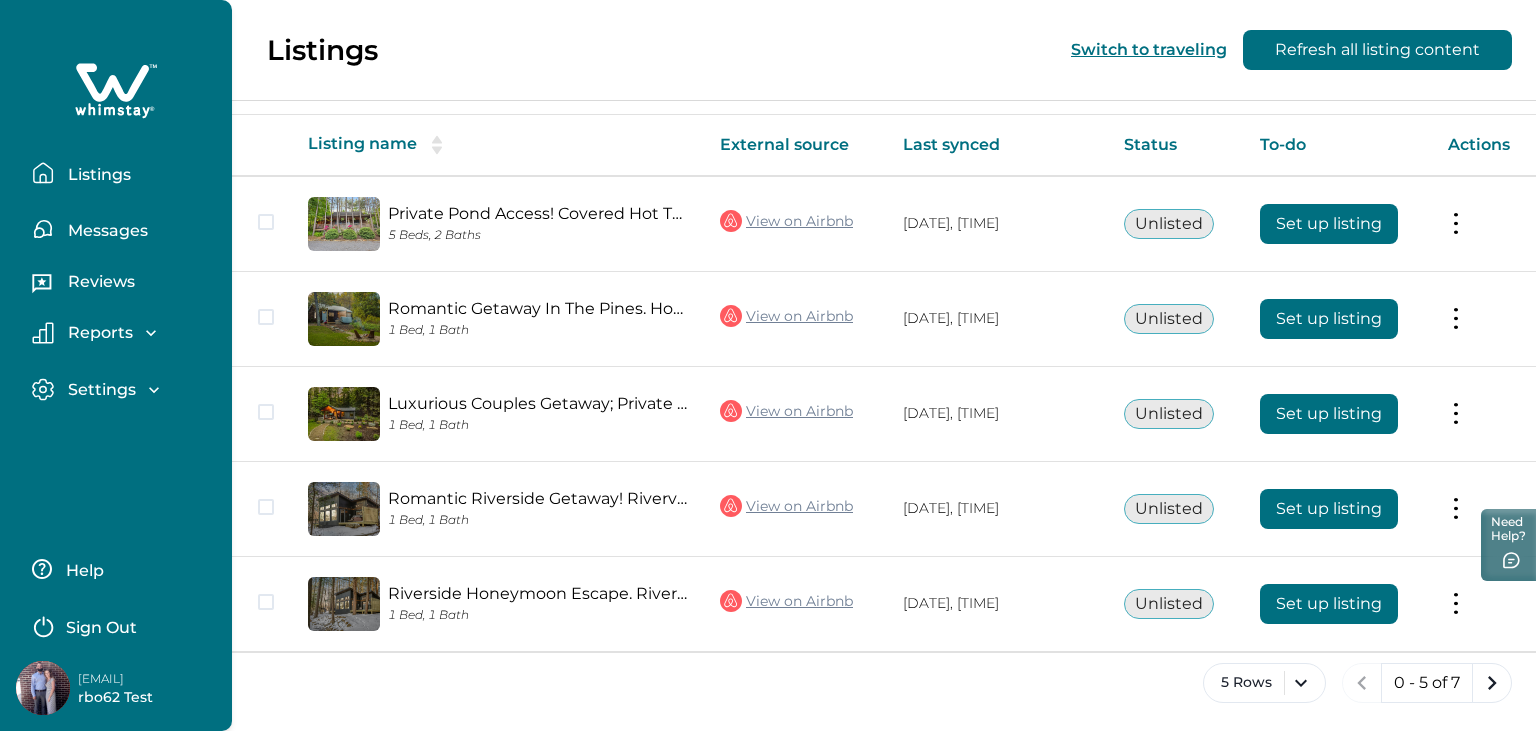click on "[EMAIL]" at bounding box center (158, 679) 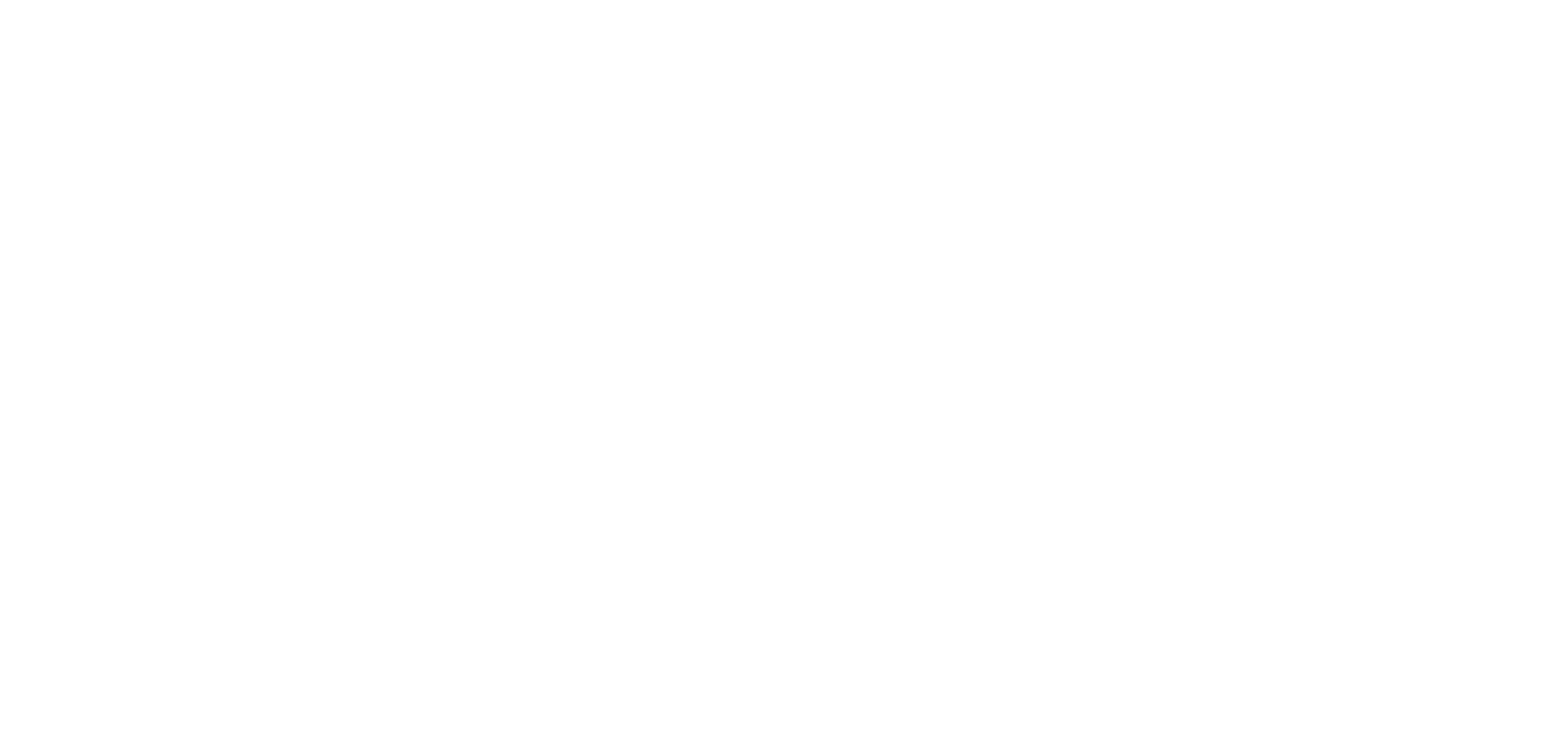 scroll, scrollTop: 0, scrollLeft: 0, axis: both 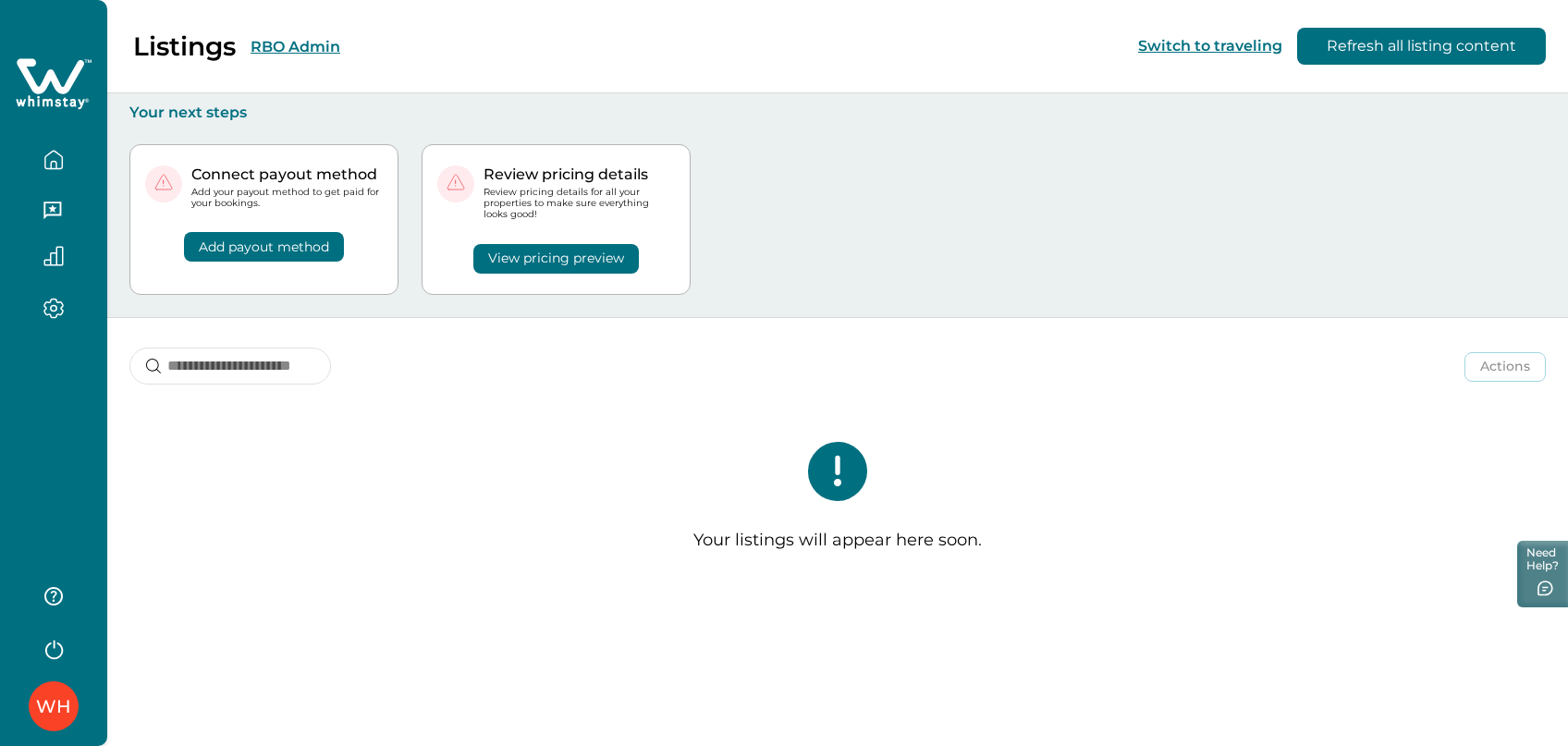 click on "WH" at bounding box center [54, 706] 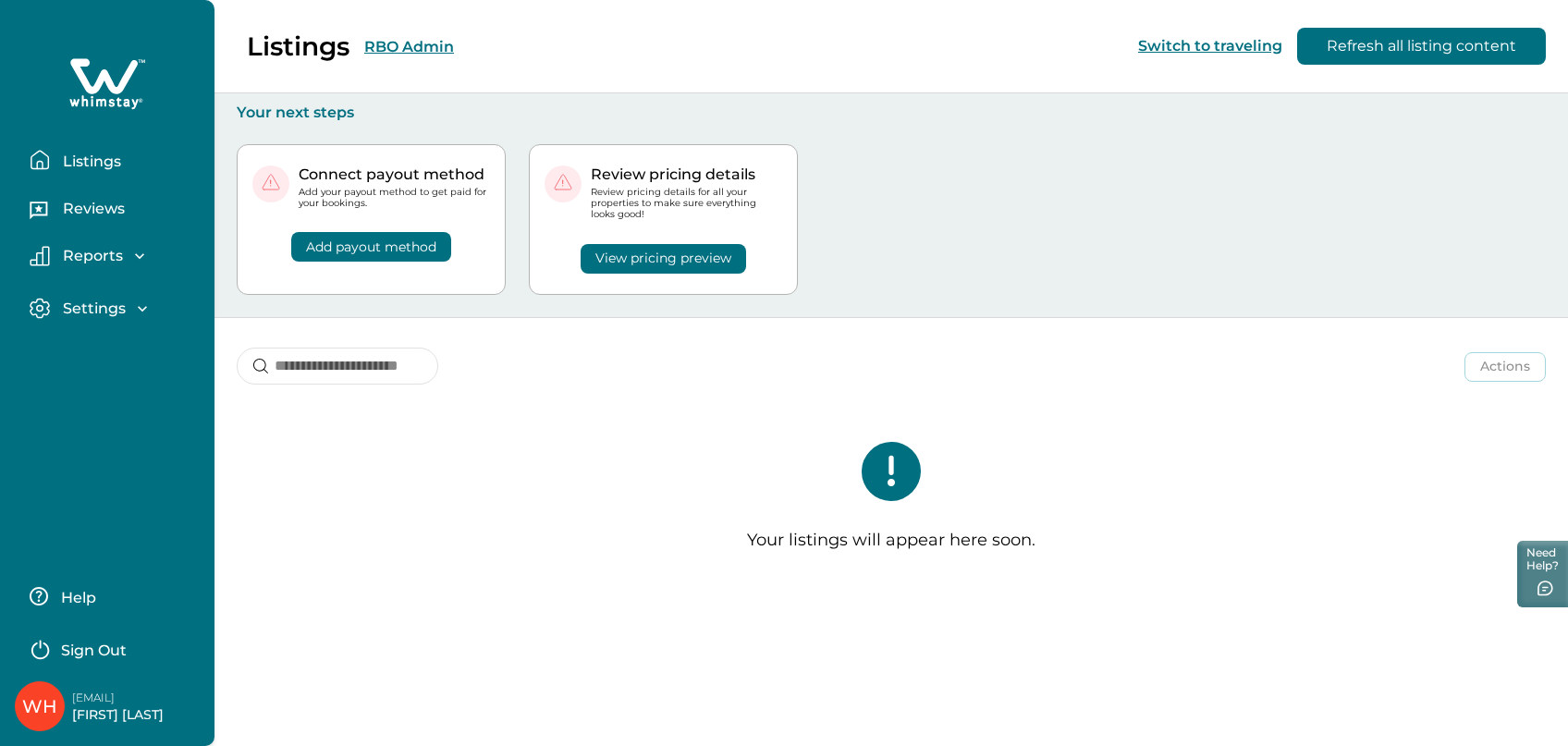 click on "Sign Out" at bounding box center [111, 648] 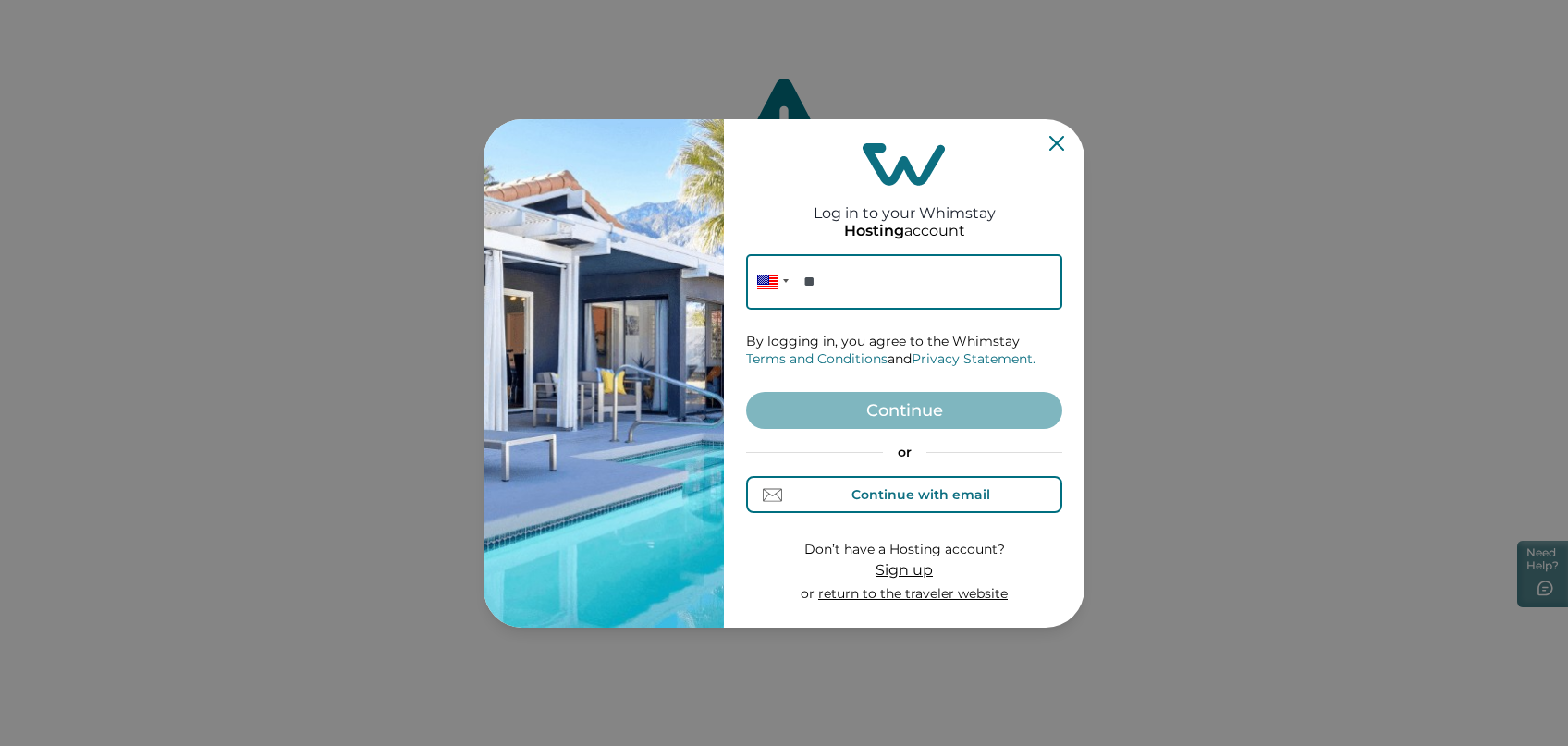 click on "Continue with email" at bounding box center [921, 495] 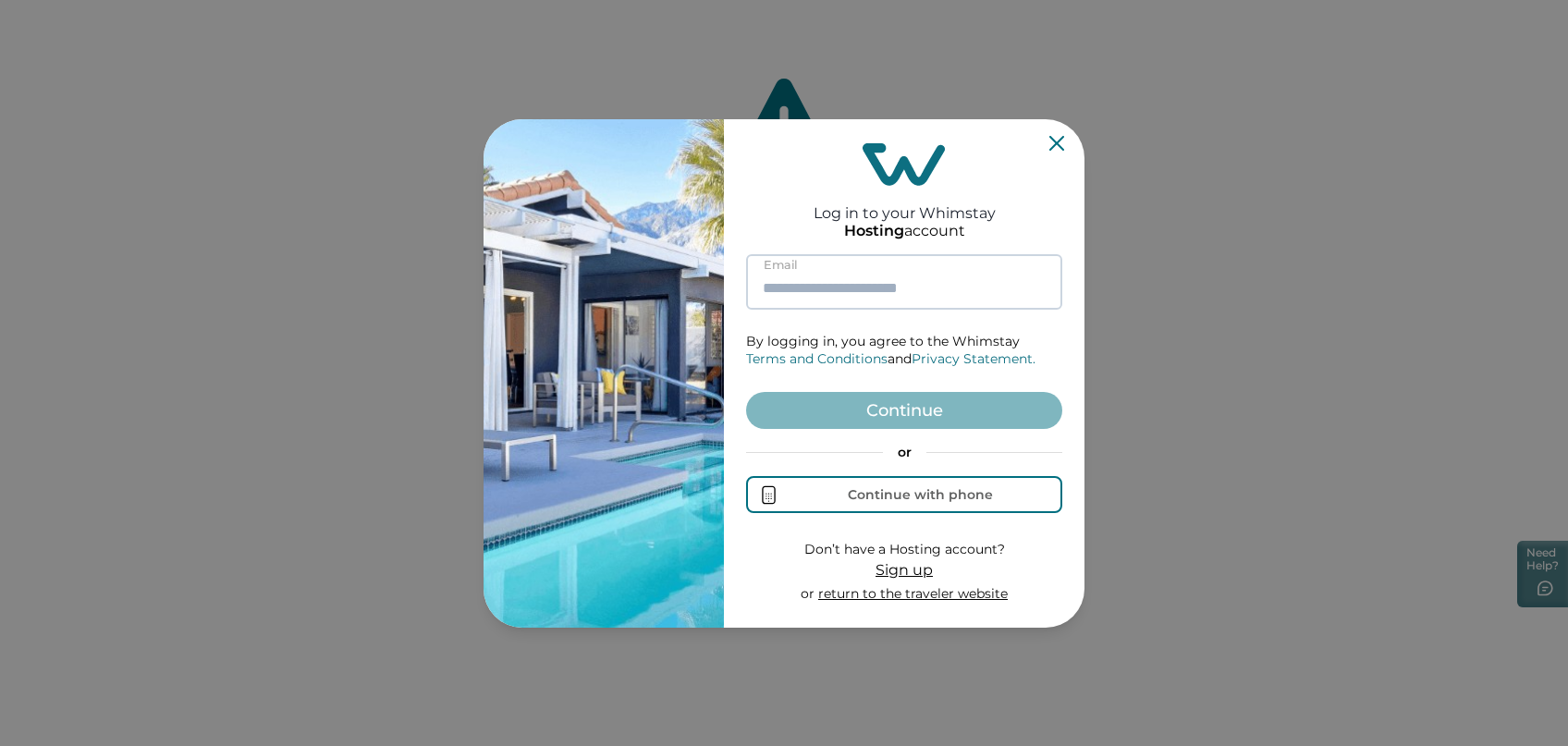 click at bounding box center (904, 282) 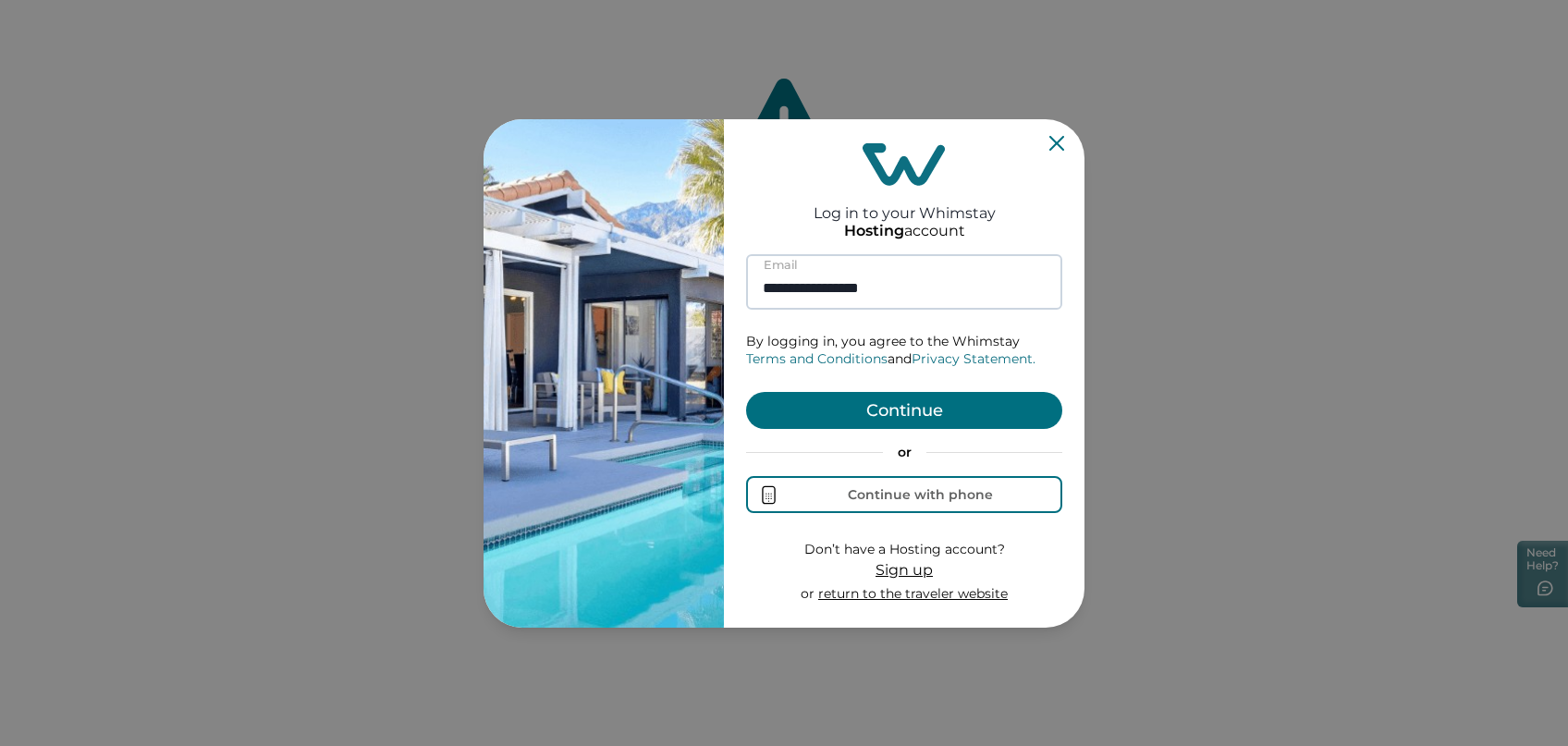 type on "**********" 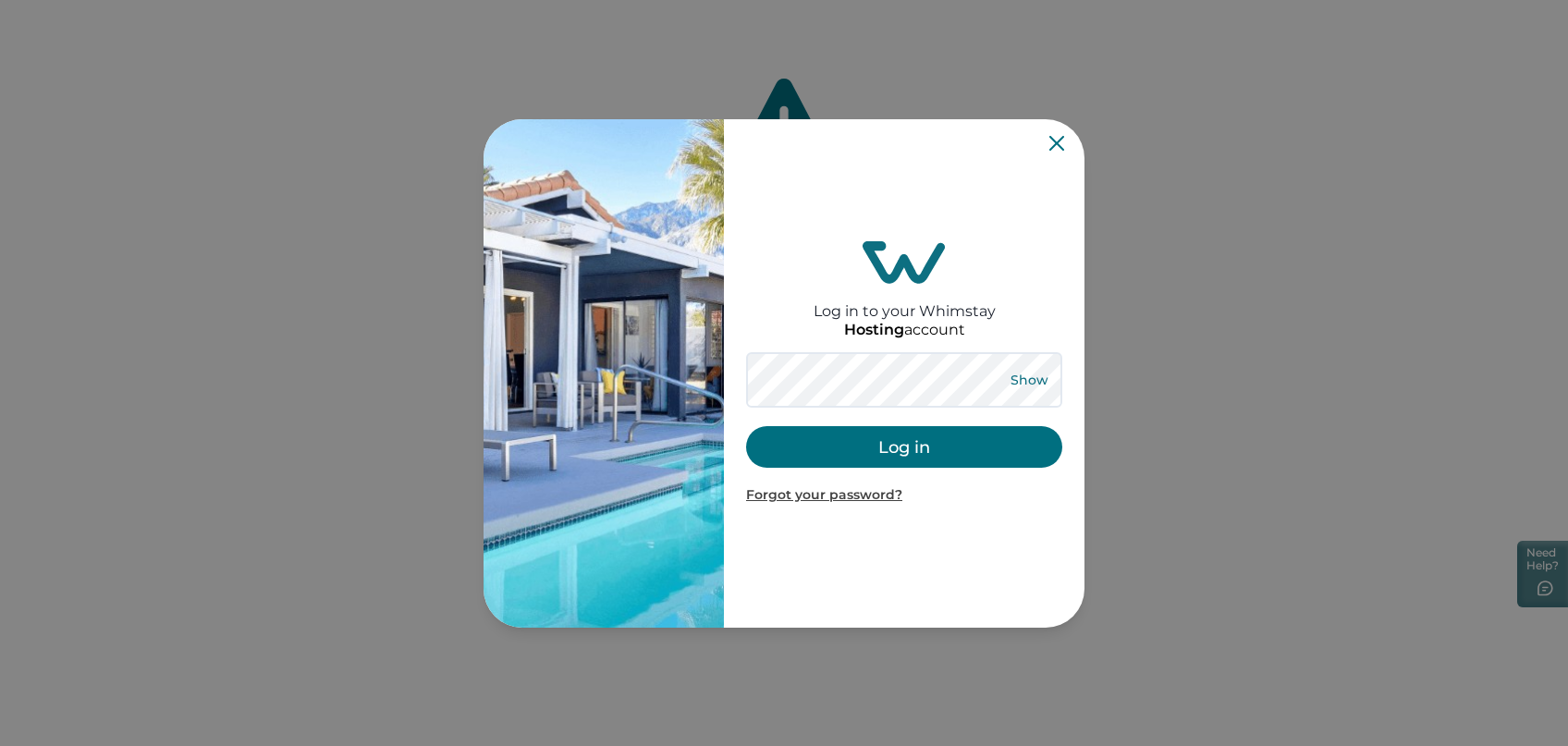 click on "Show" at bounding box center (1029, 380) 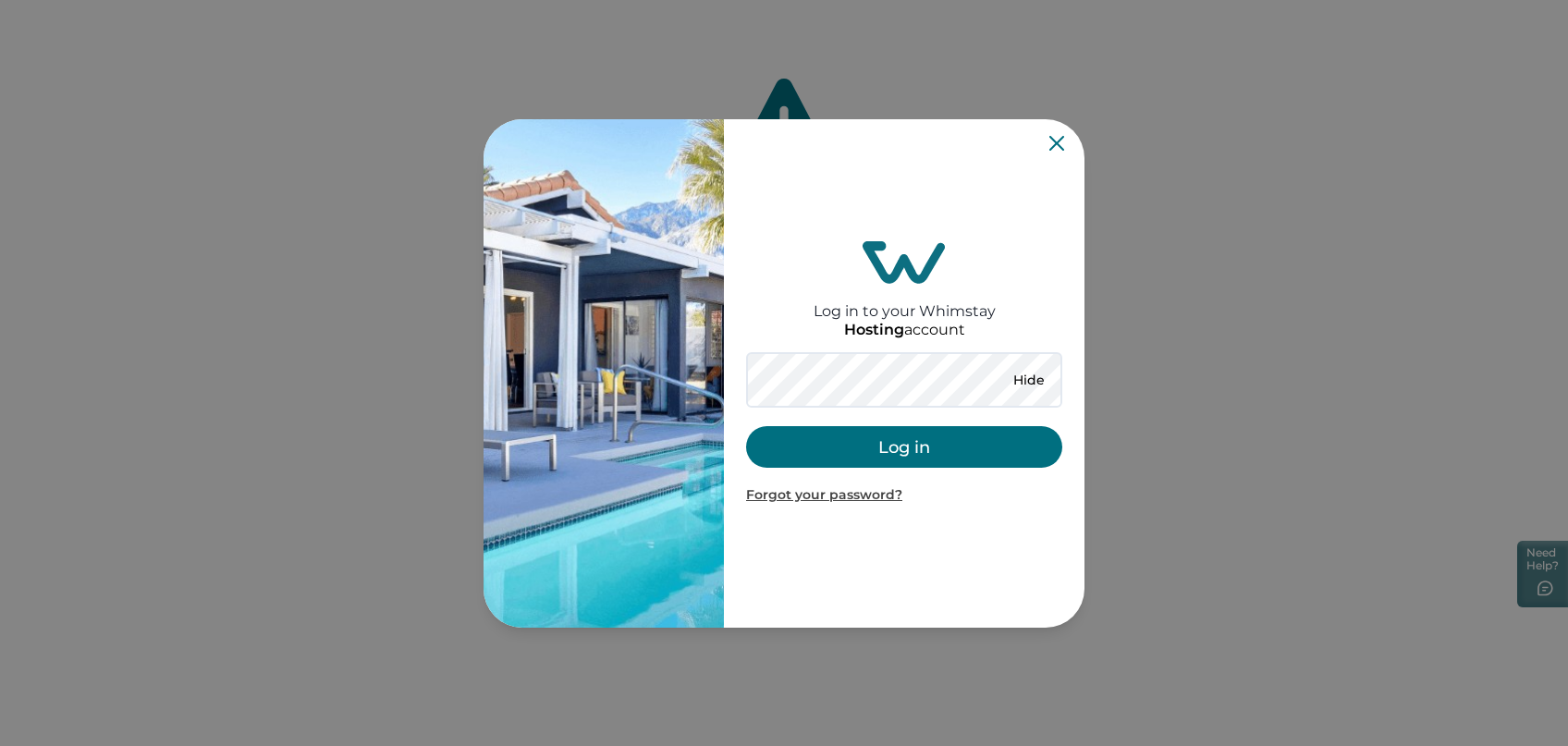 click on "Log in" at bounding box center (904, 446) 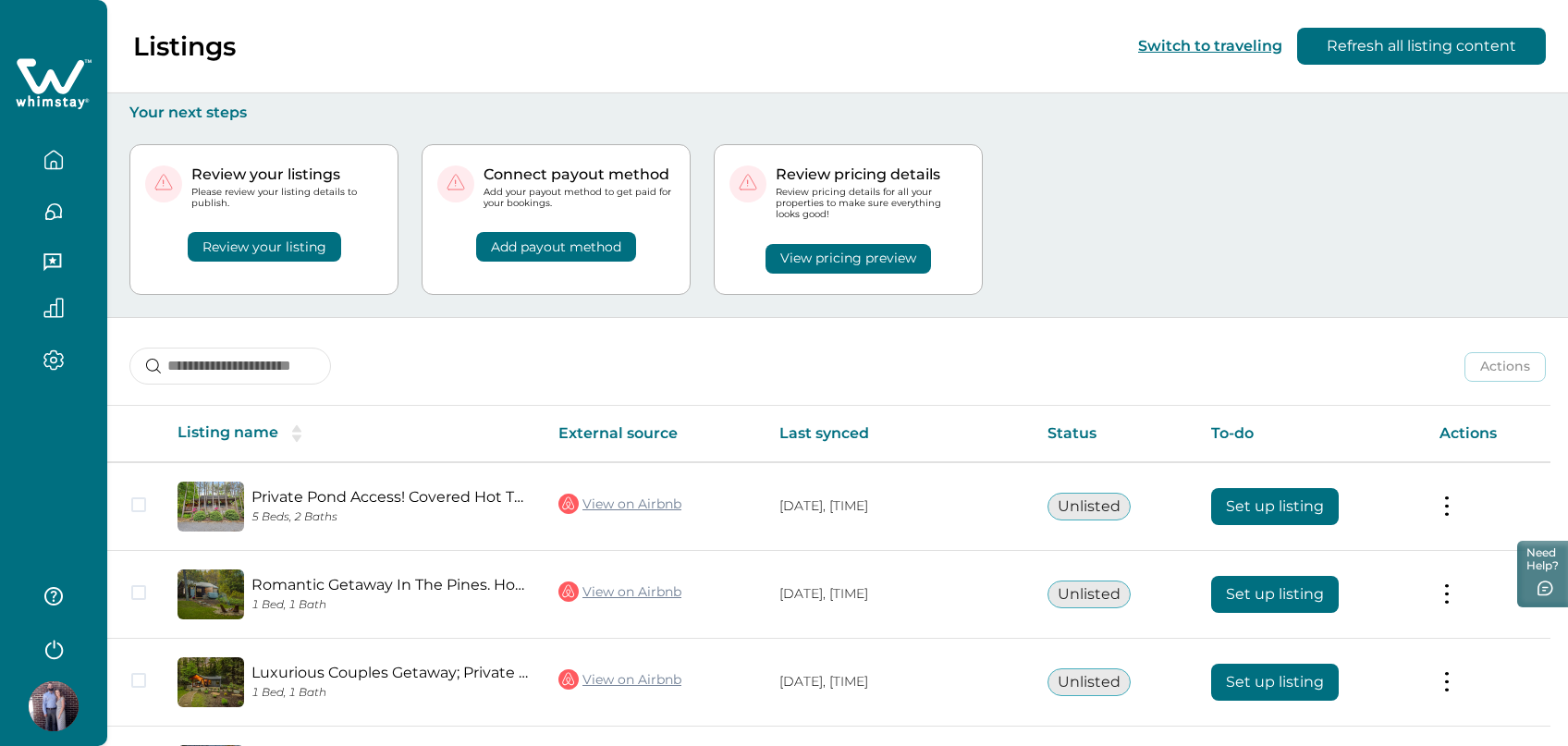 scroll, scrollTop: 230, scrollLeft: 0, axis: vertical 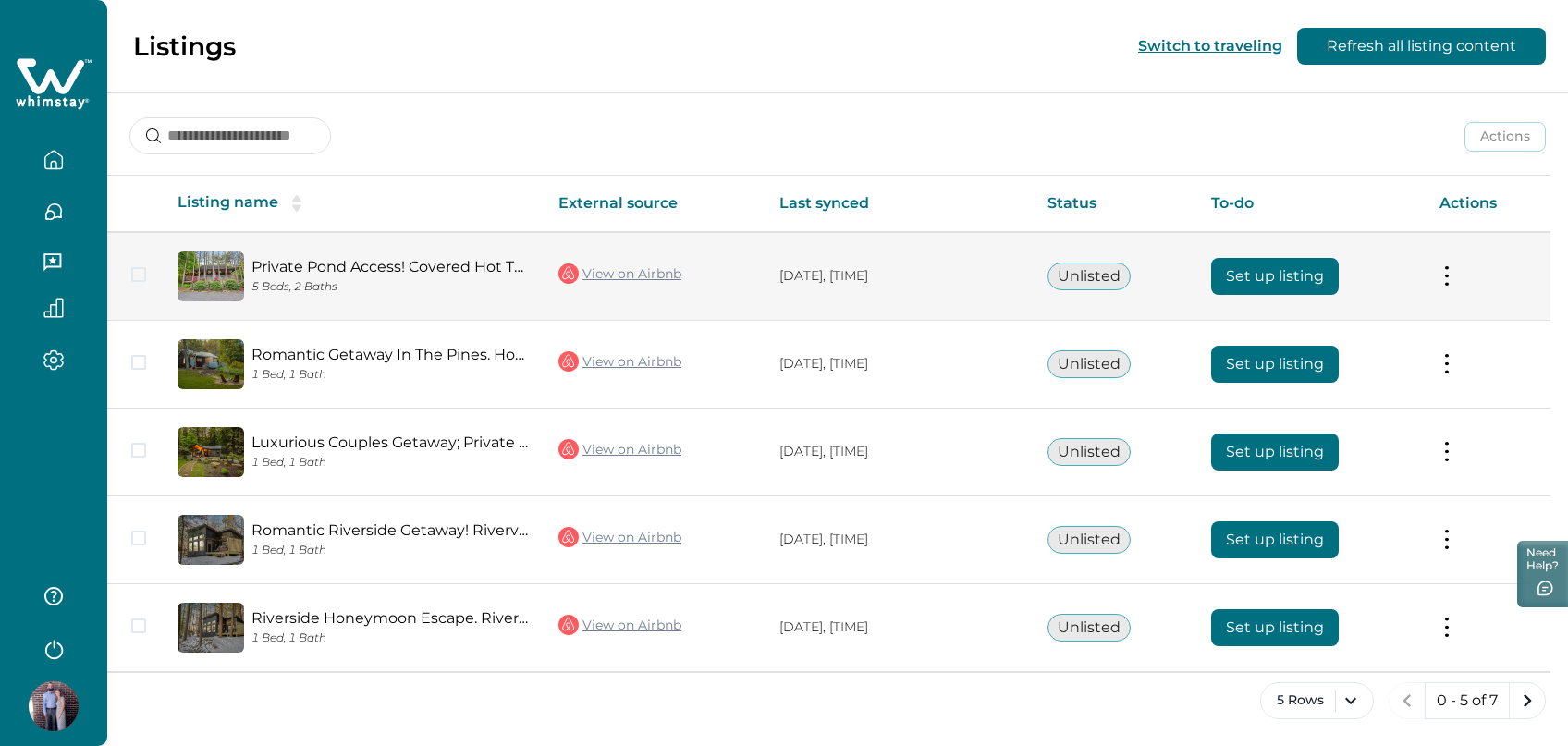 click on "Set up listing" at bounding box center (1275, 276) 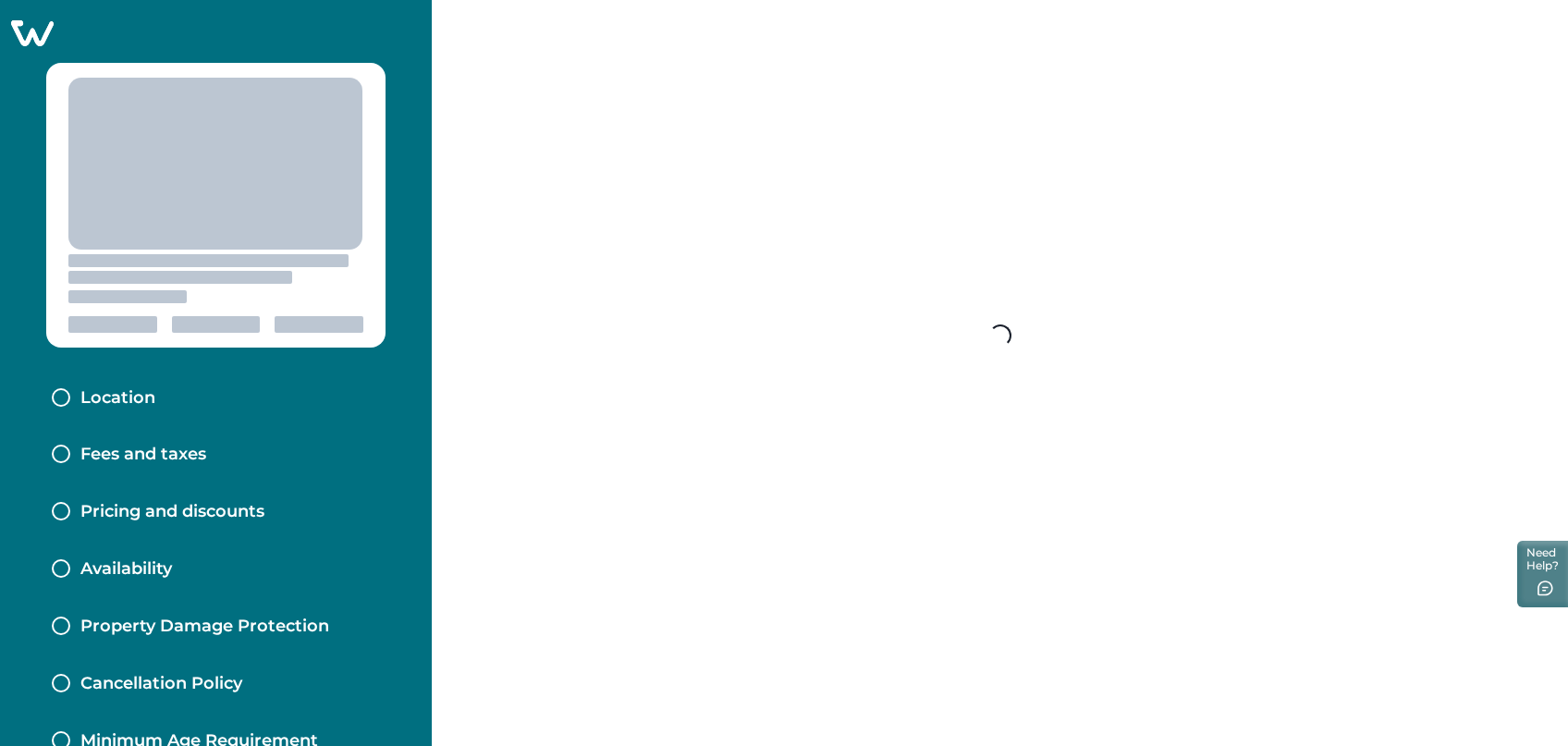 scroll, scrollTop: 0, scrollLeft: 0, axis: both 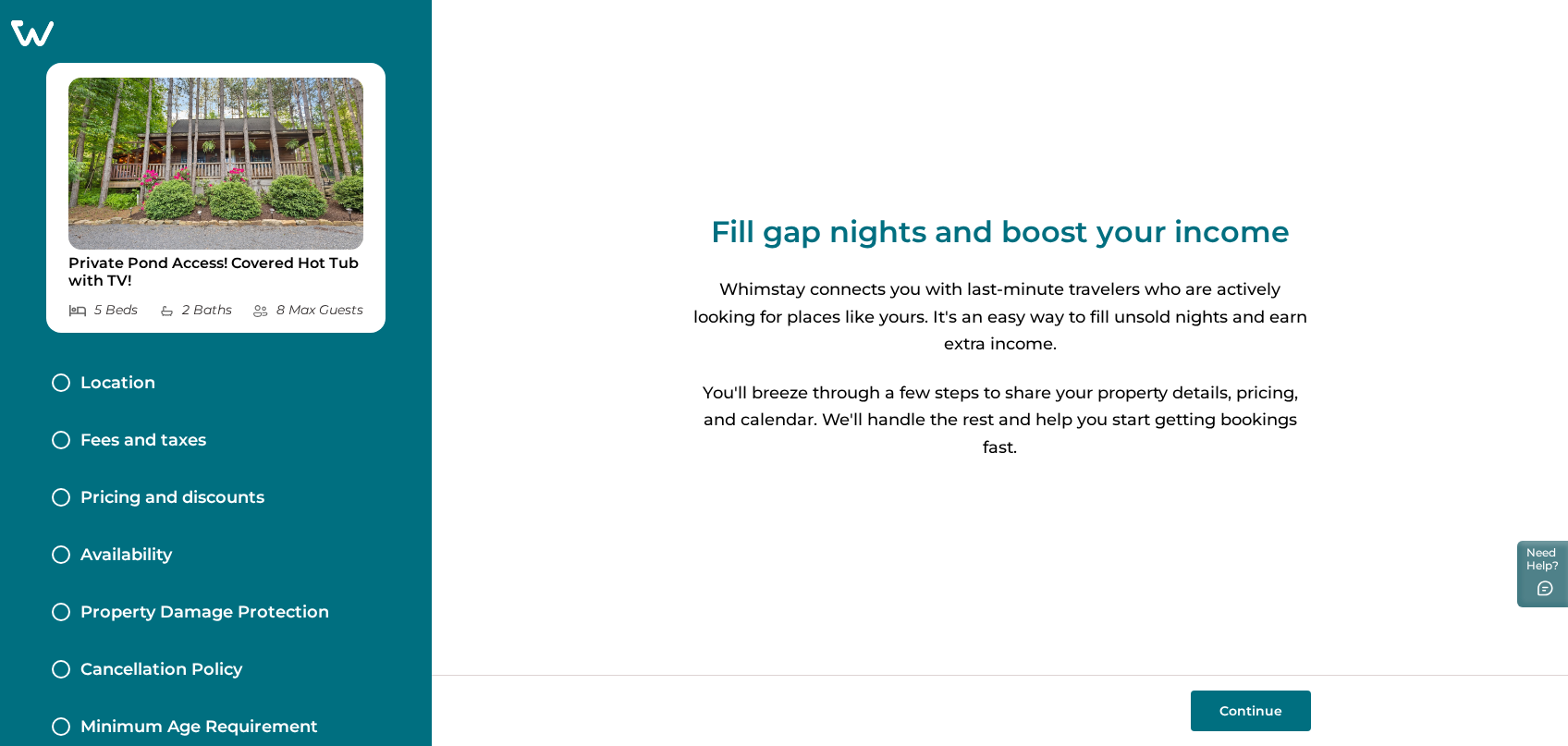 click 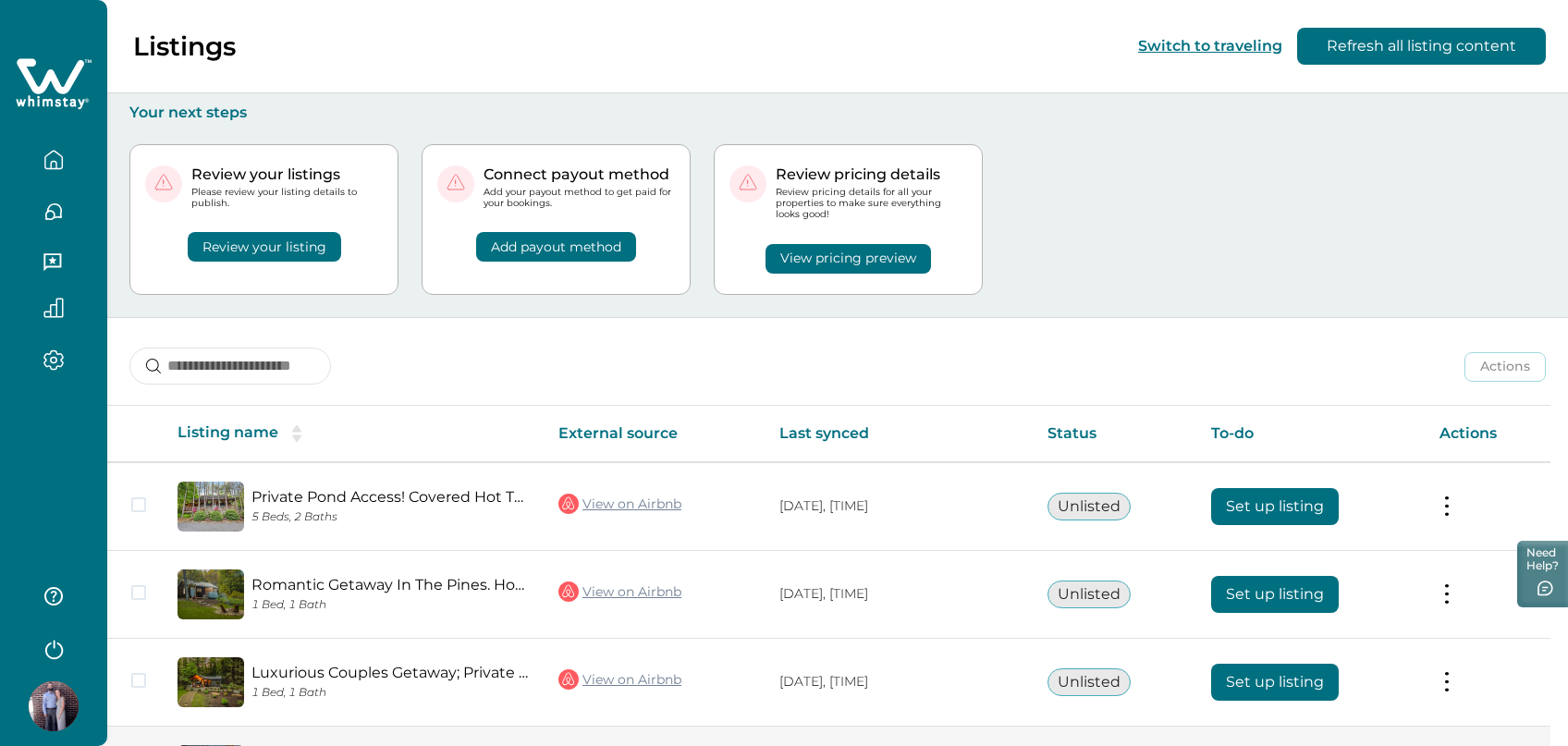 scroll, scrollTop: 230, scrollLeft: 0, axis: vertical 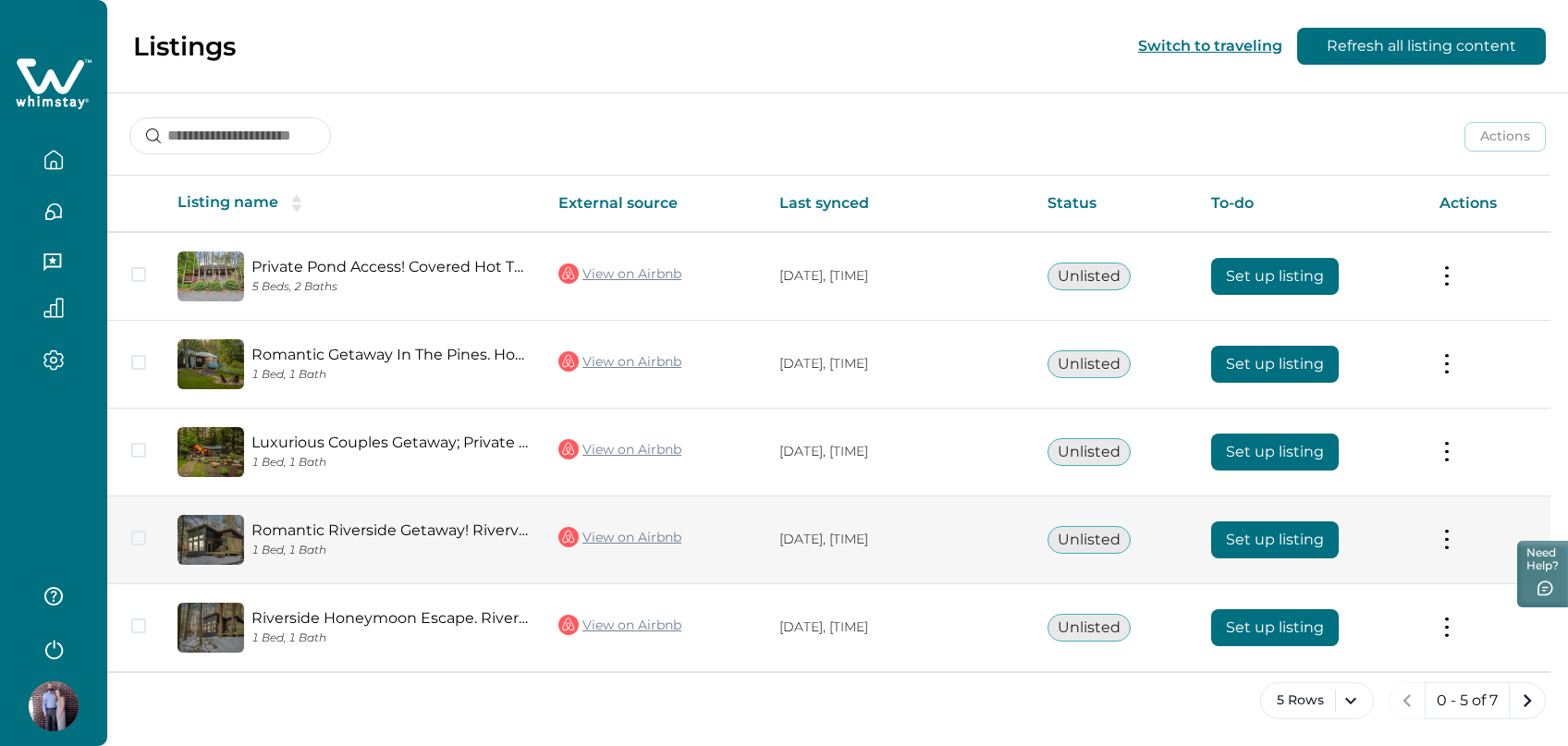 click on "Set up listing" at bounding box center [1275, 540] 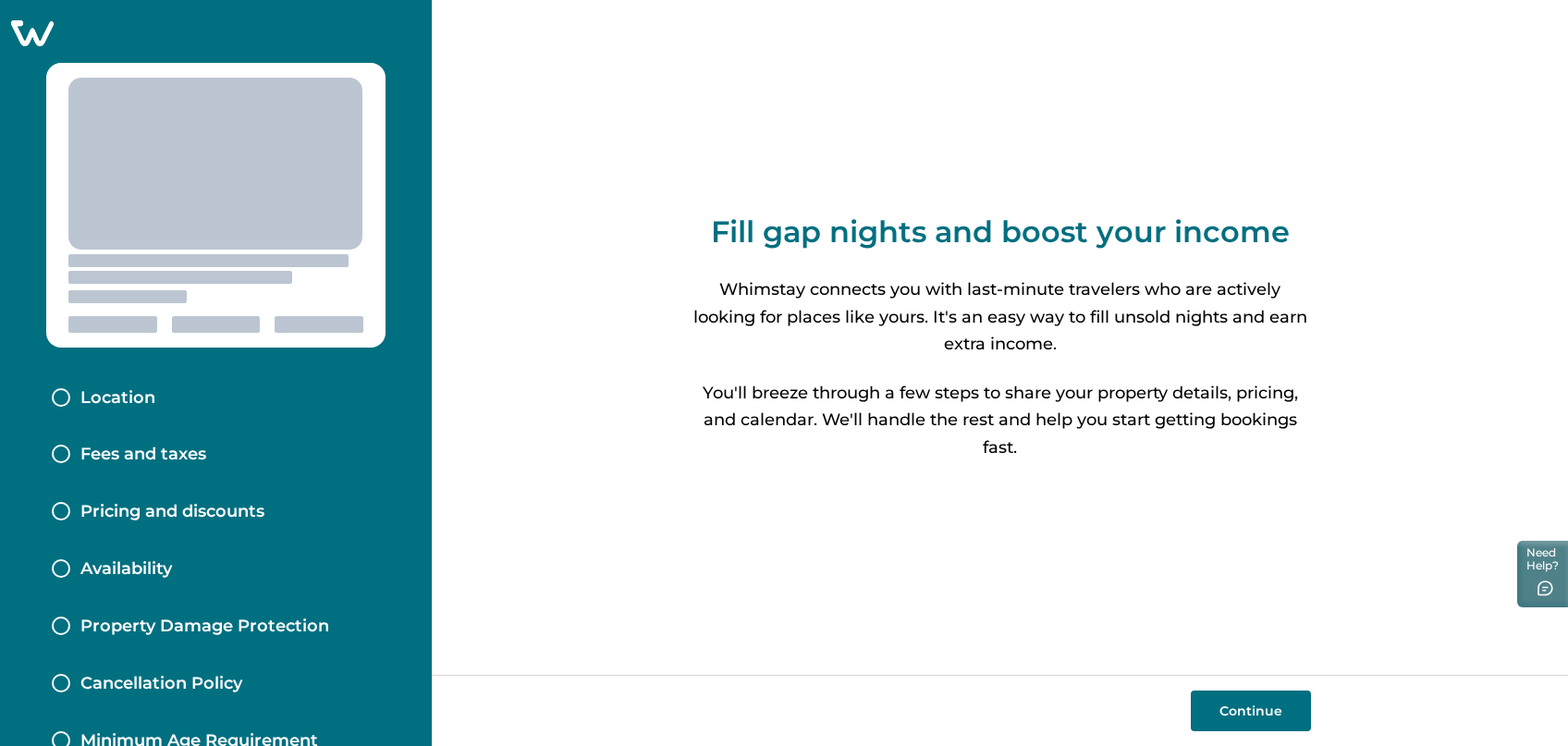 scroll, scrollTop: 0, scrollLeft: 0, axis: both 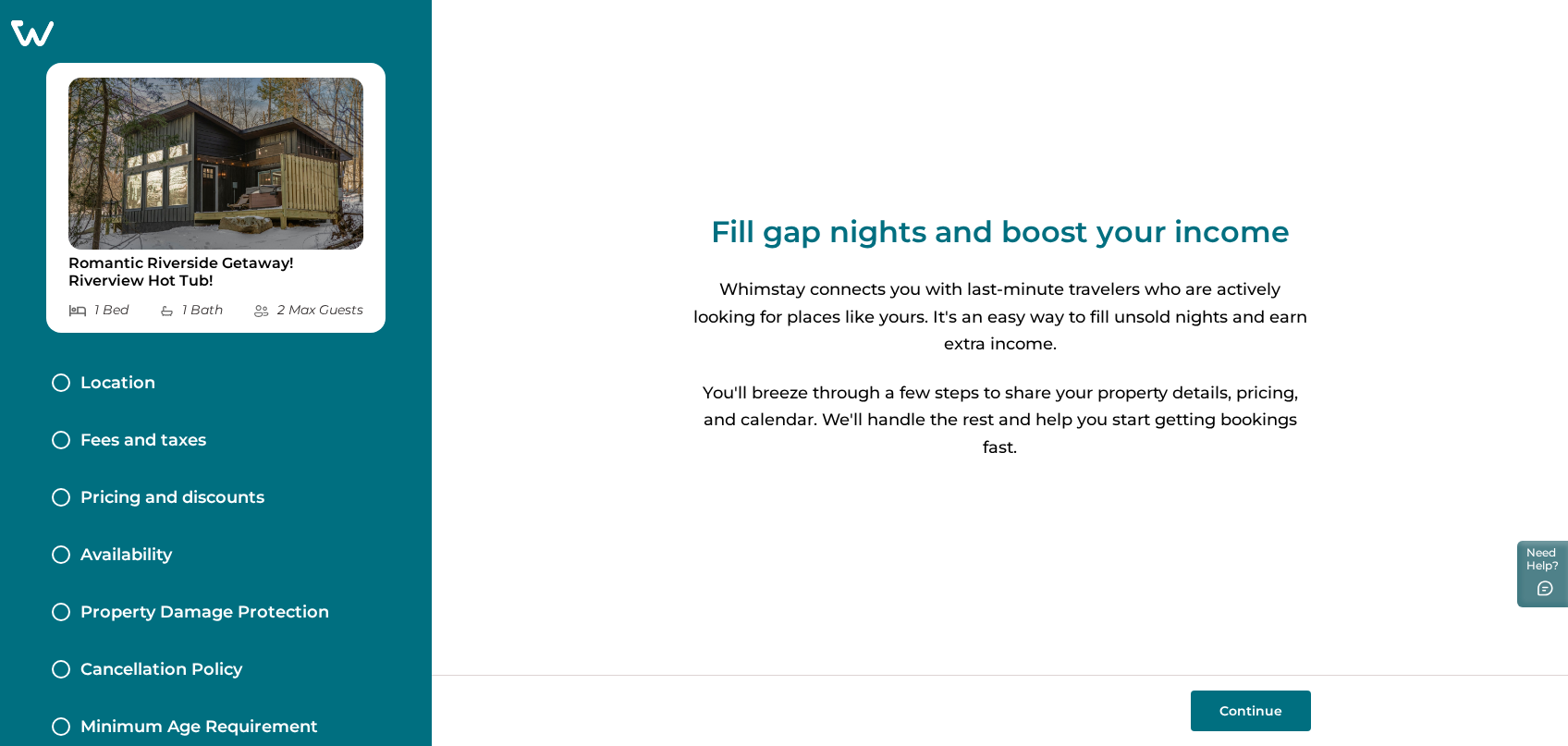 click on "Location" at bounding box center [117, 384] 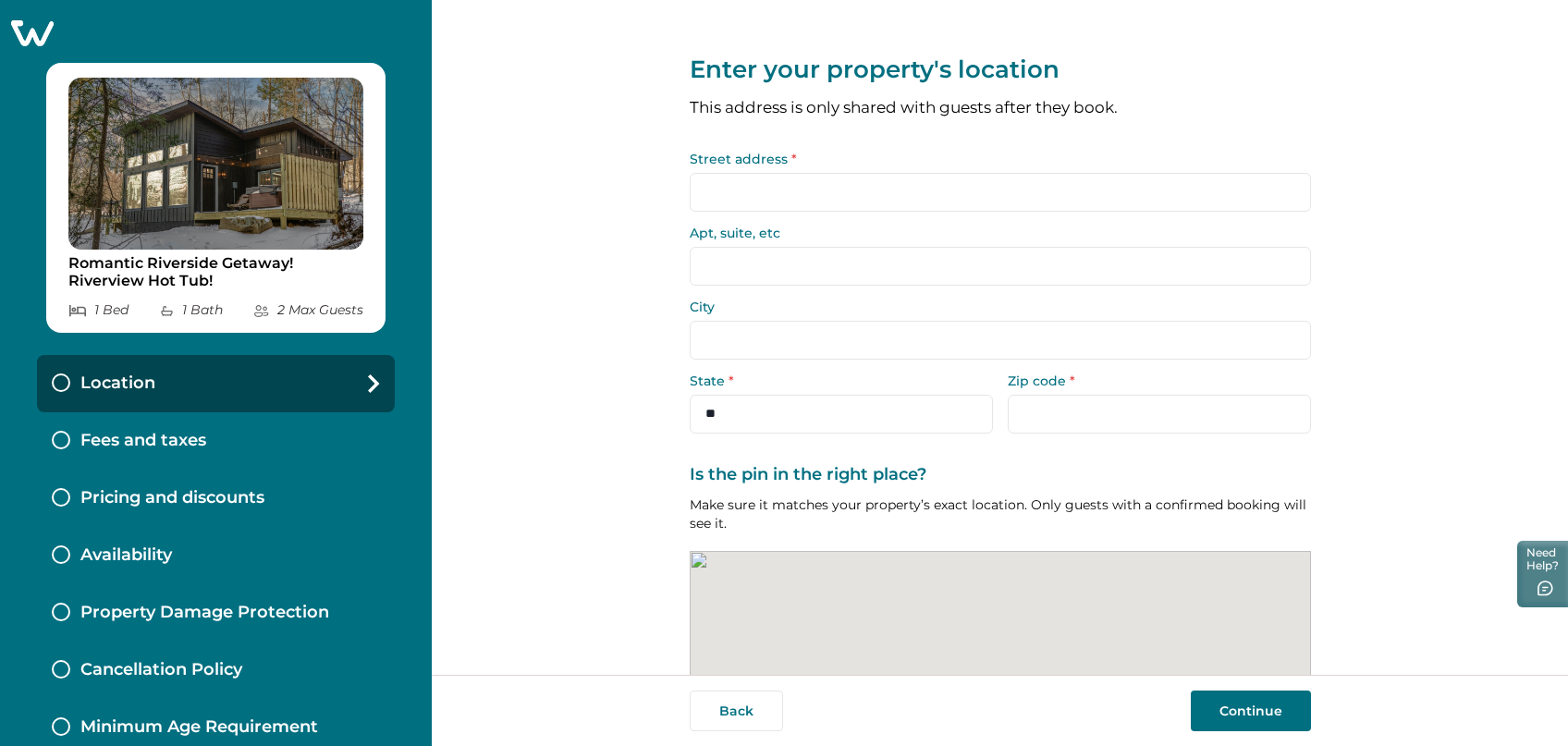 click on "Street address *" at bounding box center (1000, 192) 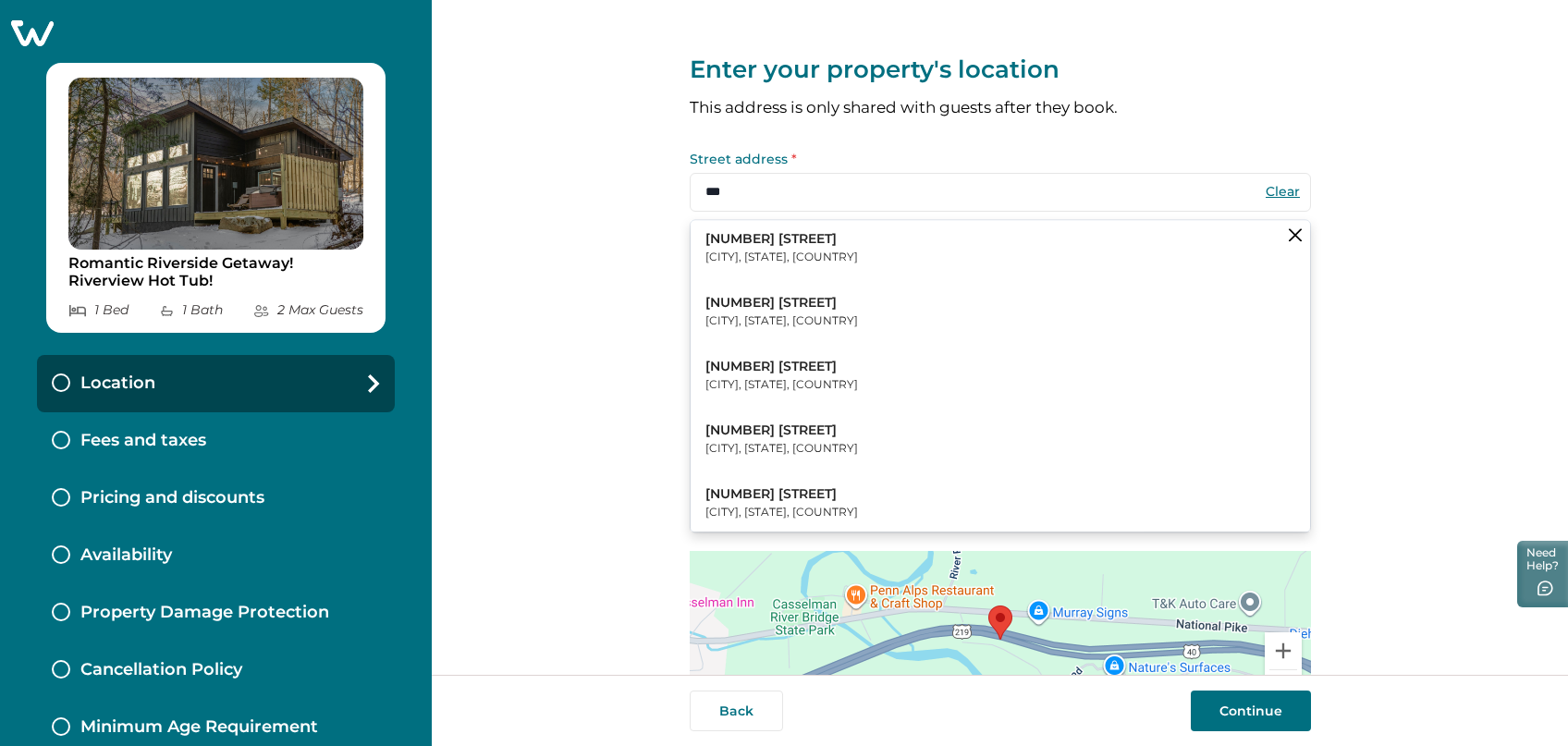 click on "123 William Street New York, NY, USA" at bounding box center (1000, 248) 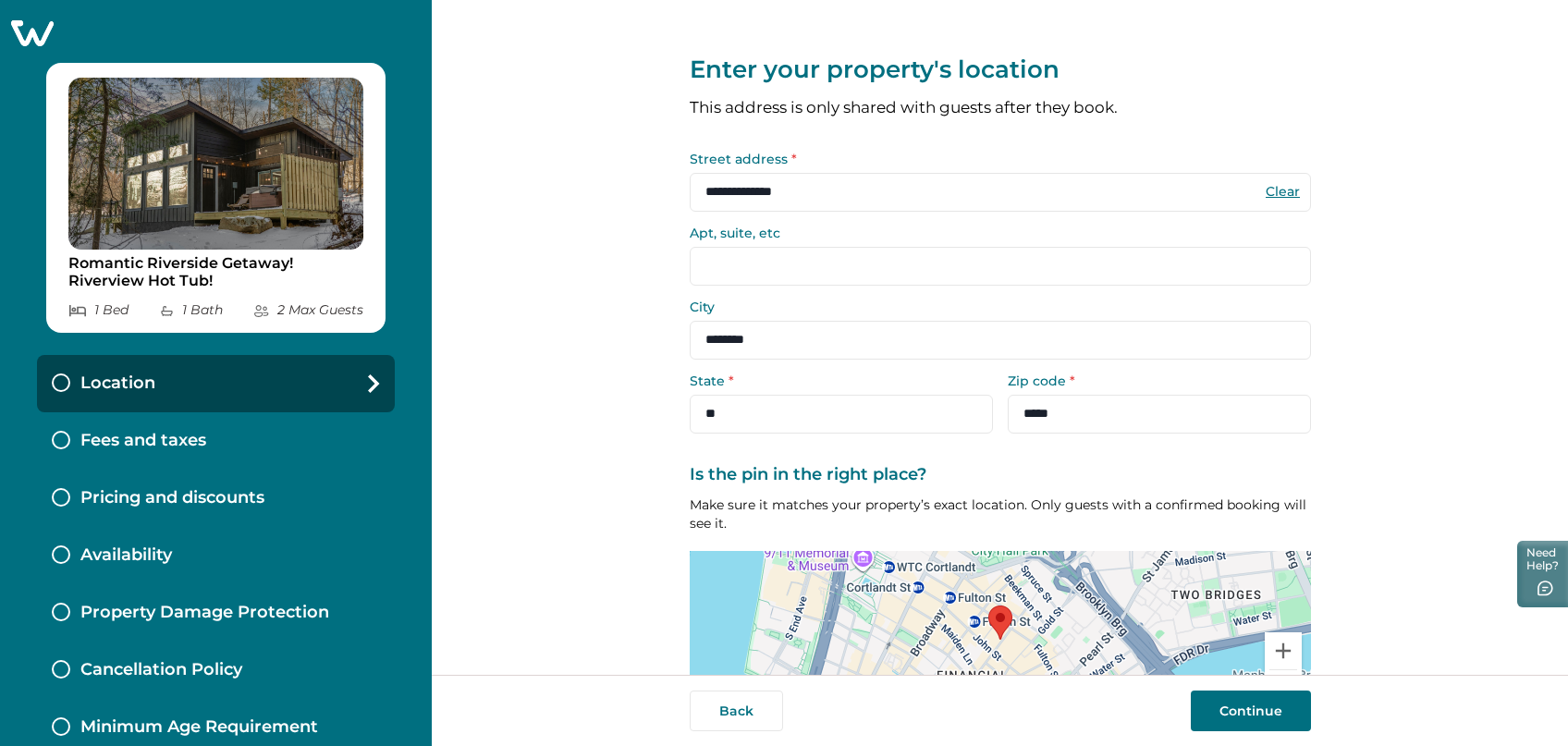scroll, scrollTop: 131, scrollLeft: 0, axis: vertical 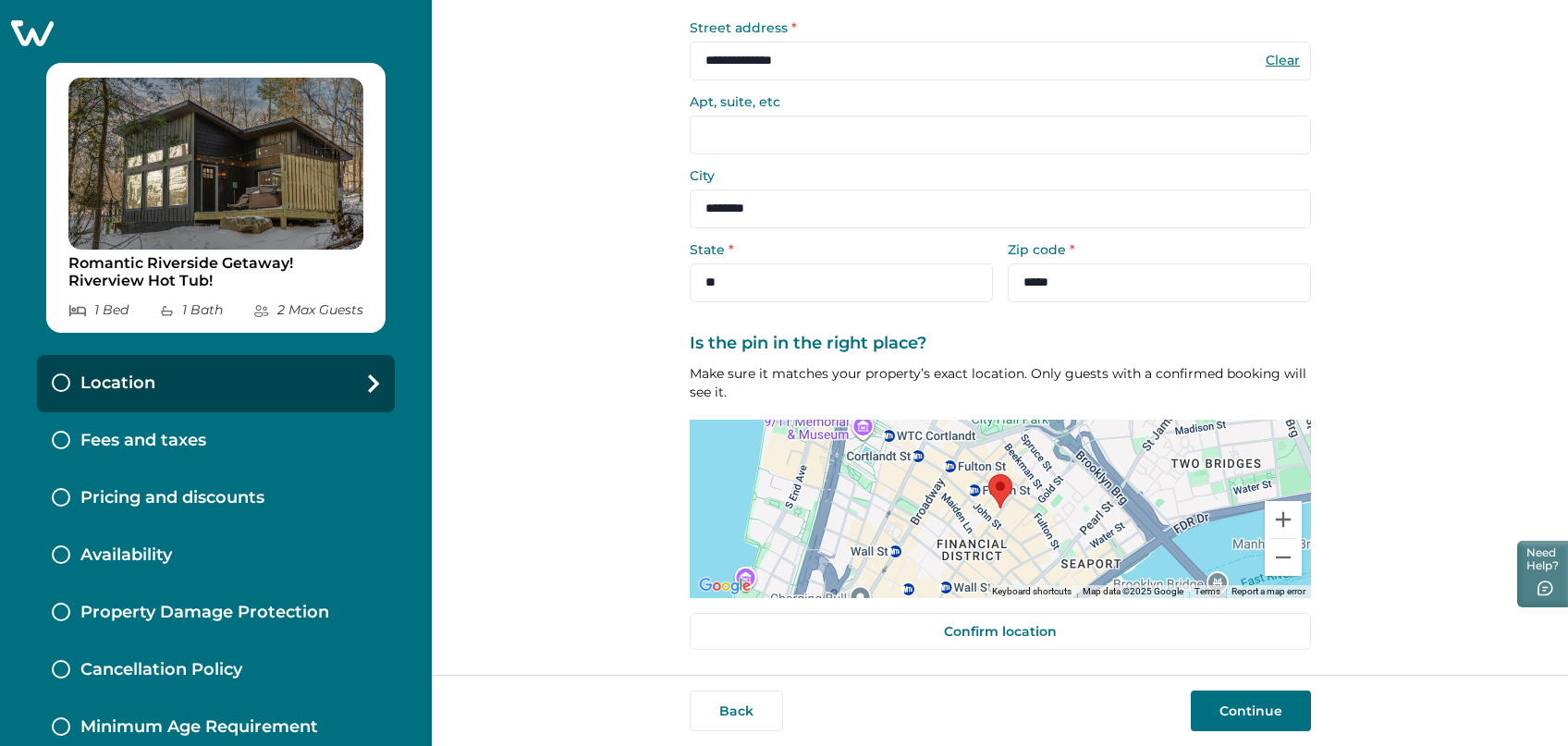 click on "Continue" at bounding box center [1251, 711] 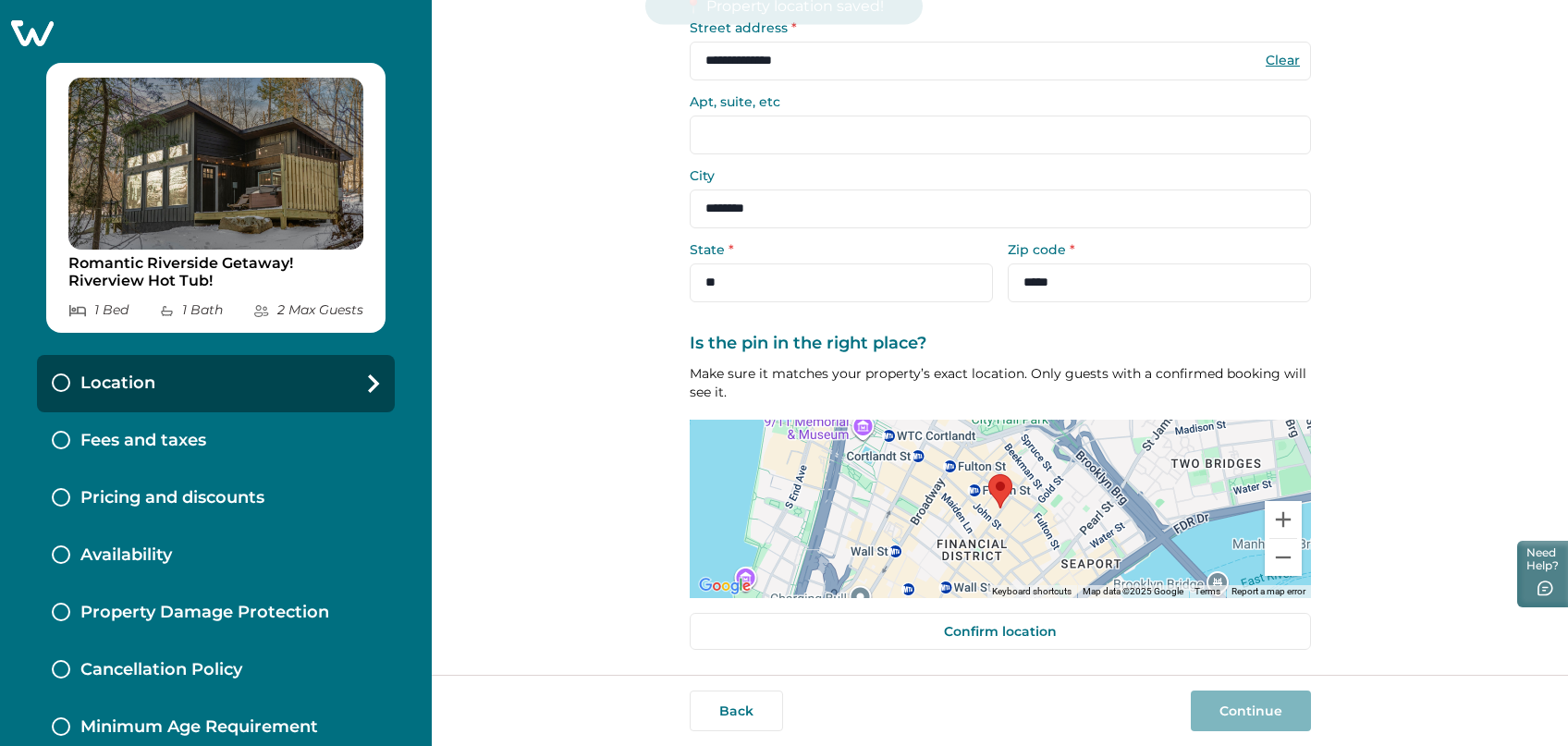 scroll, scrollTop: 0, scrollLeft: 0, axis: both 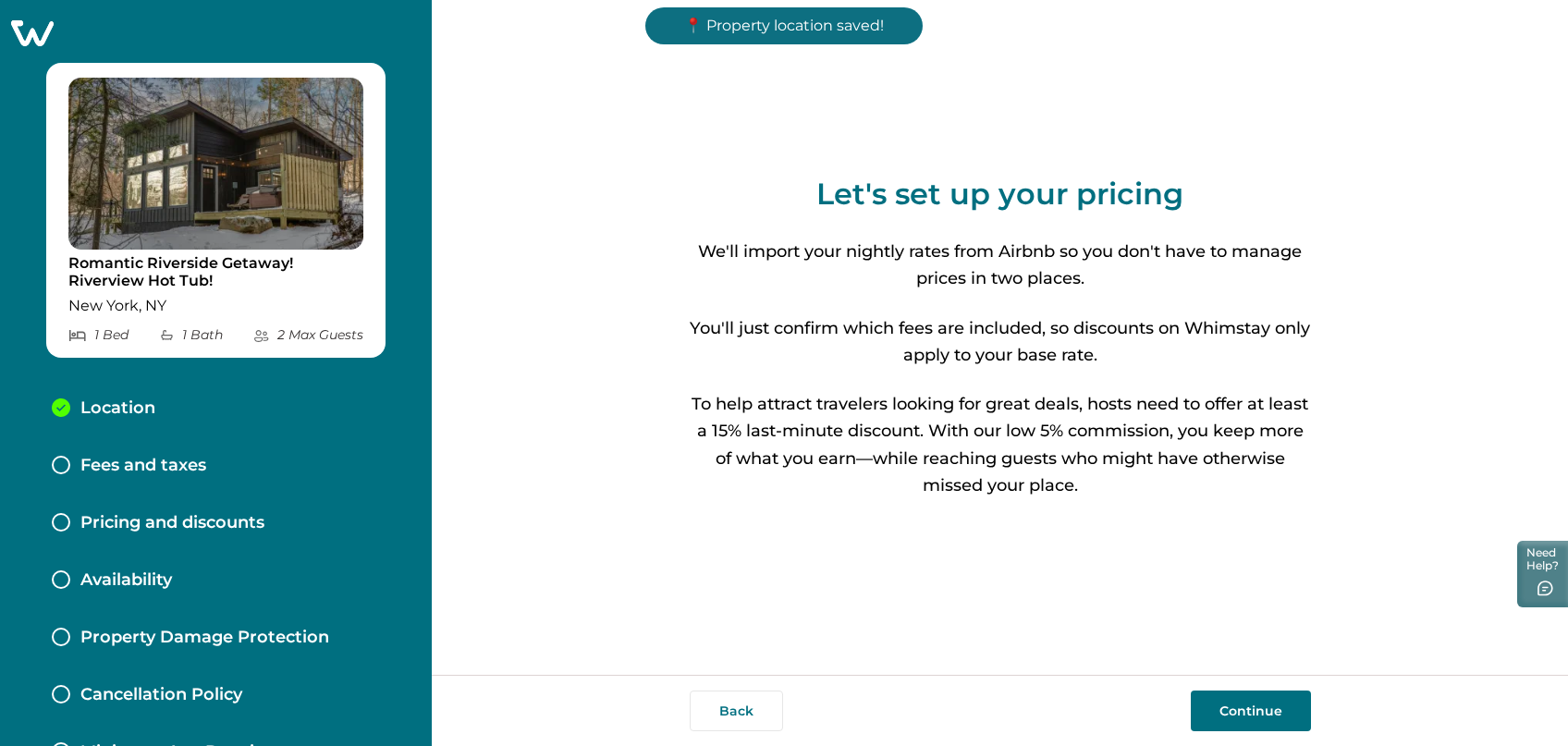 click on "Continue" at bounding box center [1251, 711] 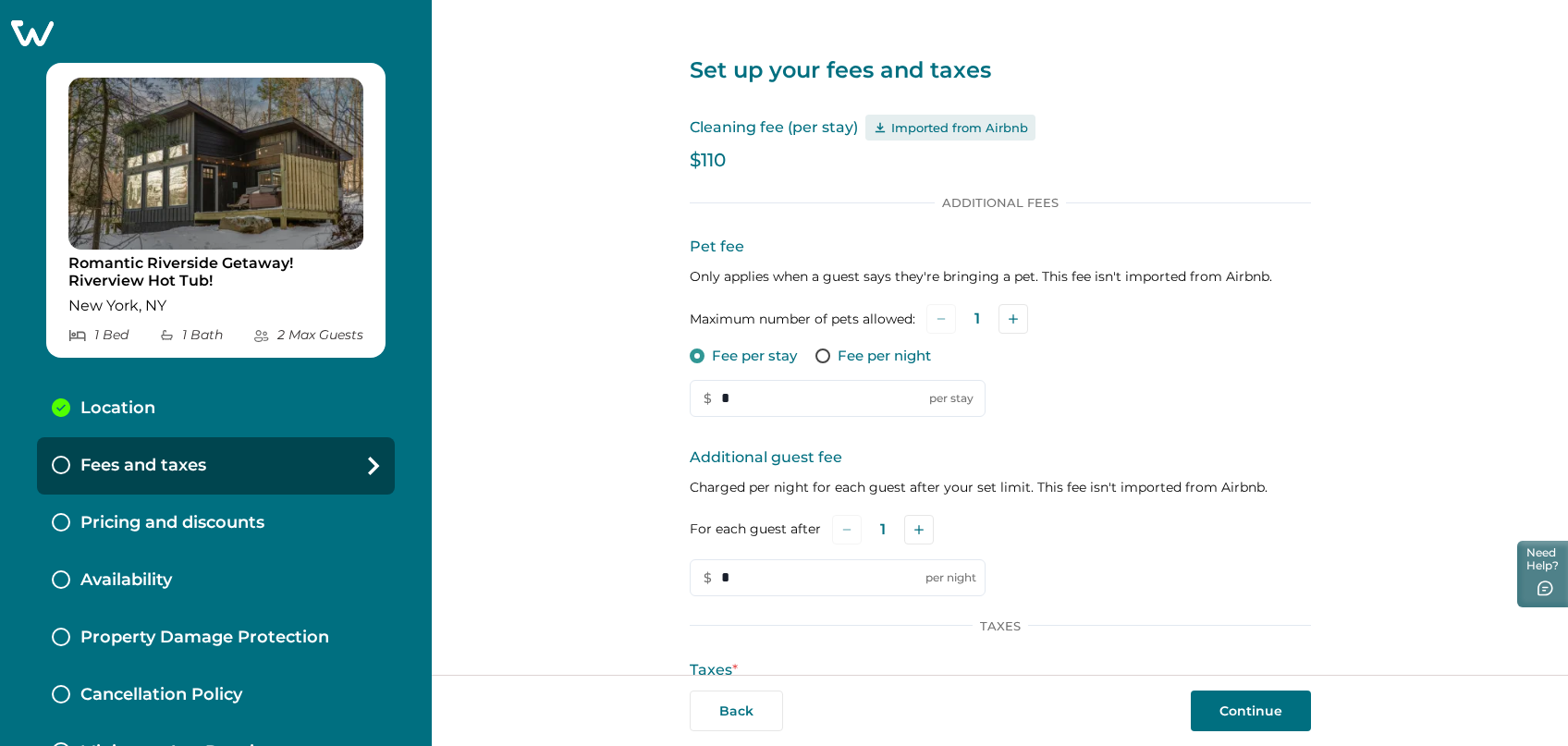 click on "Continue" at bounding box center [1251, 711] 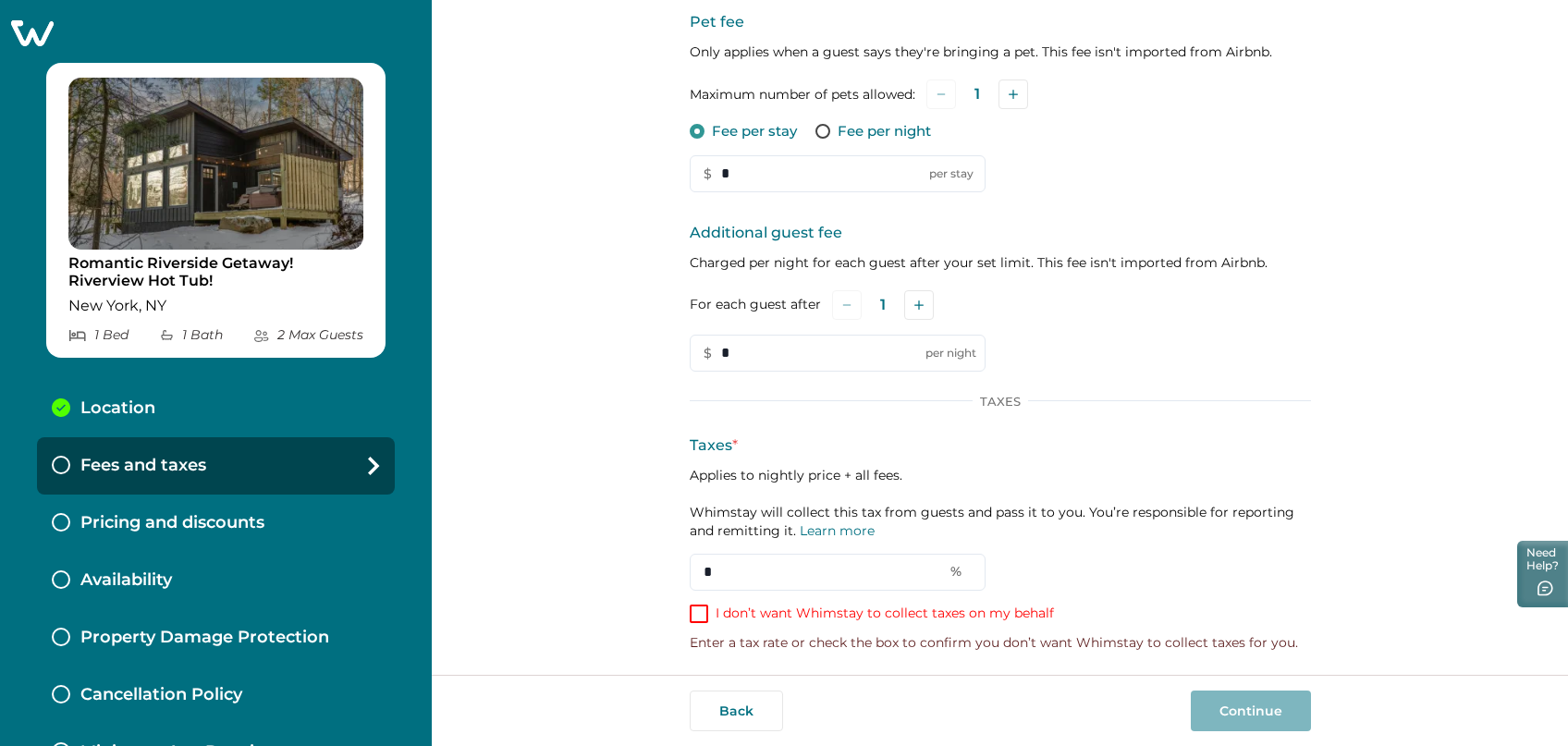 scroll, scrollTop: 226, scrollLeft: 0, axis: vertical 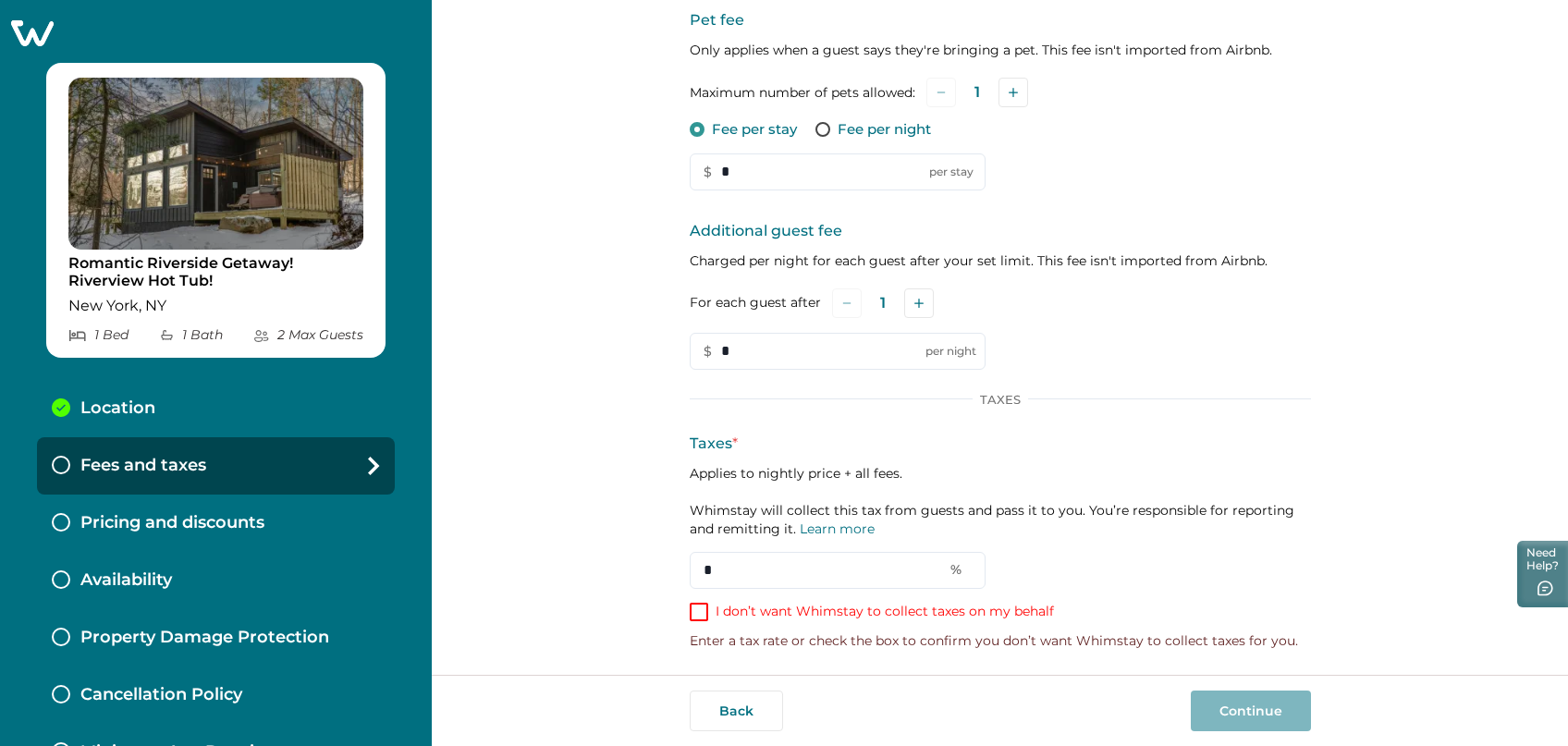 click on "I don’t want Whimstay to collect taxes on my behalf" at bounding box center [885, 612] 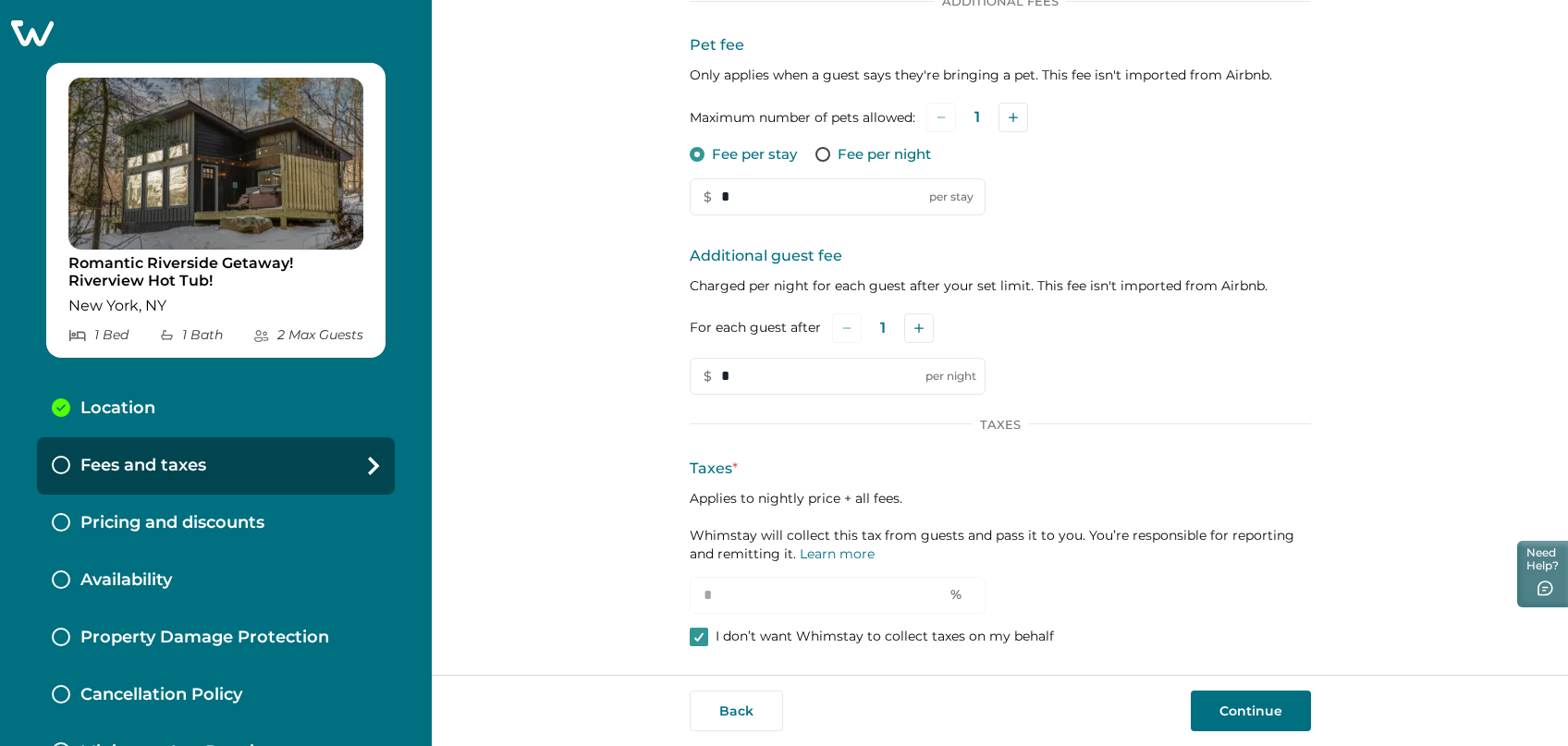 click on "Continue" at bounding box center (1251, 711) 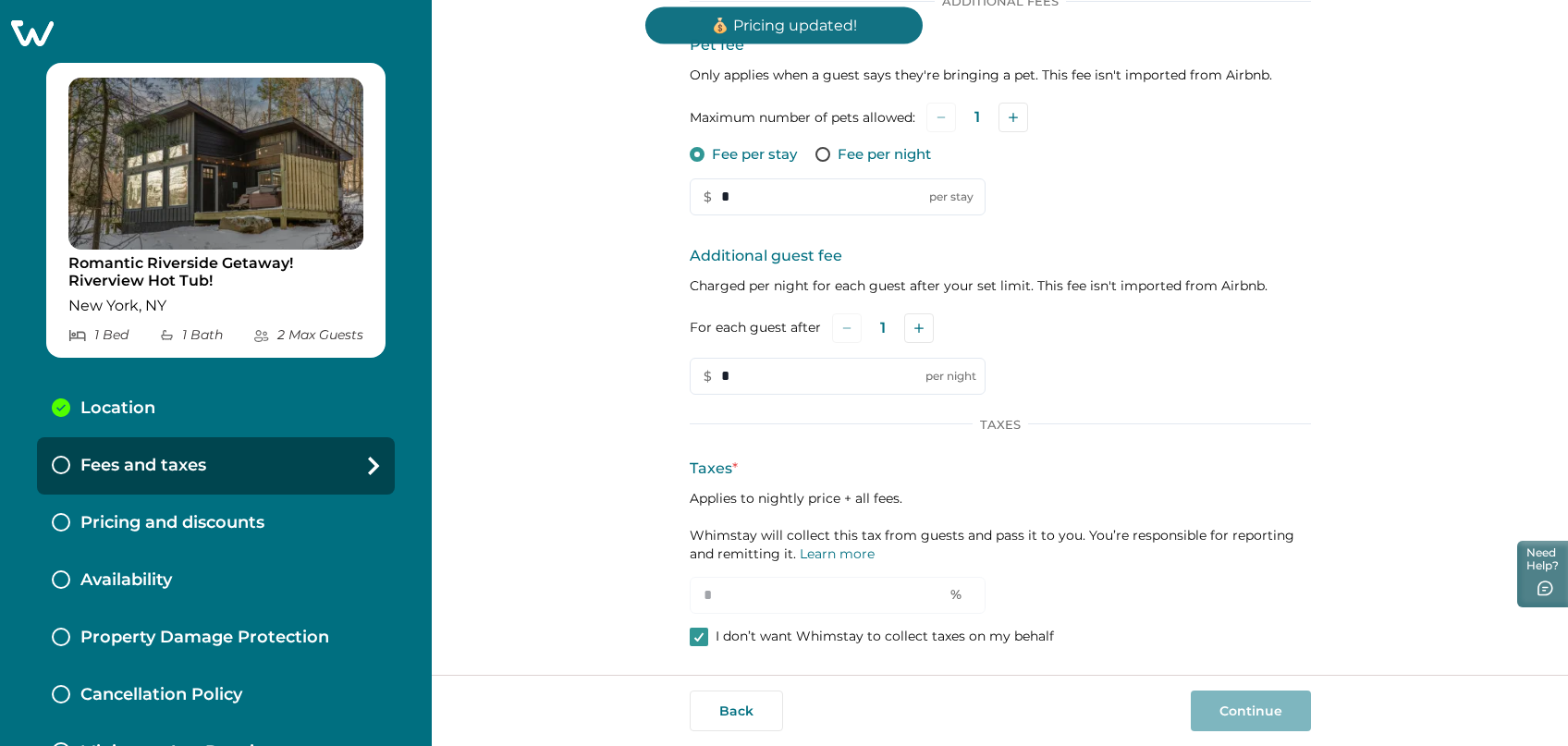 scroll, scrollTop: 0, scrollLeft: 0, axis: both 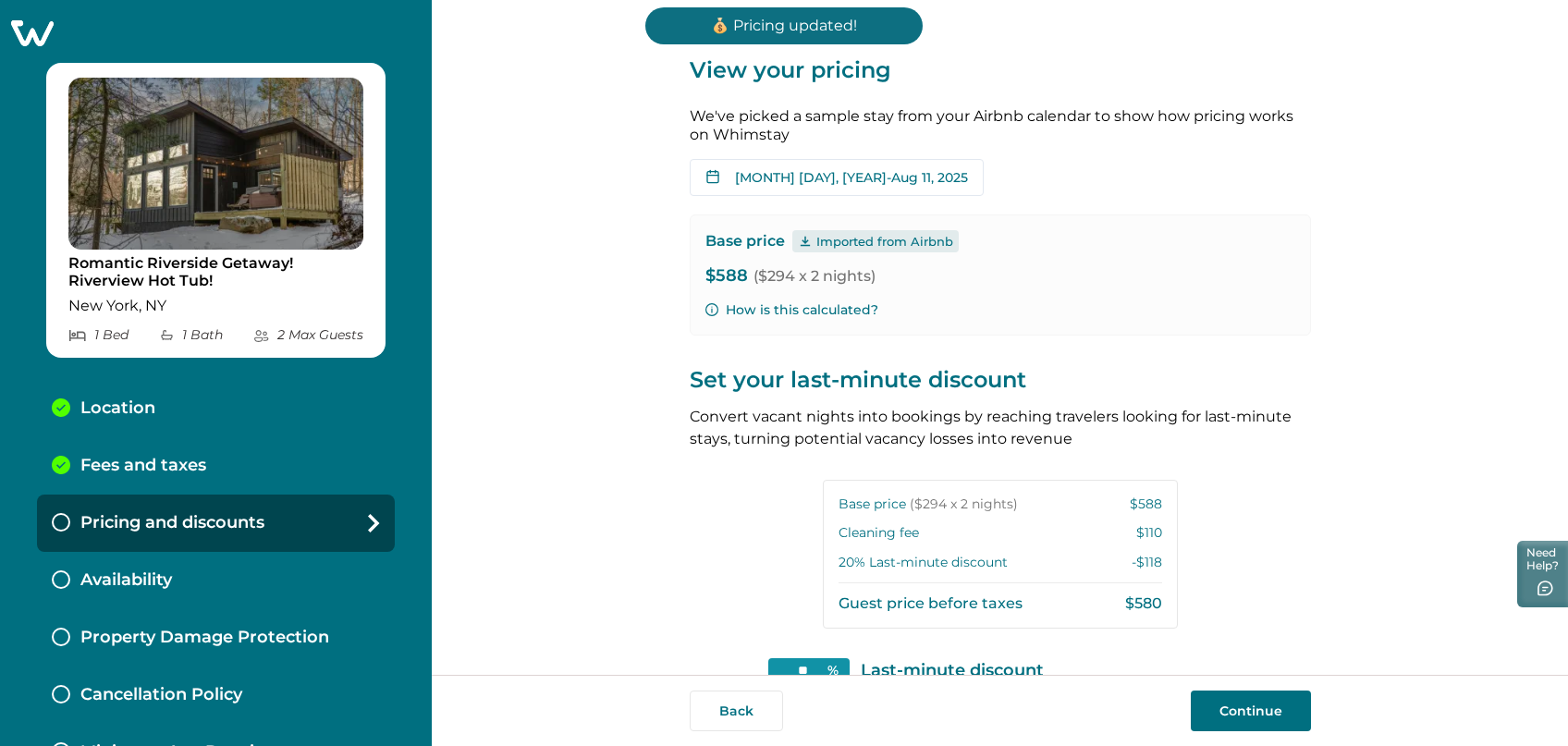 click on "Continue" at bounding box center [1251, 711] 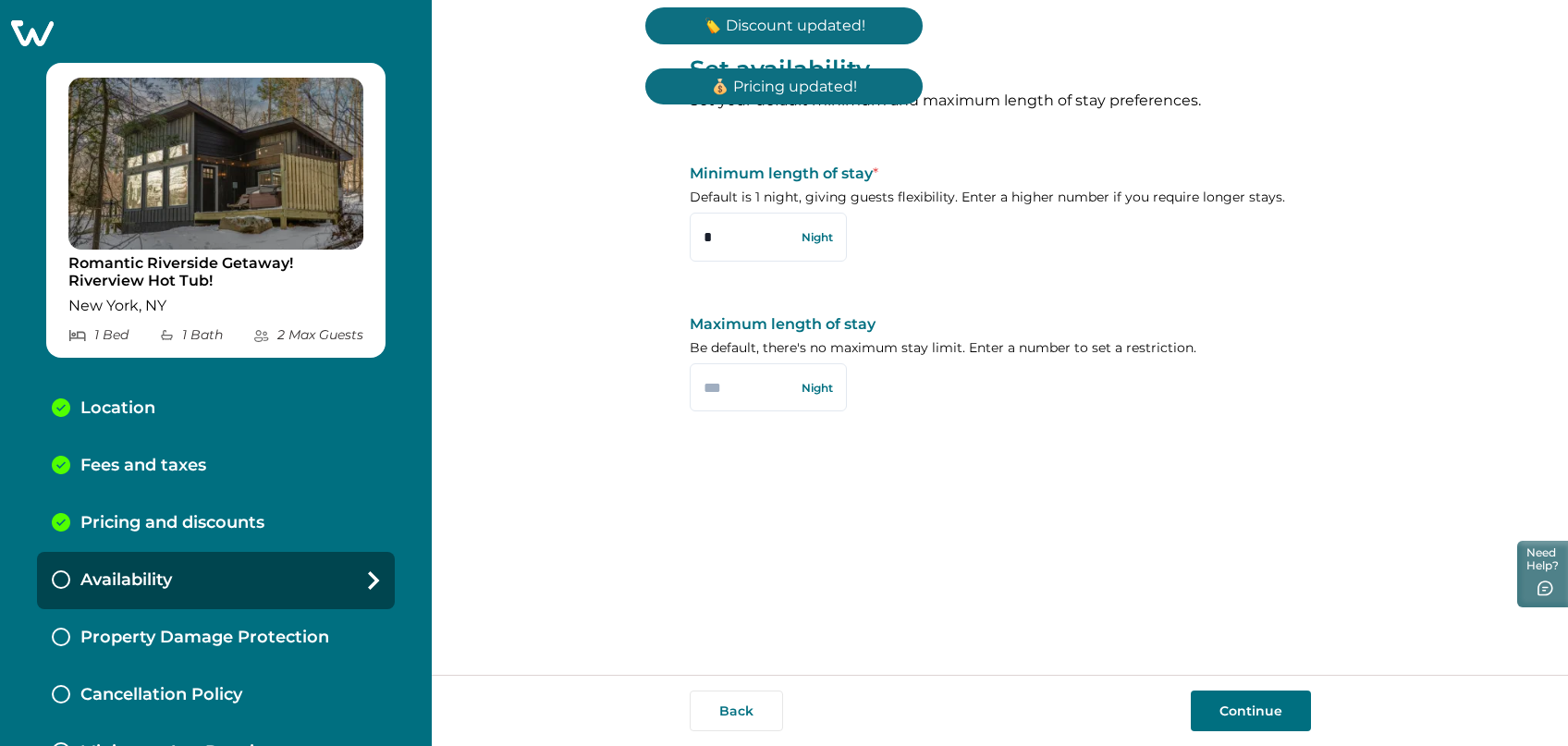 click on "Continue" at bounding box center [1251, 711] 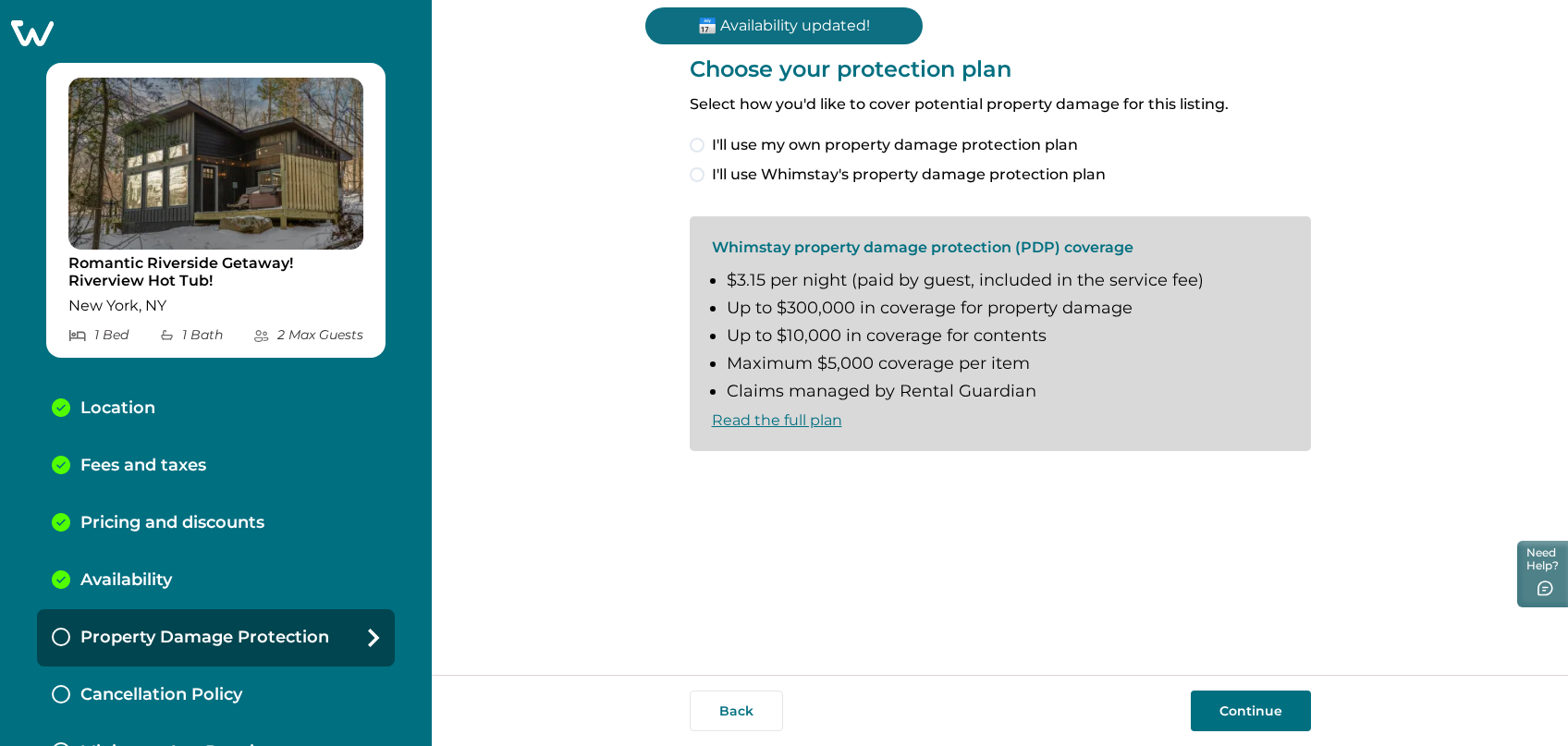 click on "I'll use my own property damage protection plan" at bounding box center [895, 145] 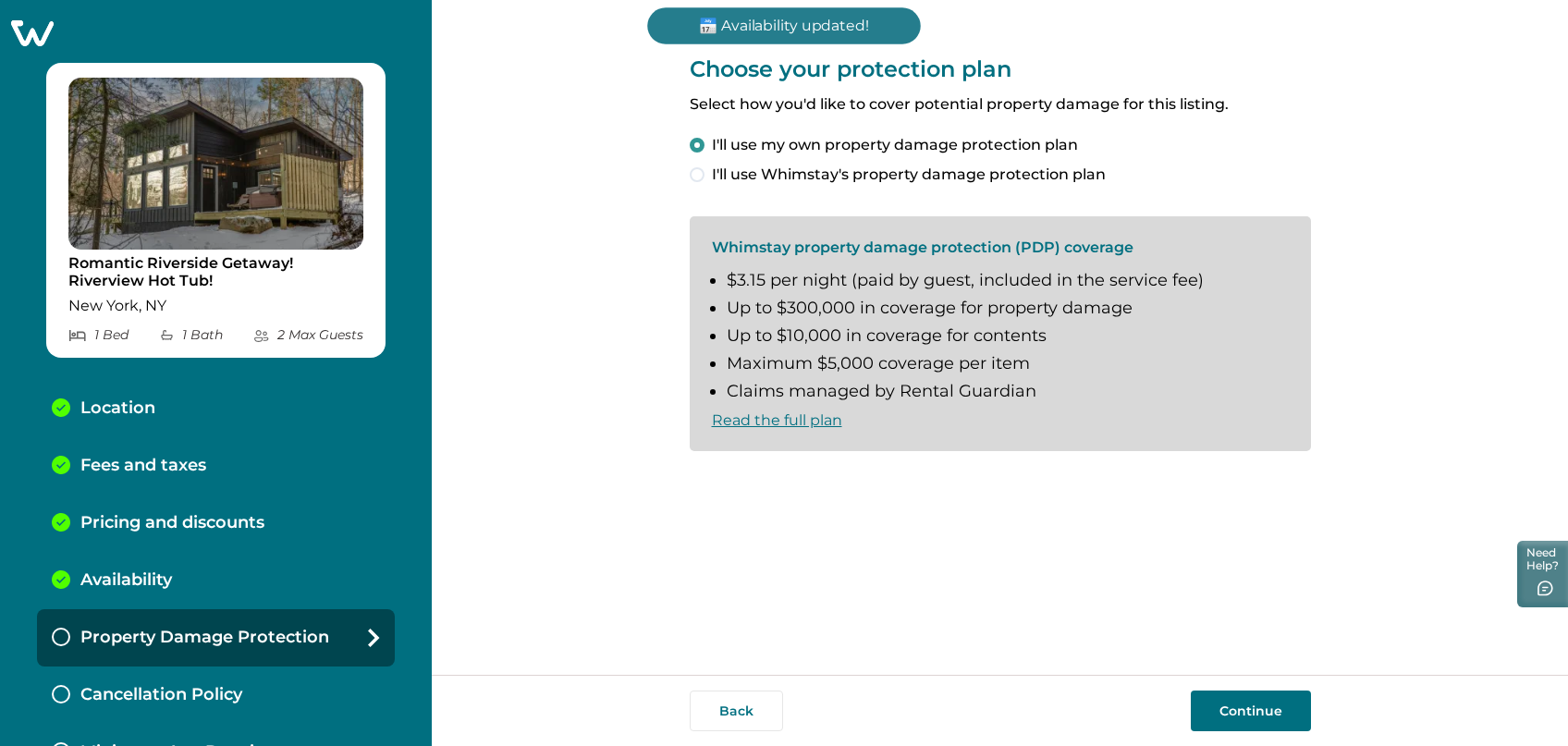 click on "Continue" at bounding box center (1251, 711) 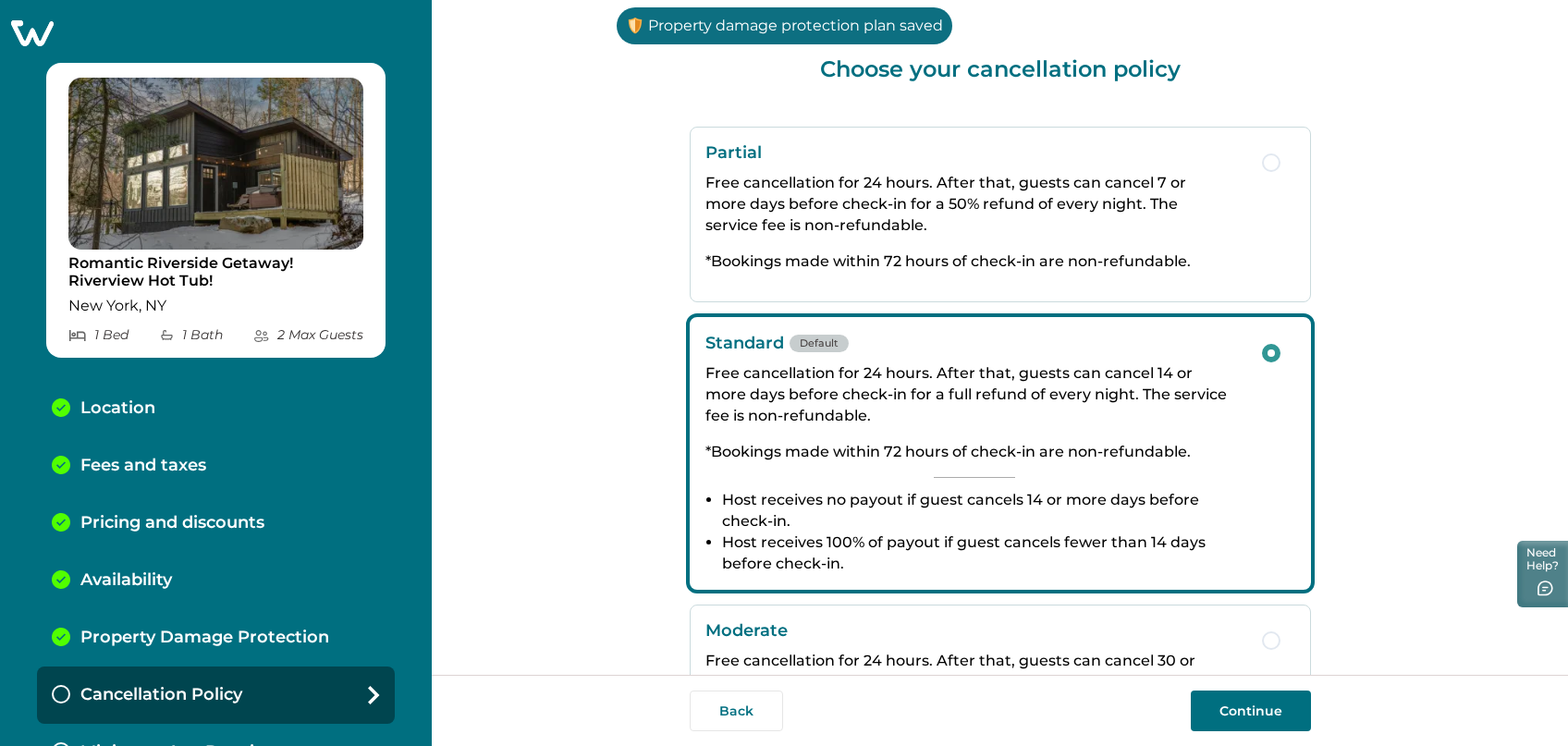 click on "Continue" at bounding box center [1251, 711] 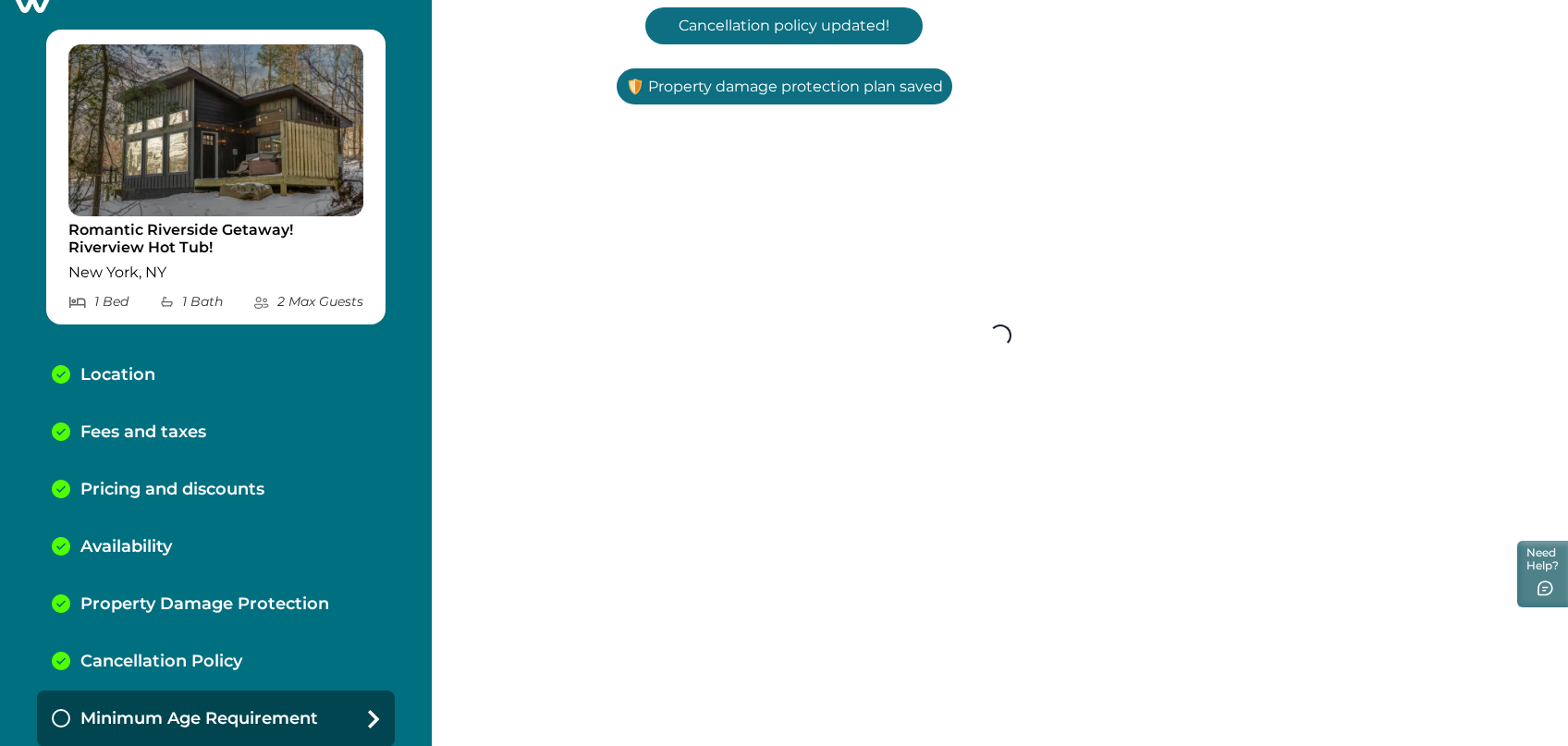 scroll, scrollTop: 34, scrollLeft: 0, axis: vertical 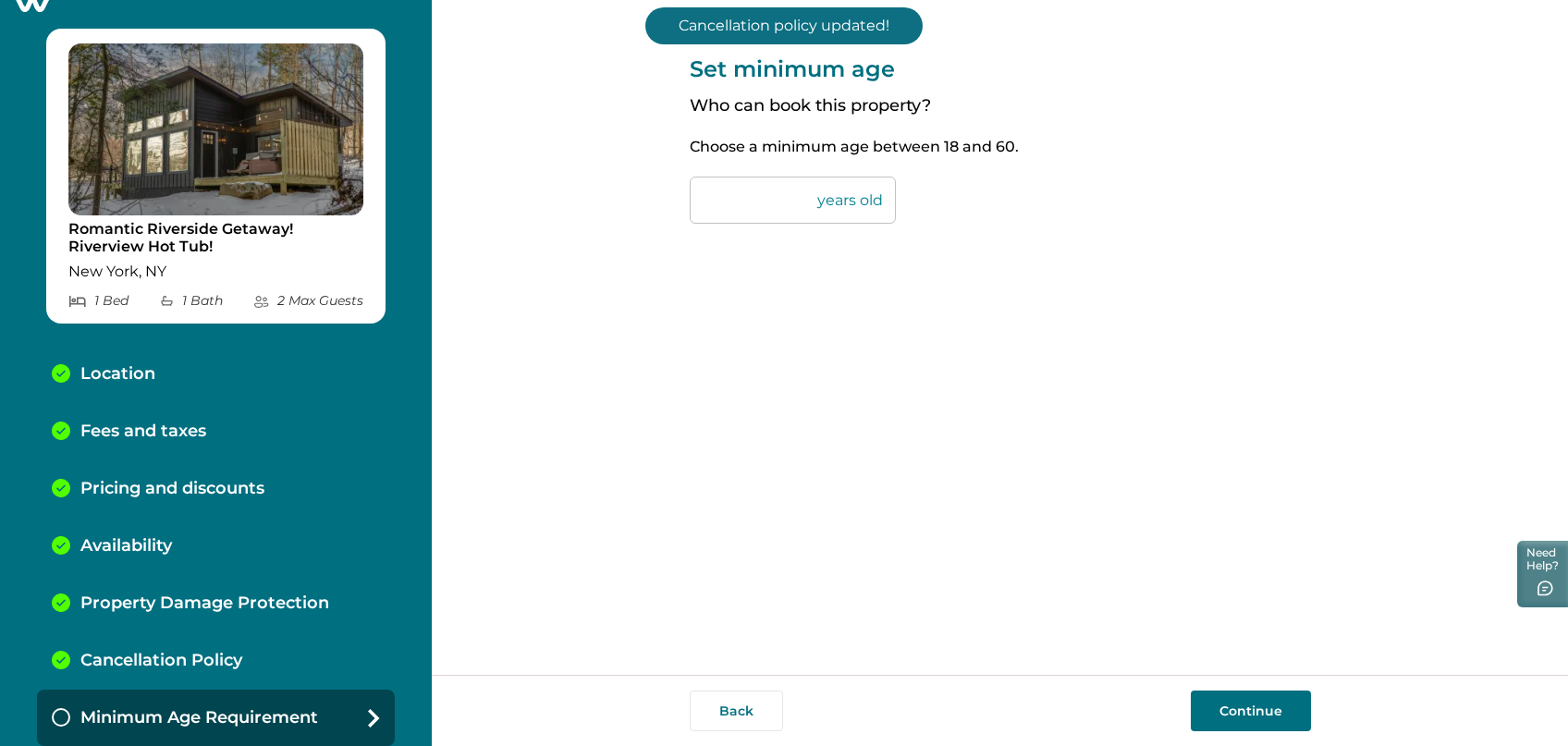 click on "Continue" at bounding box center [1251, 711] 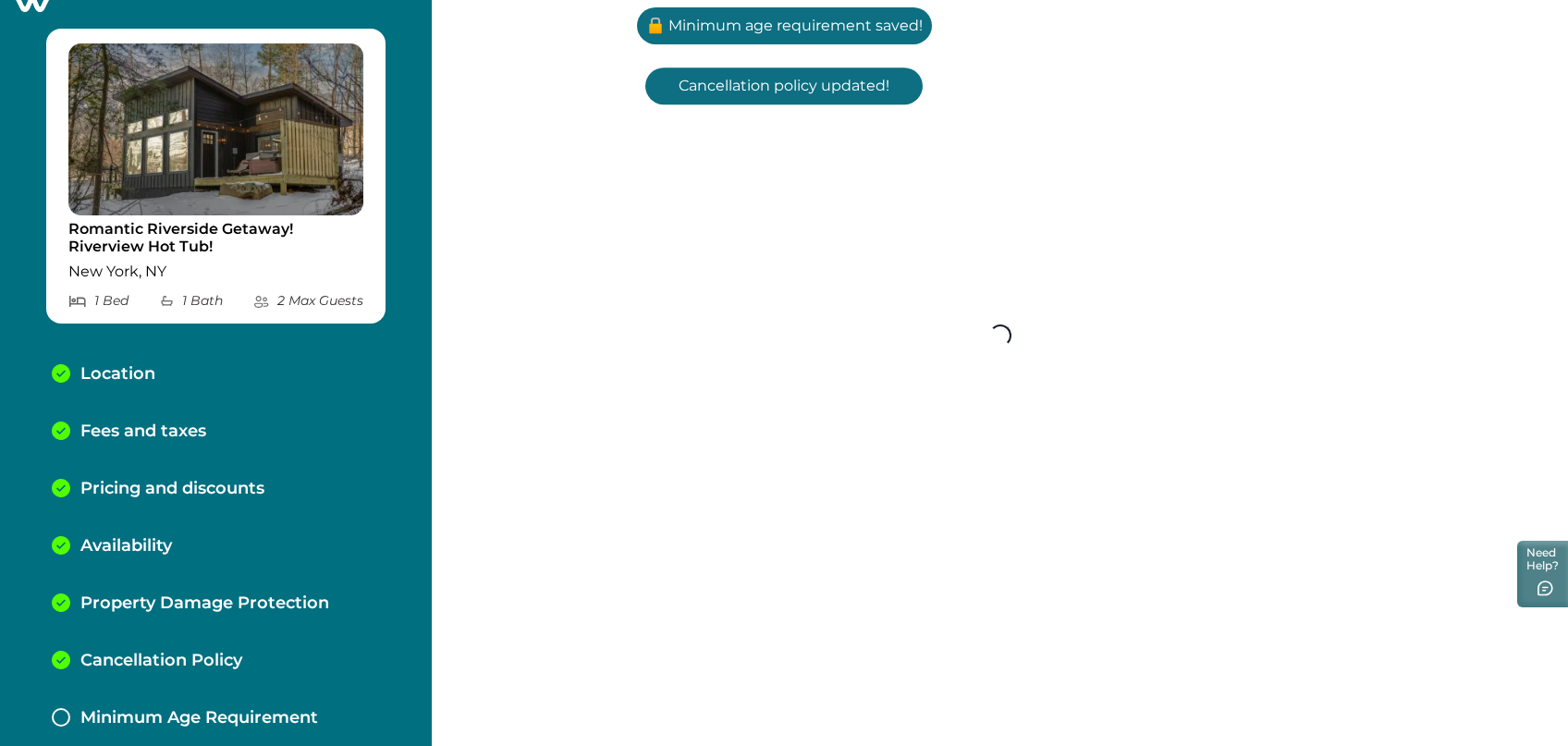 scroll, scrollTop: 82, scrollLeft: 0, axis: vertical 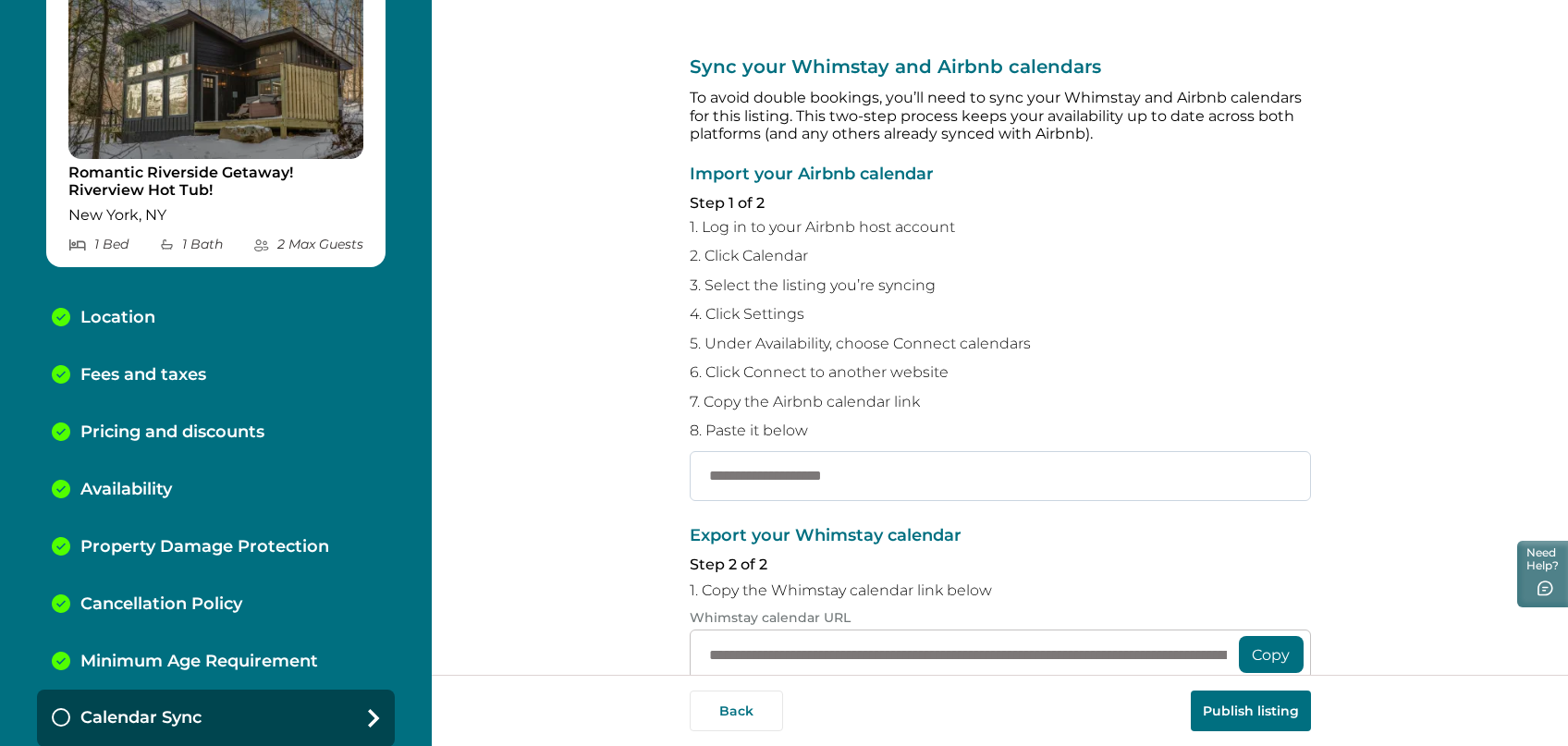 click at bounding box center (1000, 476) 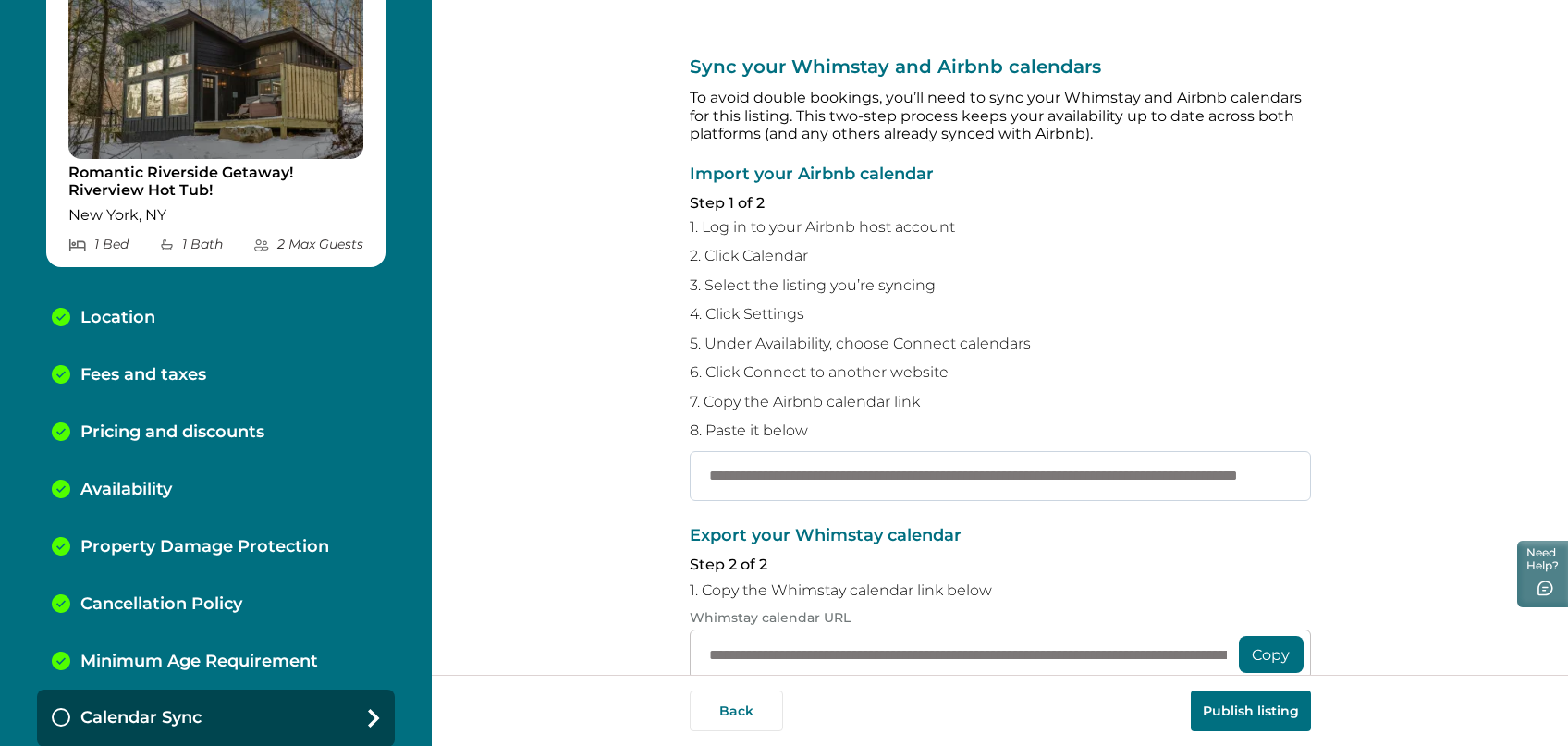 scroll, scrollTop: 0, scrollLeft: 192, axis: horizontal 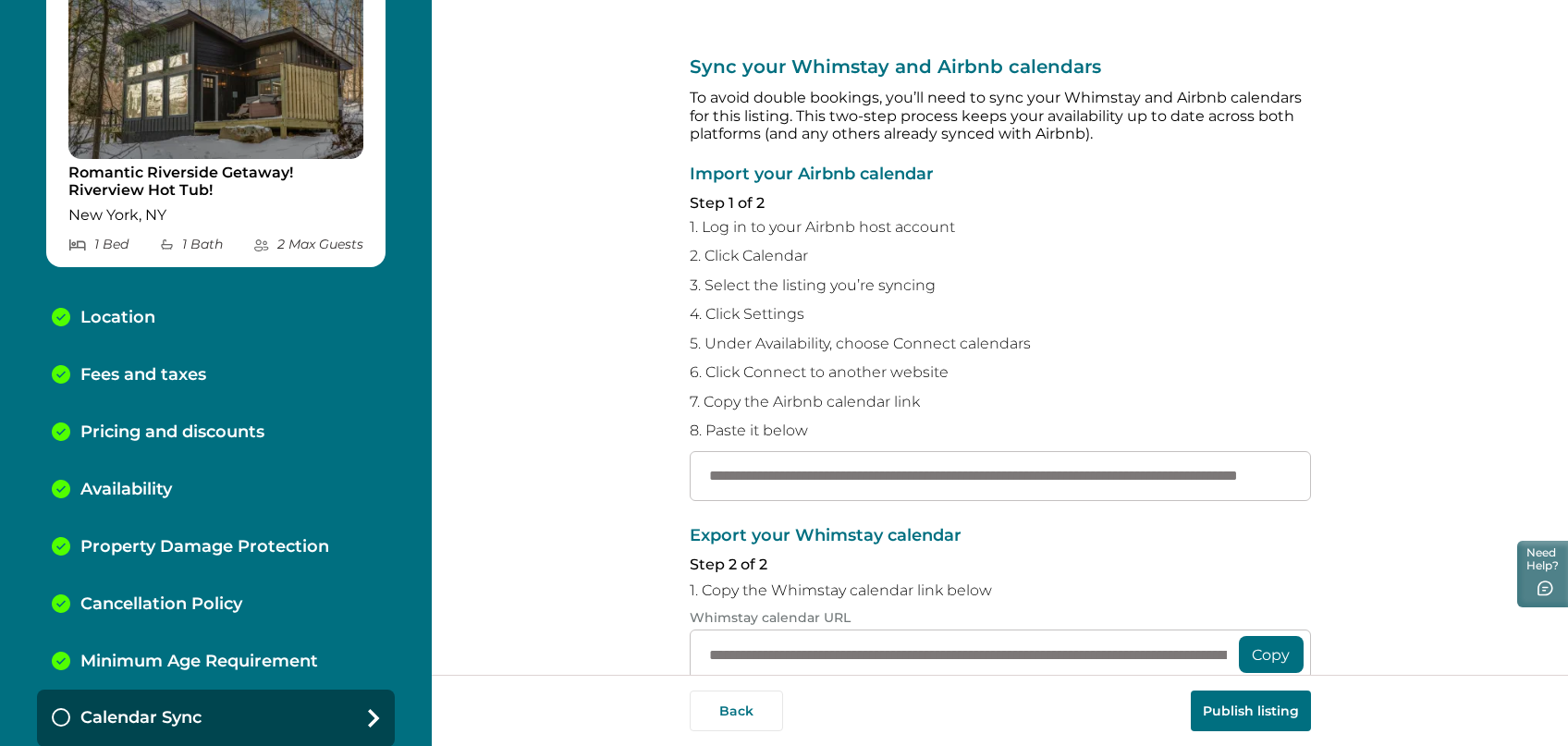 type on "**********" 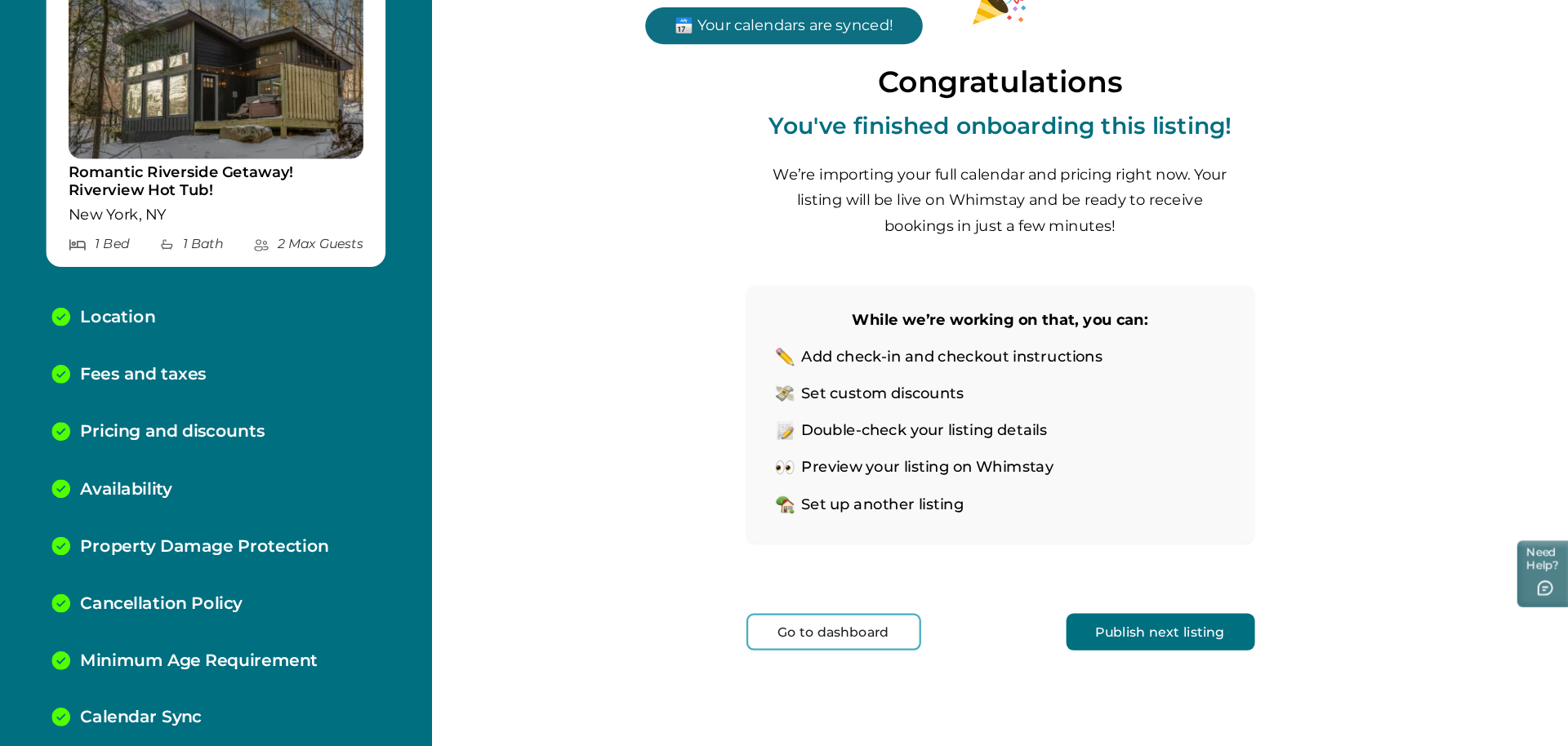scroll, scrollTop: 99, scrollLeft: 0, axis: vertical 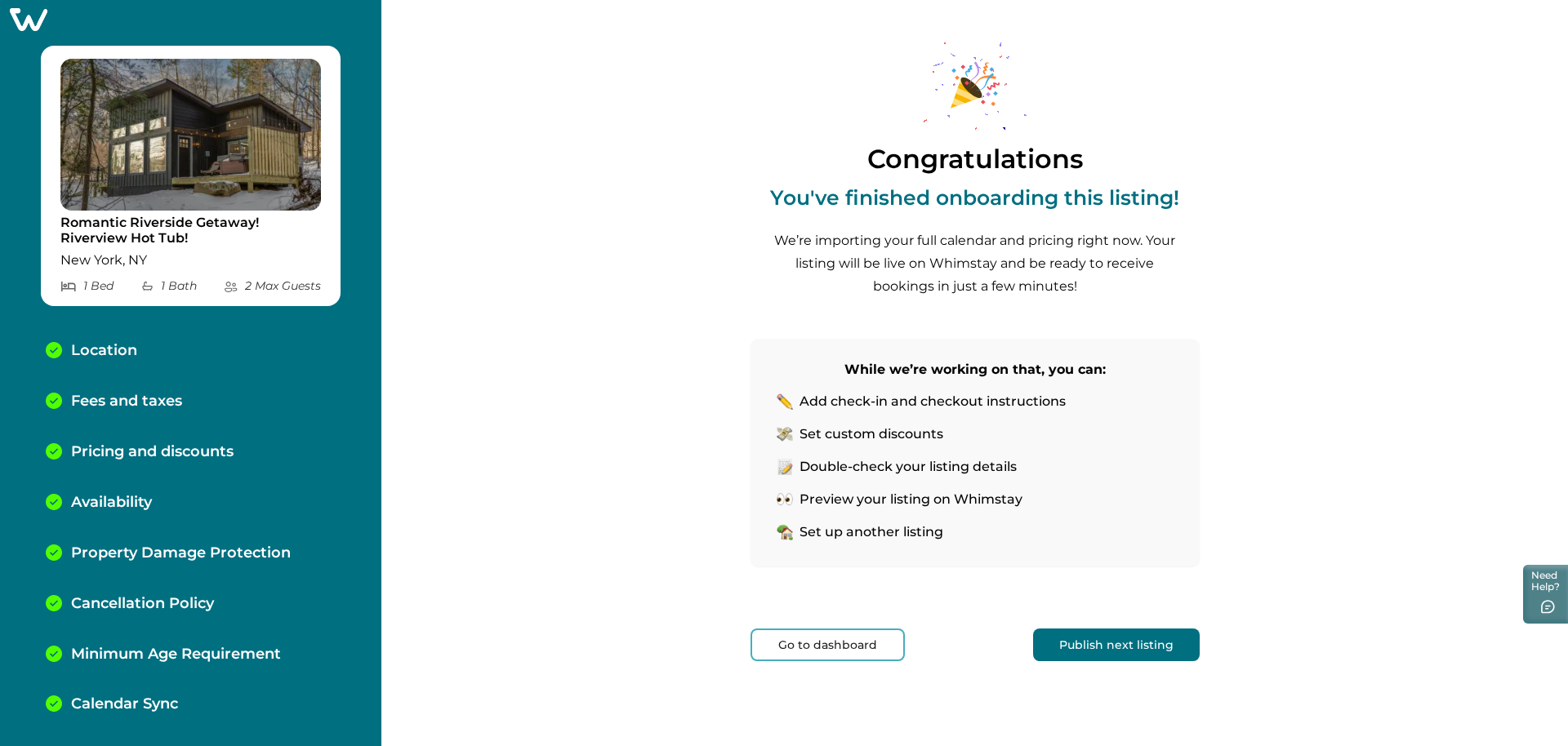 click on "Go to dashboard" at bounding box center [827, 645] 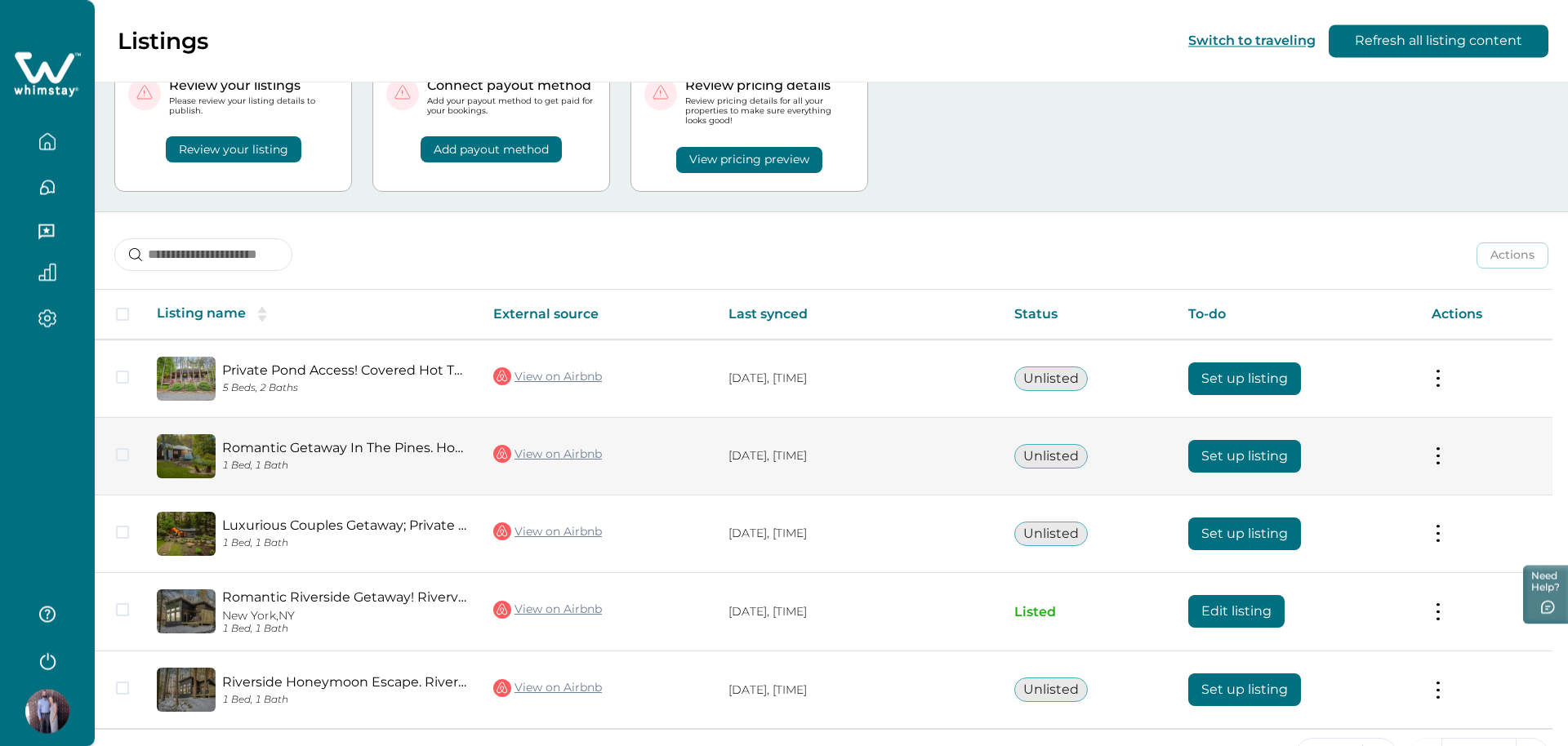 scroll, scrollTop: 119, scrollLeft: 0, axis: vertical 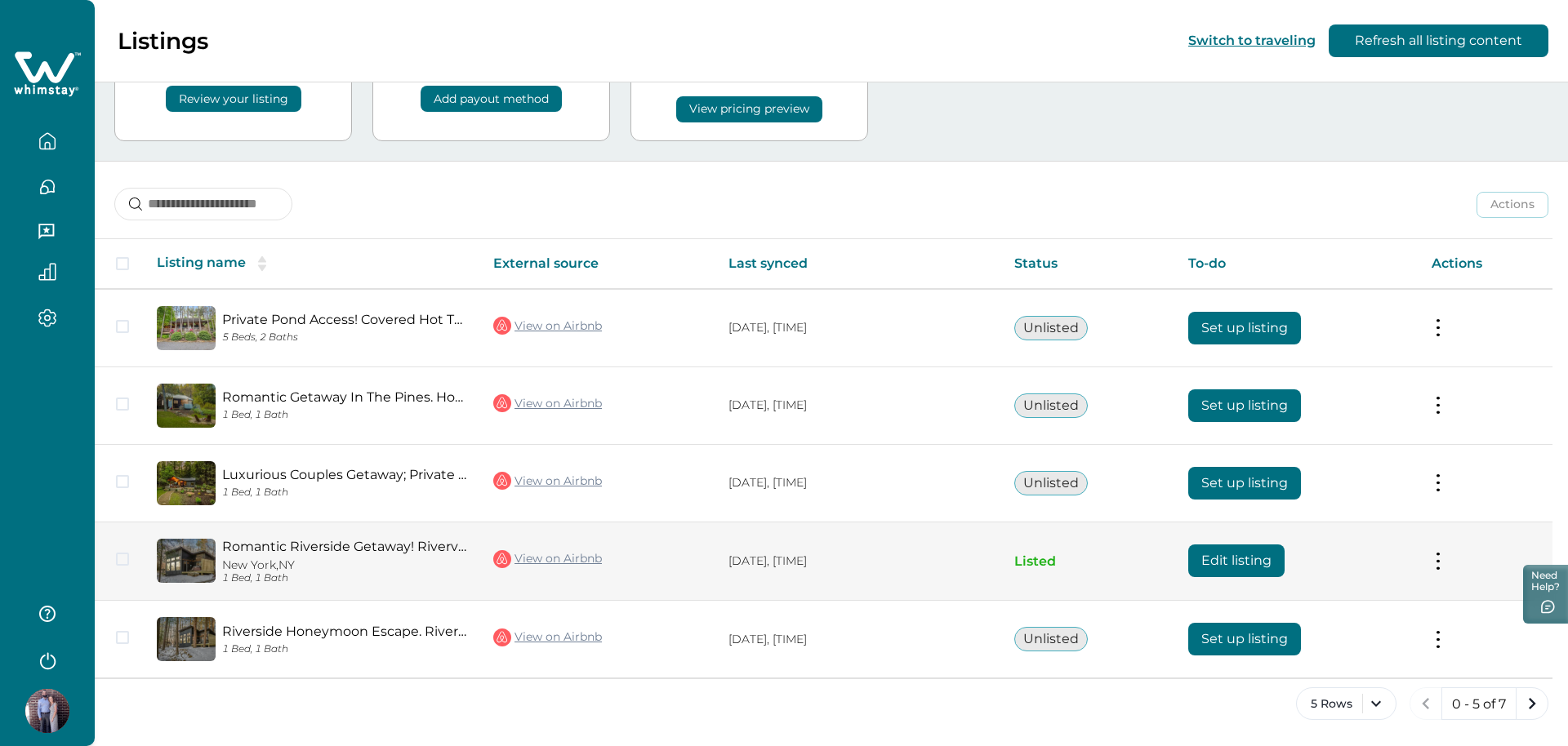 click on "Edit listing" at bounding box center [1236, 561] 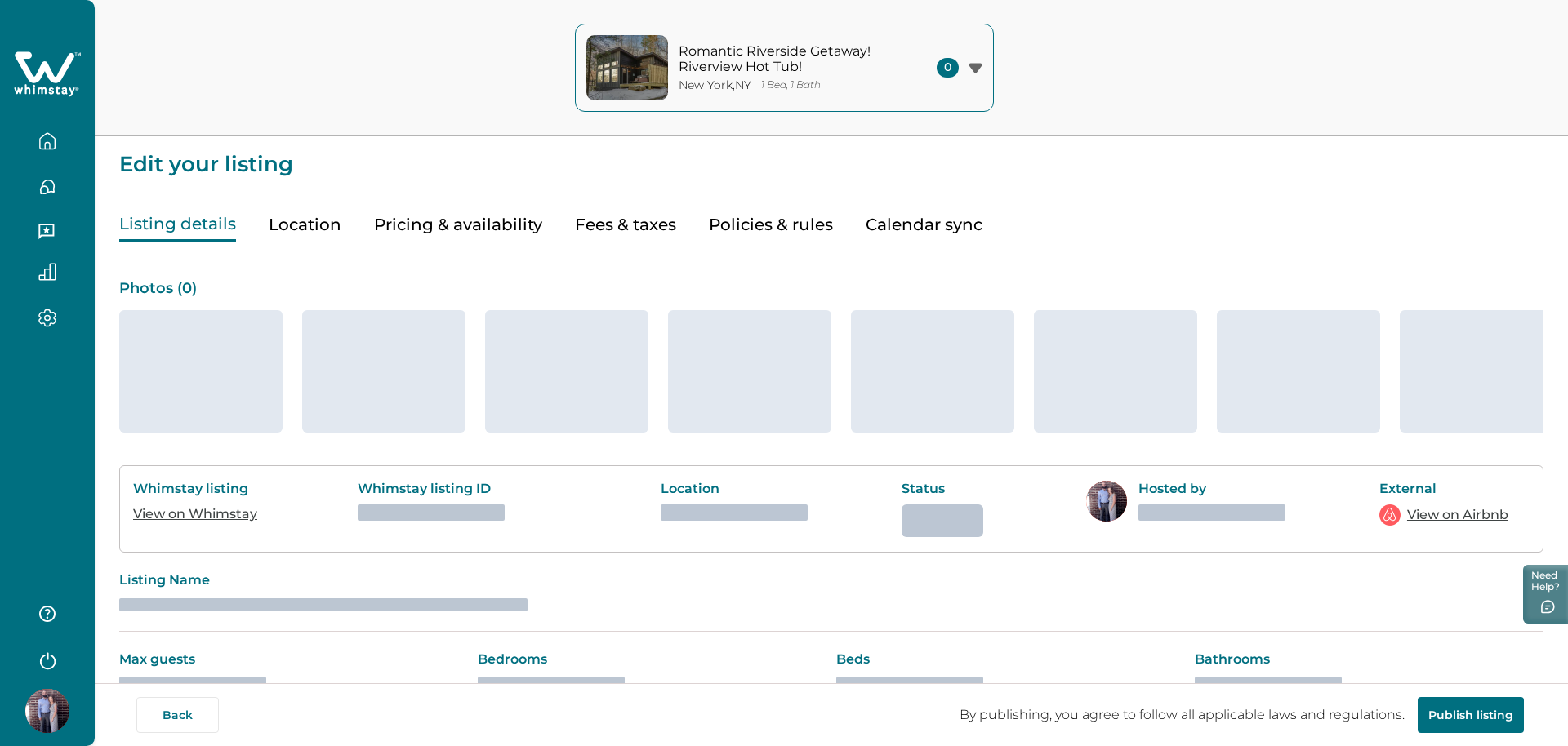 click on "Pricing & availability" at bounding box center (458, 224) 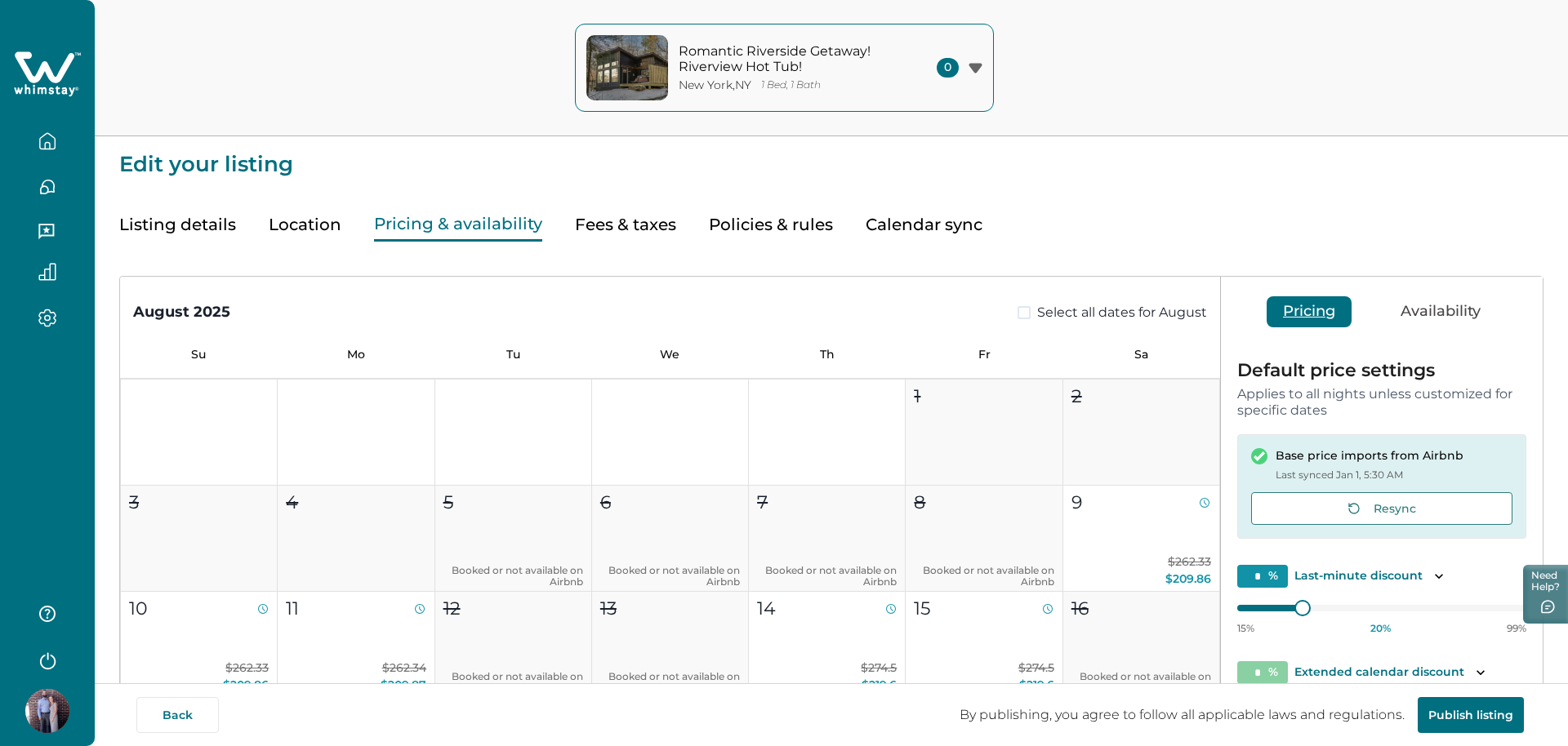 type on "**" 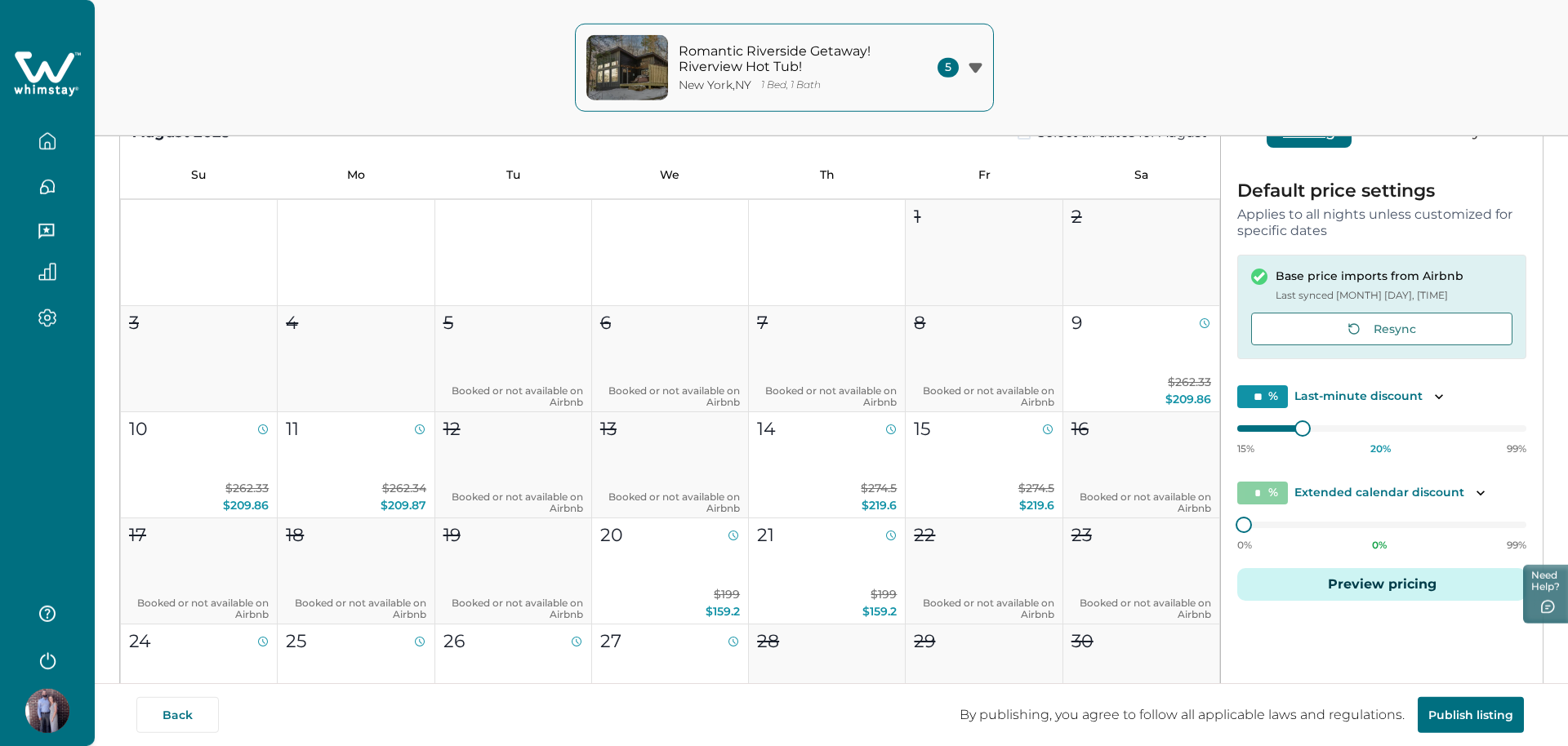 scroll, scrollTop: 250, scrollLeft: 0, axis: vertical 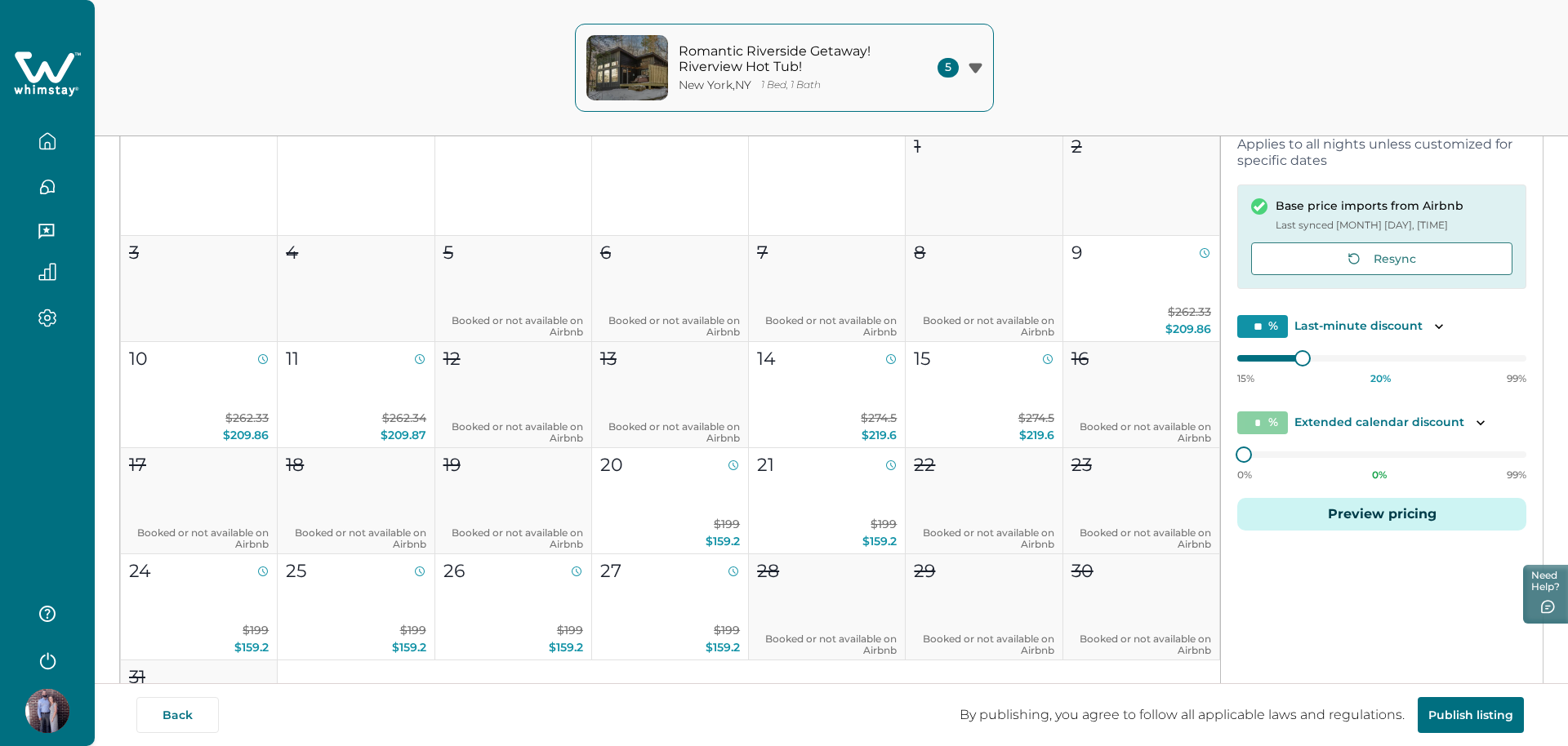 click on "Preview pricing" at bounding box center (1382, 514) 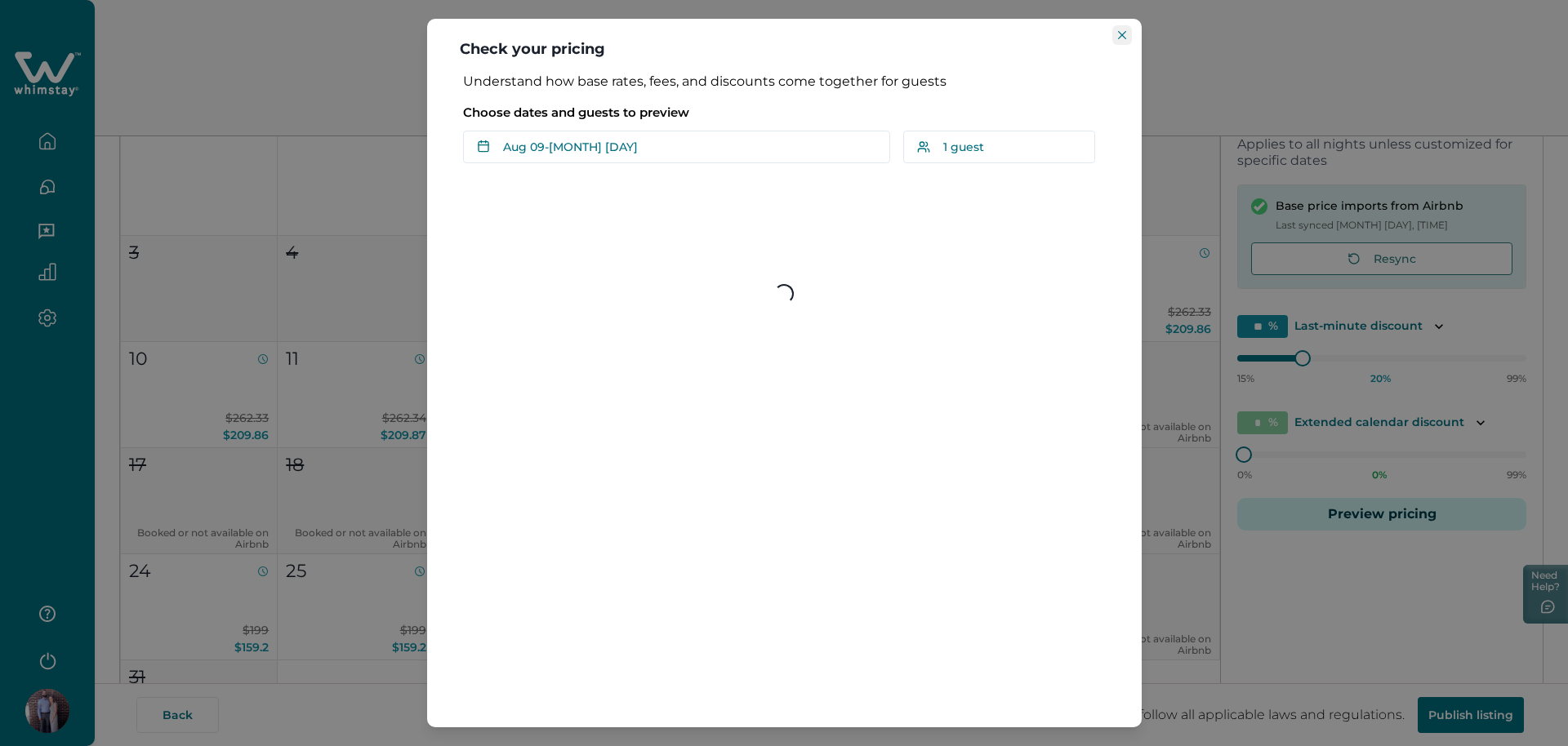 click at bounding box center [1122, 35] 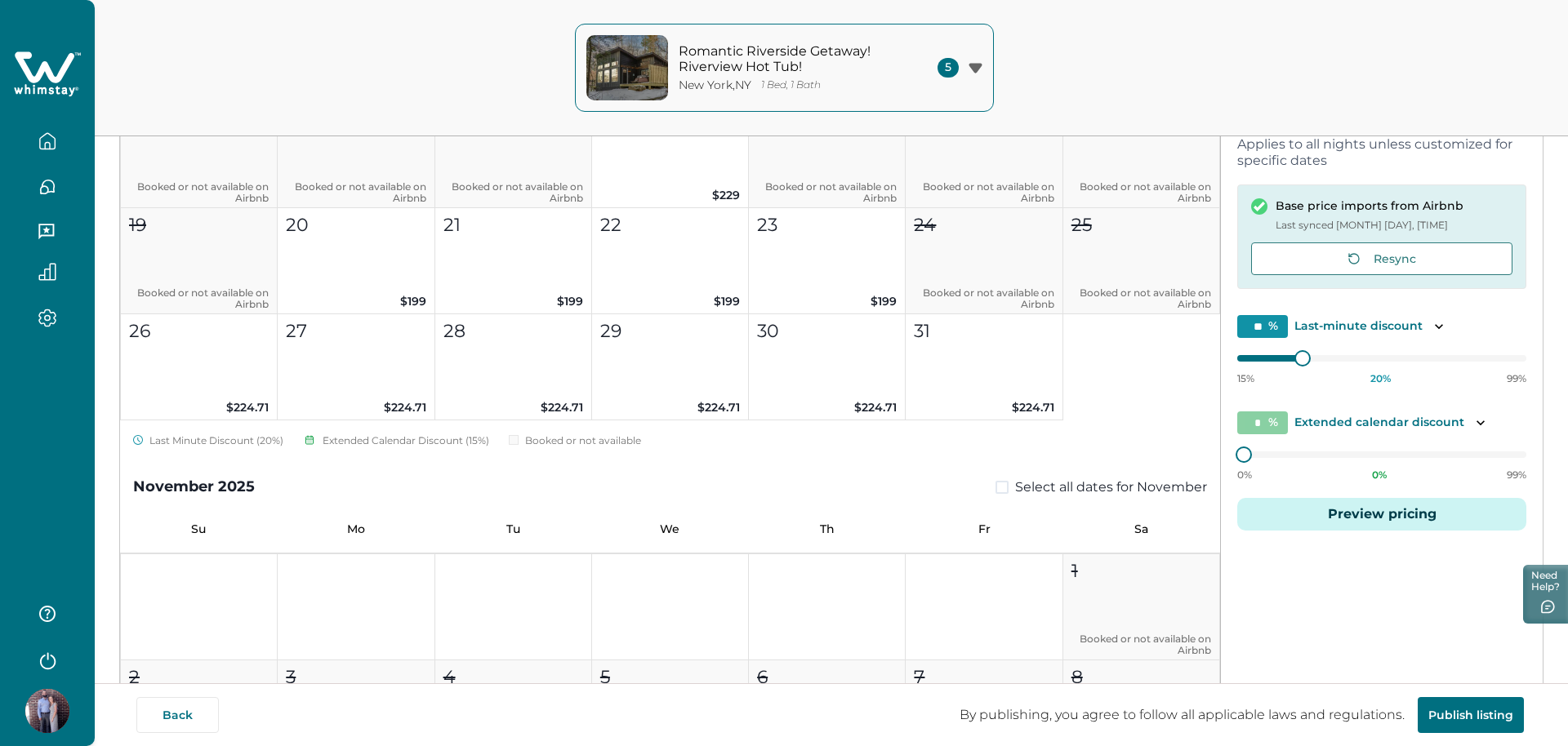 scroll, scrollTop: 1582, scrollLeft: 0, axis: vertical 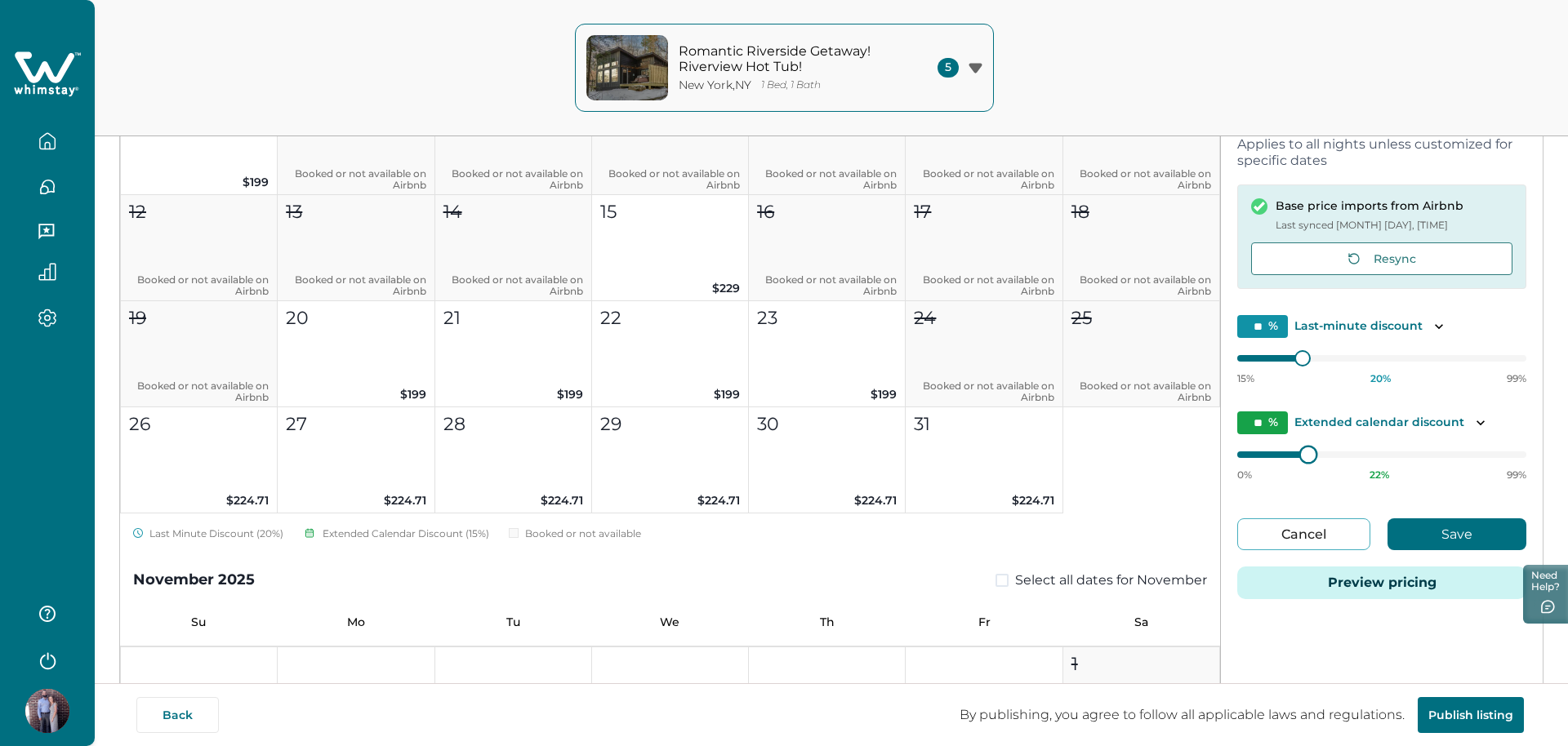 click at bounding box center (1307, 455) 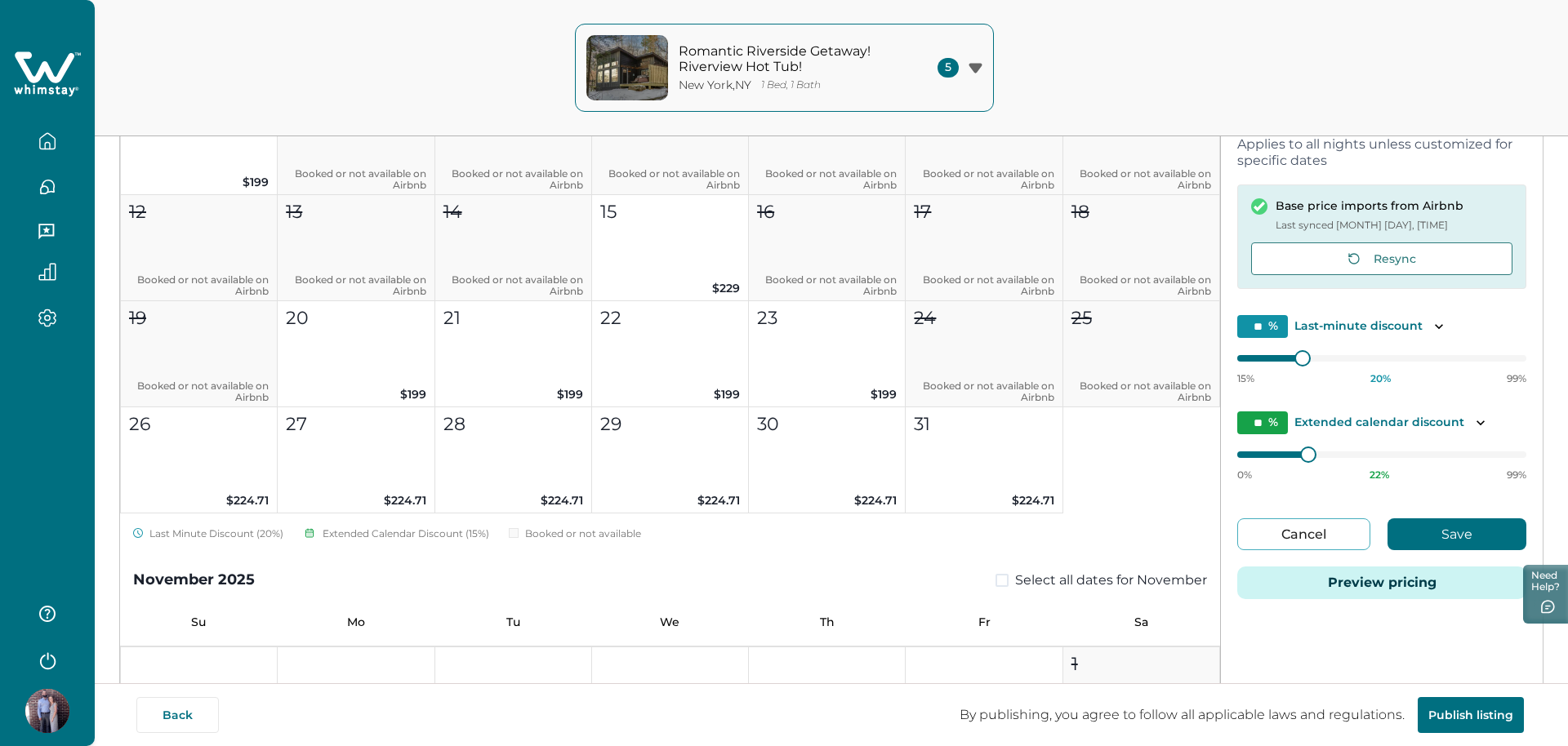 click on "Save" at bounding box center [1457, 534] 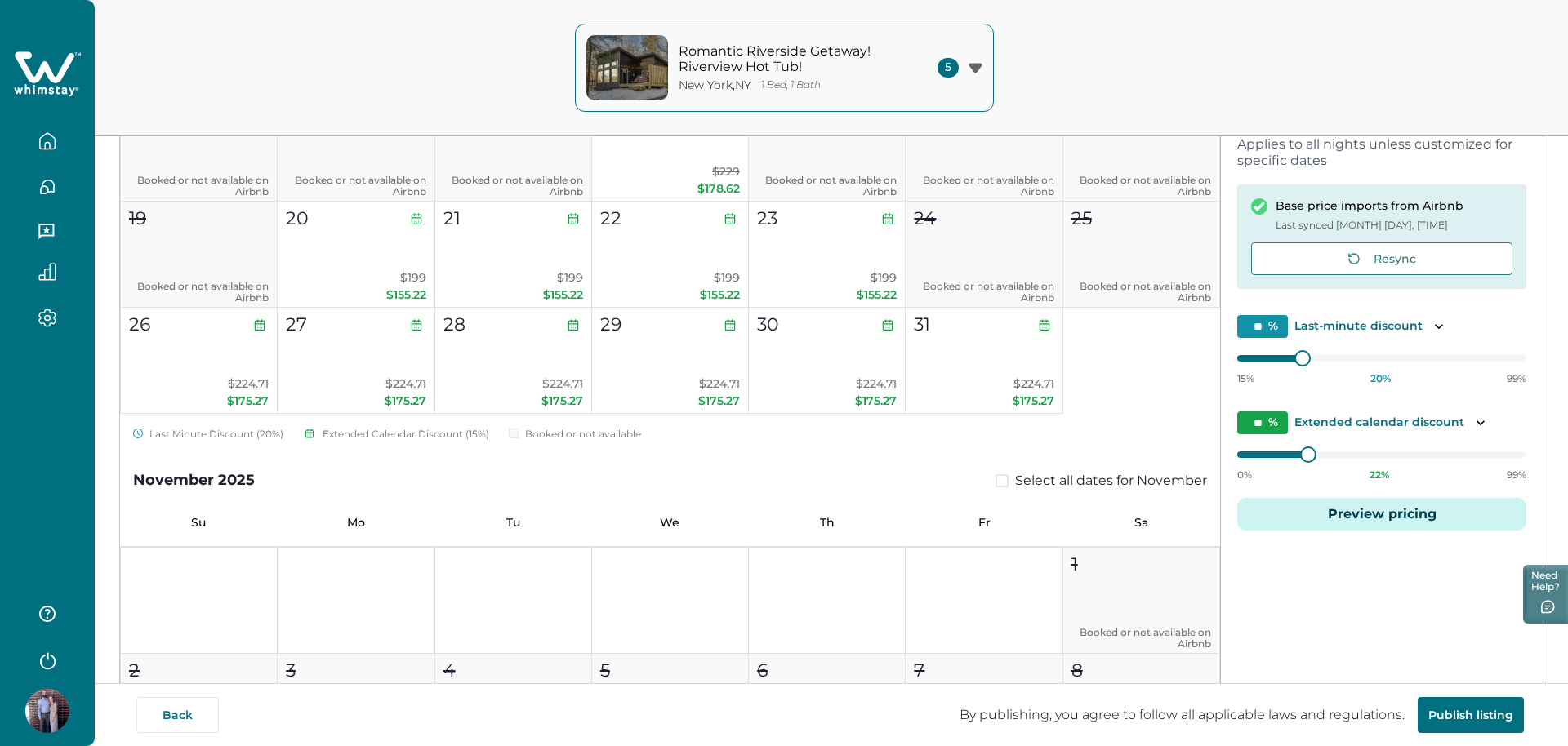 scroll, scrollTop: 1582, scrollLeft: 0, axis: vertical 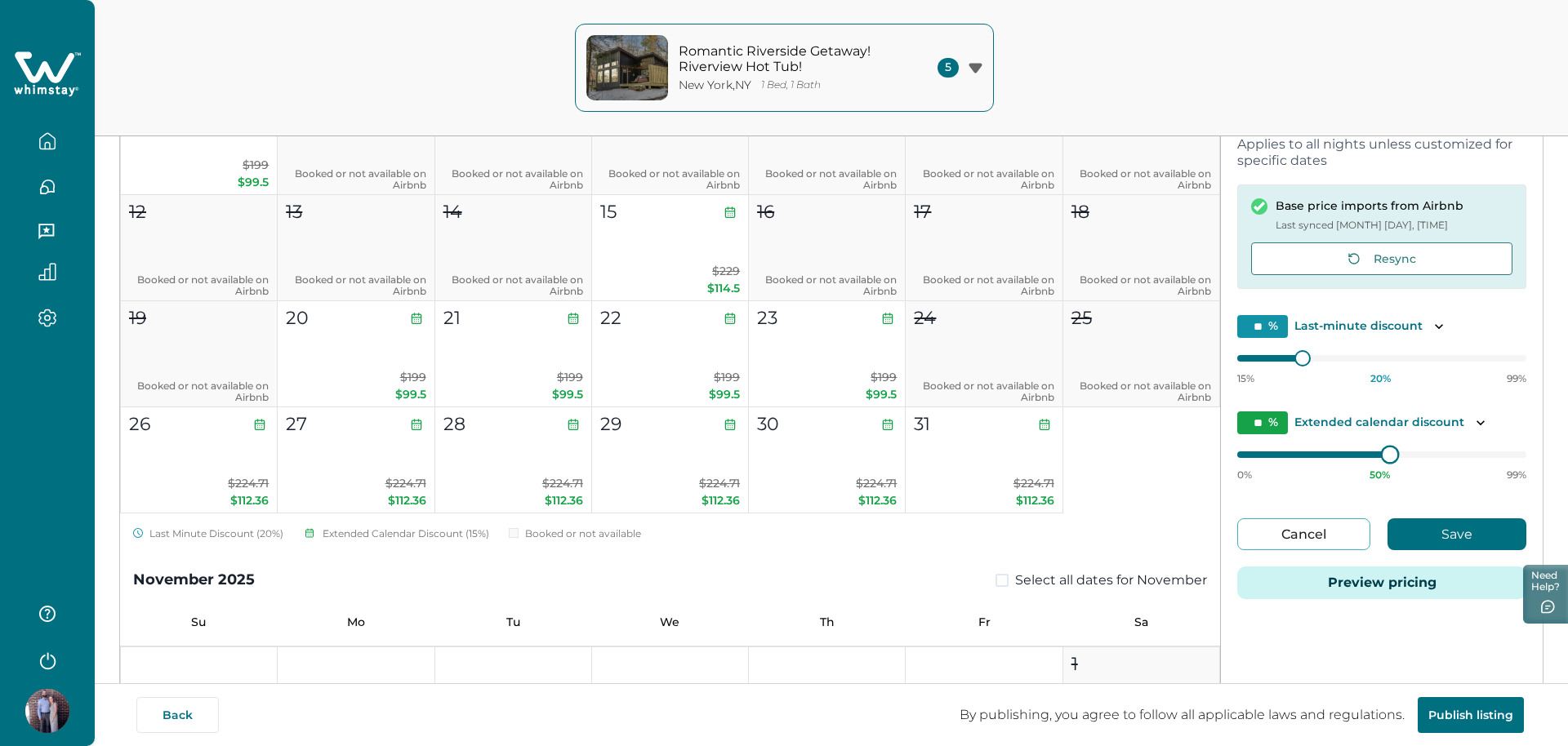 click at bounding box center (1390, 455) 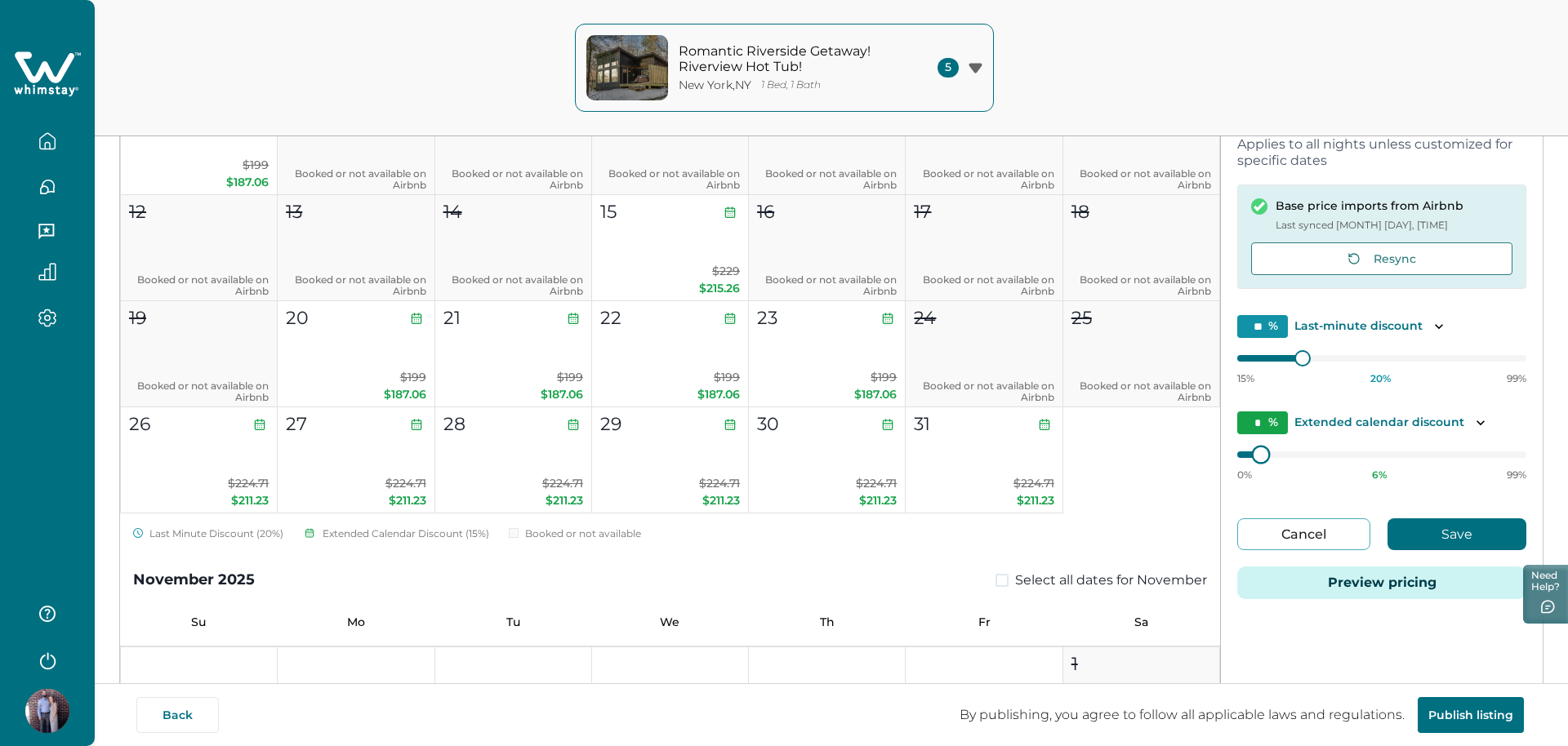 type on "*" 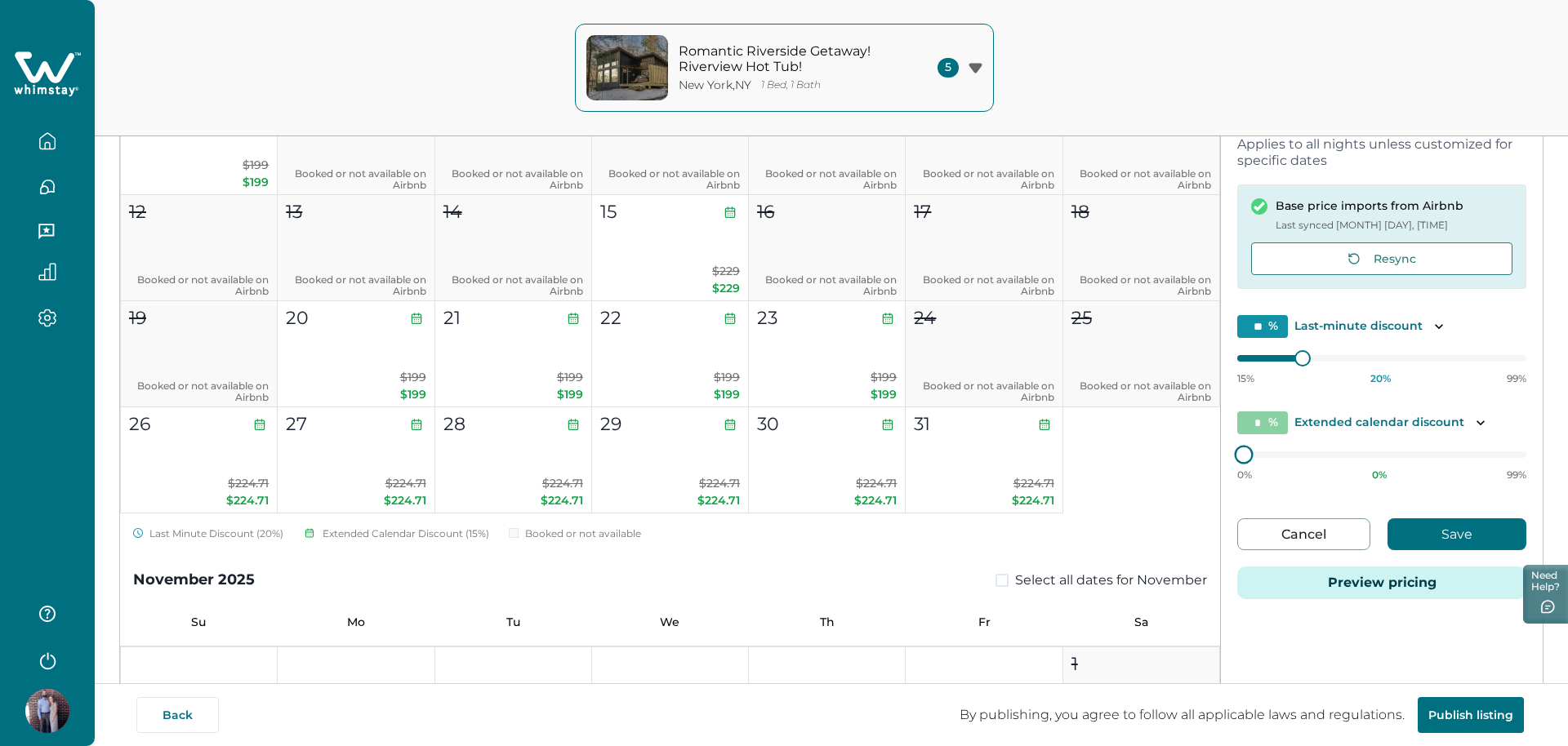 click on "August 2025 Select all dates for   August Su Mo Tu We Th Fr Sa 1 2 3 4 5 Booked or not available on Airbnb 6 Booked or not available on Airbnb 7 Booked or not available on Airbnb 8 Booked or not available on Airbnb 9 $262.33 $209.86 10 $262.33 $209.86 11 $262.34 $209.87 12 Booked or not available on Airbnb 13 Booked or not available on Airbnb 14 $274.5 $219.6 15 $274.5 $219.6 16 Booked or not available on Airbnb 17 Booked or not available on Airbnb 18 Booked or not available on Airbnb 19 Booked or not available on Airbnb 20 $199 $159.2 21 $199 $159.2 22 Booked or not available on Airbnb 23 Booked or not available on Airbnb 24 $199 $159.2 25 $199 $159.2 26 $199 $159.2 27 $199 $159.2 28 Booked or not available on Airbnb 29 Booked or not available on Airbnb 30 Booked or not available on Airbnb 31 Booked or not available on Airbnb Last Minute Discount (20%) Extended Calendar Discount (15%) Booked or not available September 2025 Select all dates for   September Su Mo Tu We Th Fr Sa 1 $257 $205.6 2 $257 $205.6 3 4" at bounding box center (831, 362) 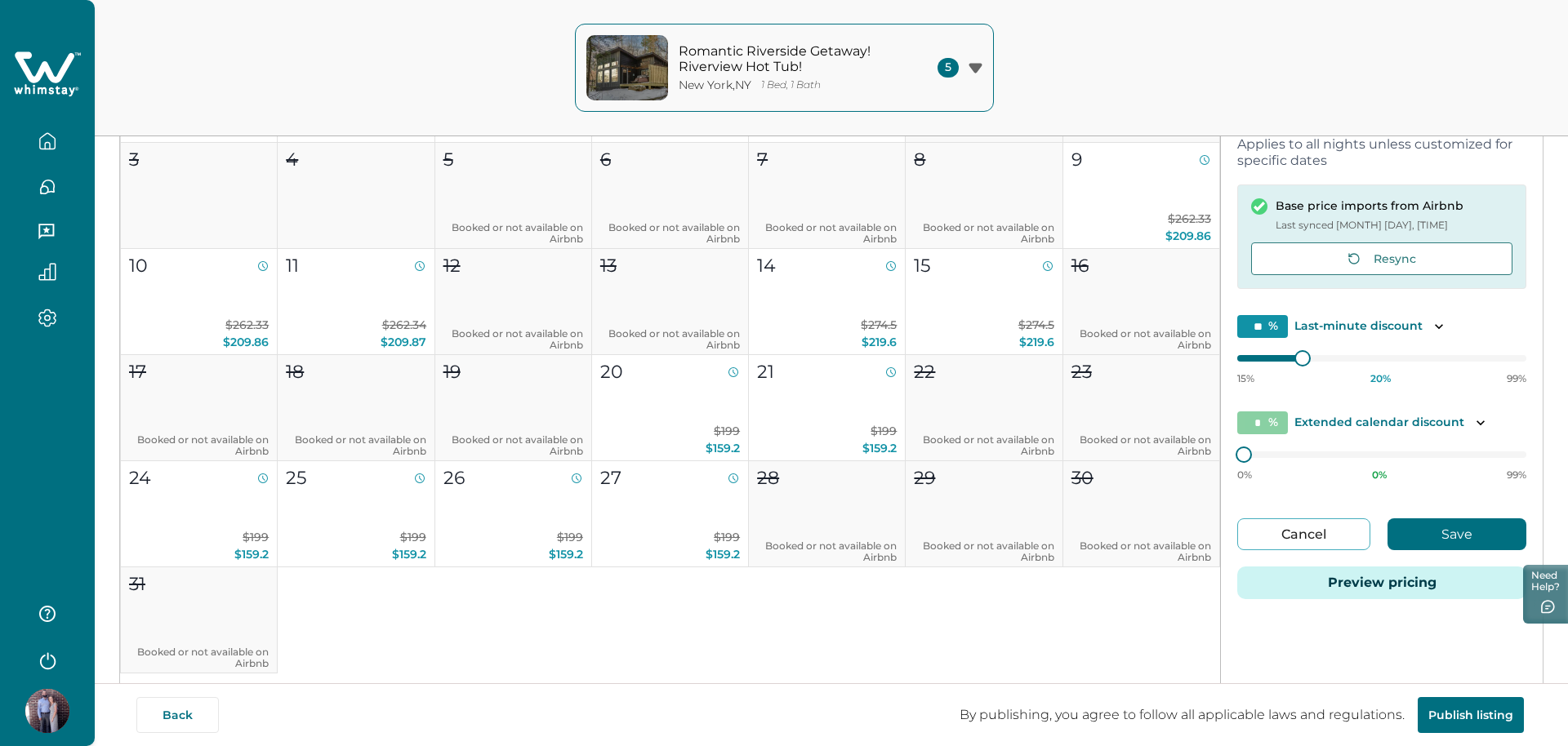 scroll, scrollTop: 0, scrollLeft: 0, axis: both 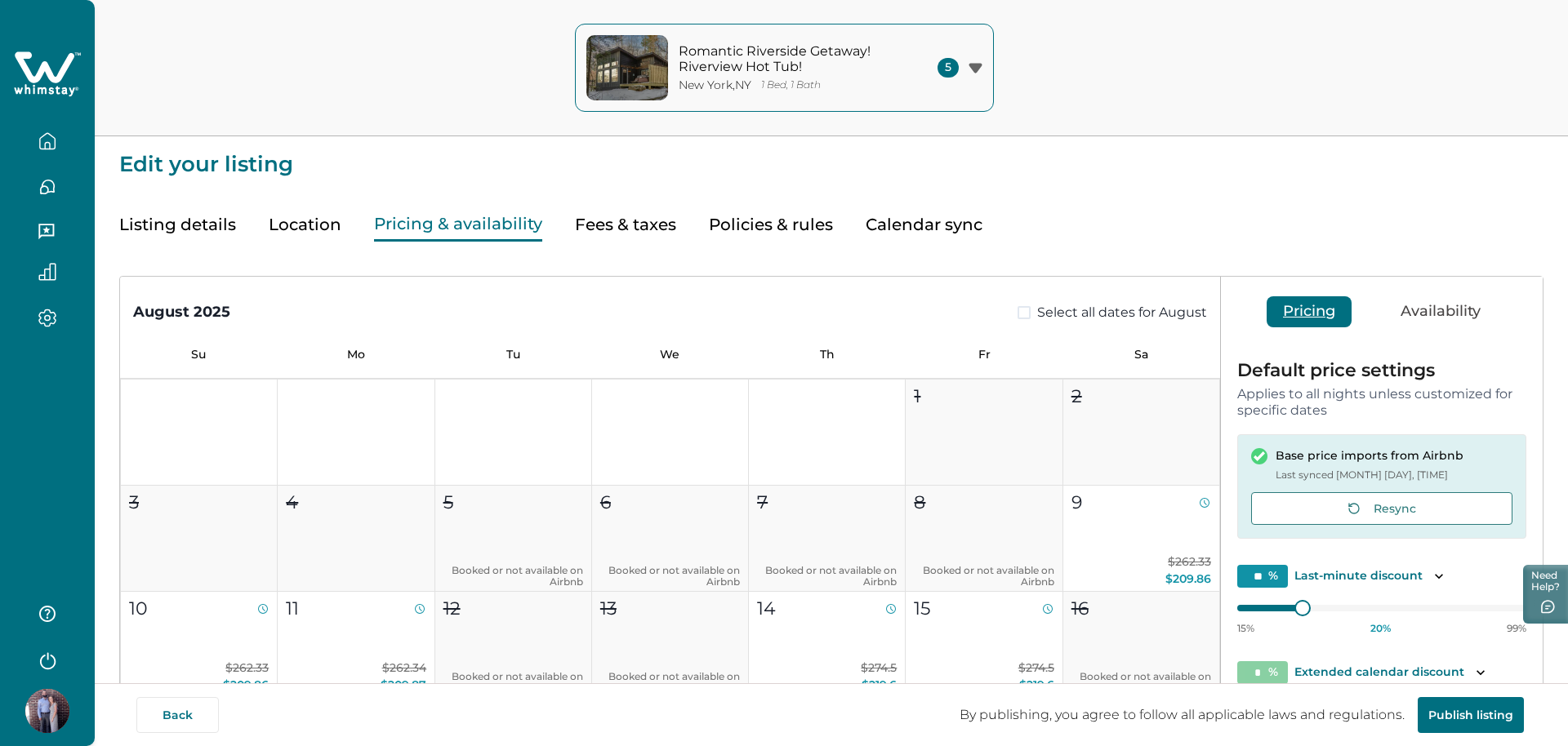 click on "Fees & taxes" at bounding box center [626, 224] 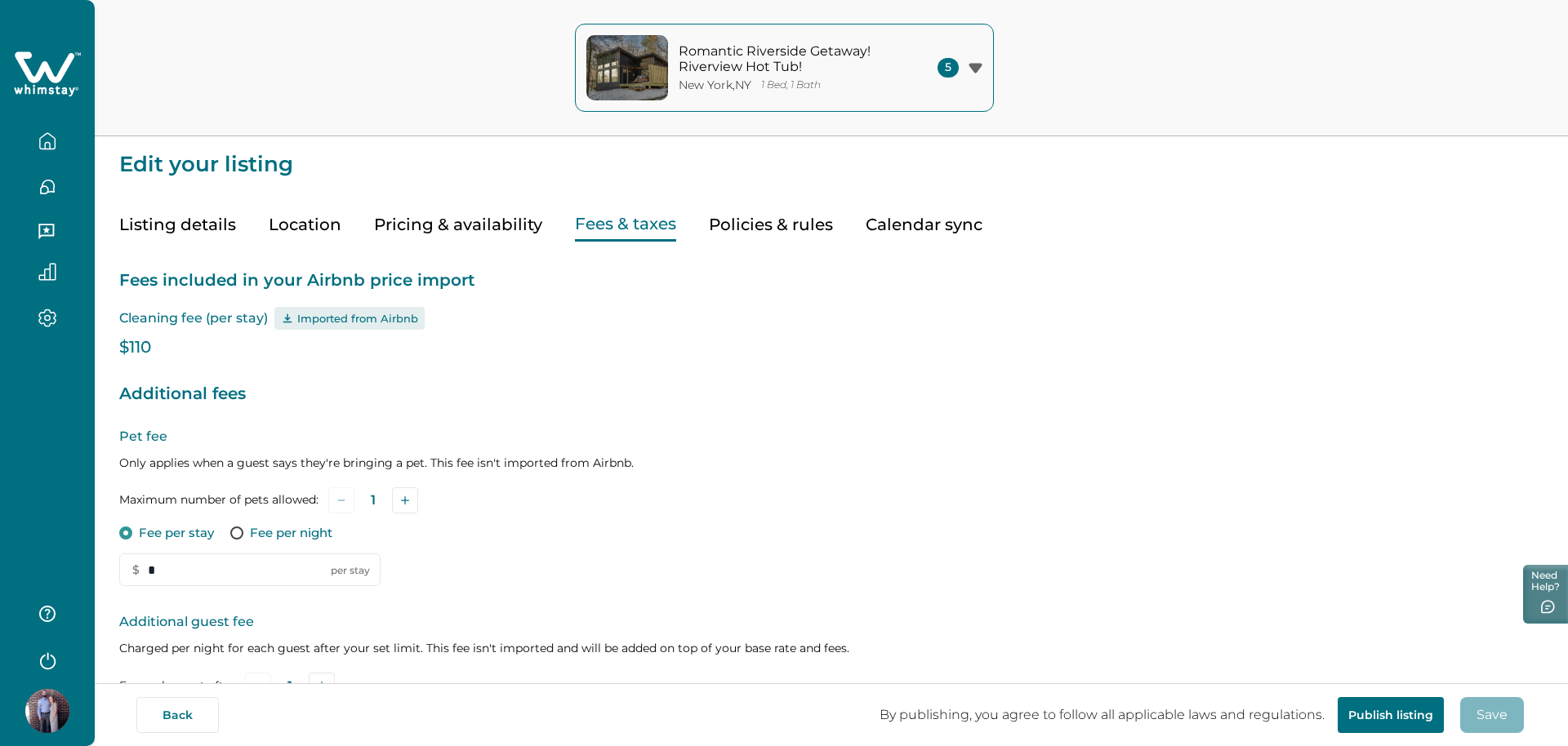 type 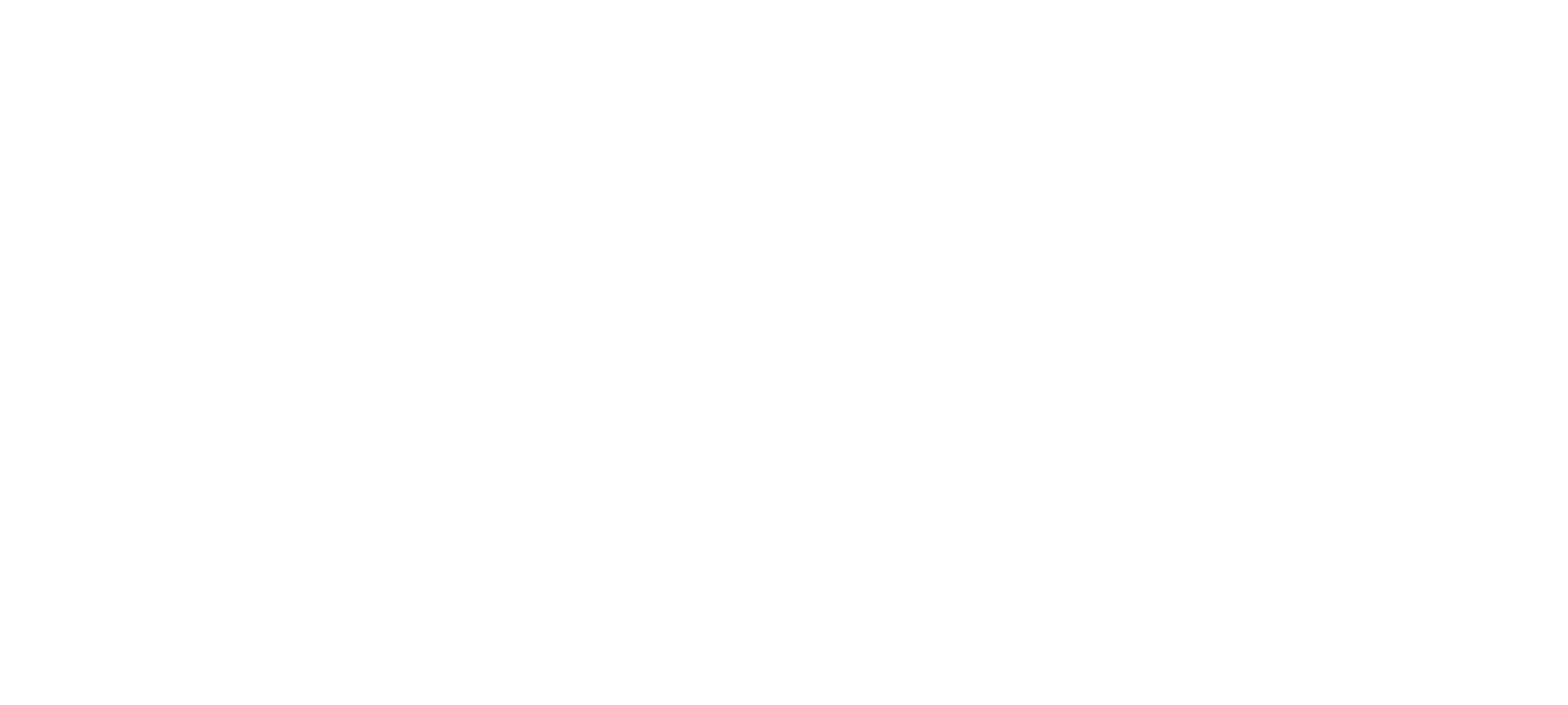 scroll, scrollTop: 0, scrollLeft: 0, axis: both 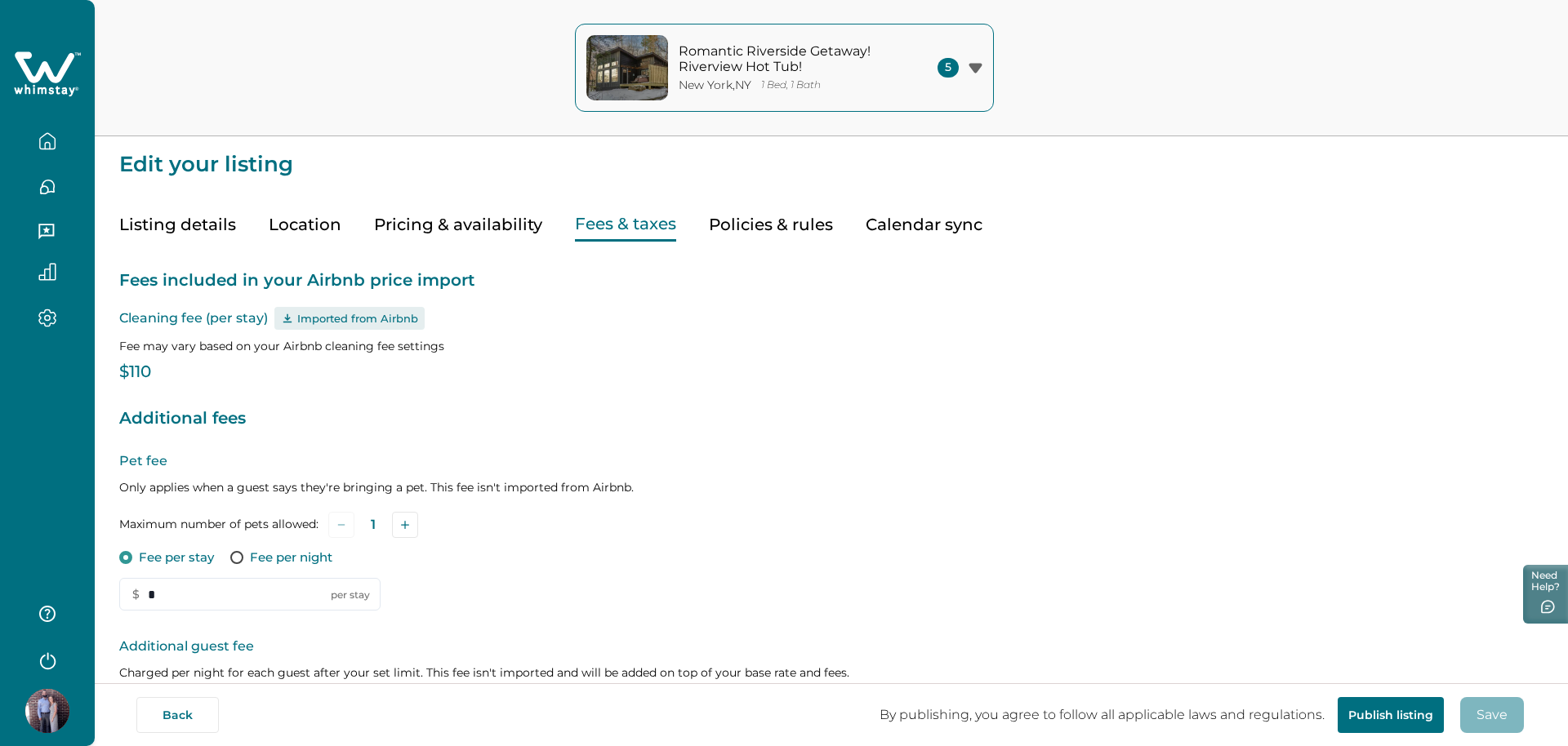 click on "Pet fee Only applies when a guest says they're bringing a pet. This fee isn't imported from Airbnb. Maximum number of pets allowed: 1 Fee per stay Fee per night $ * per stay" at bounding box center (831, 531) 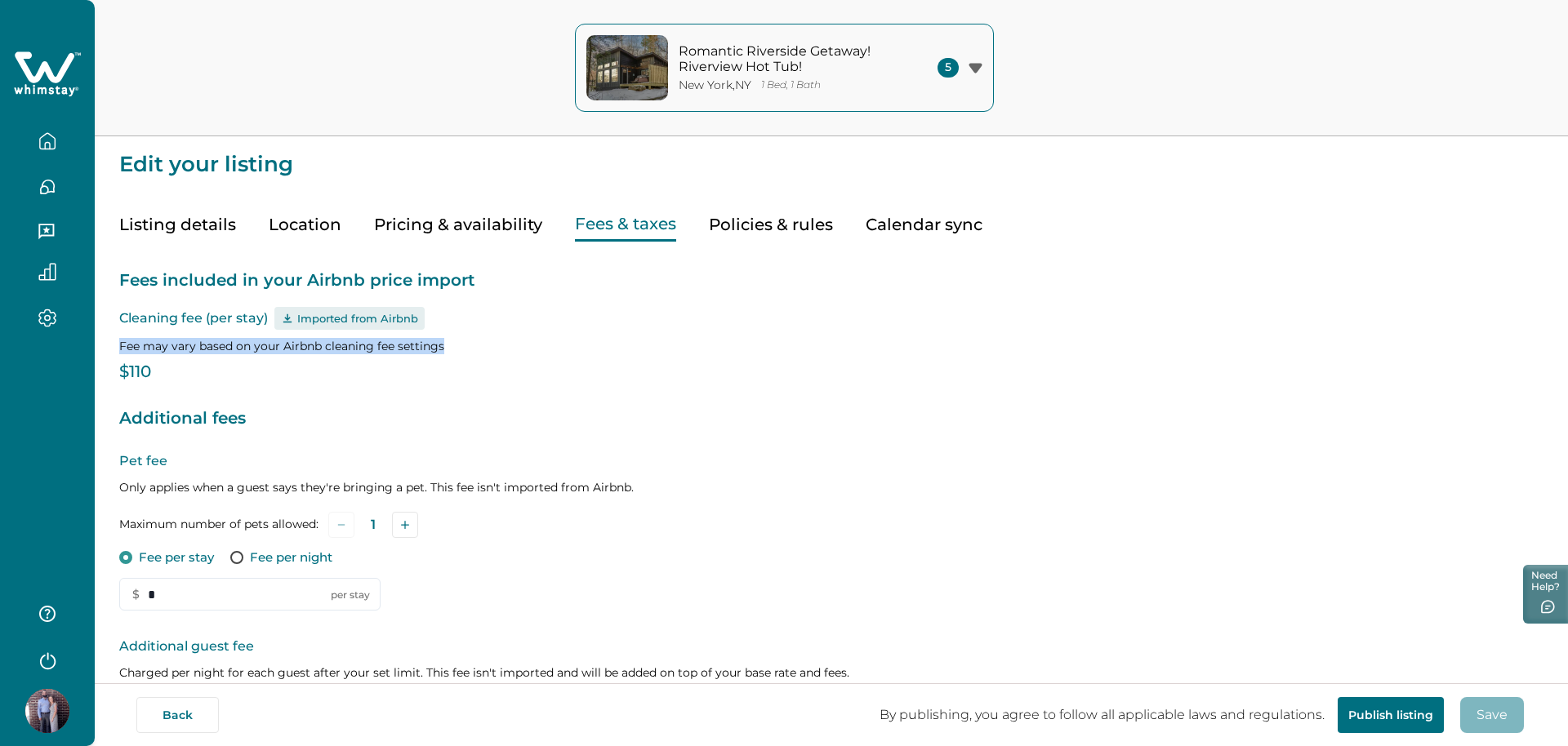 click 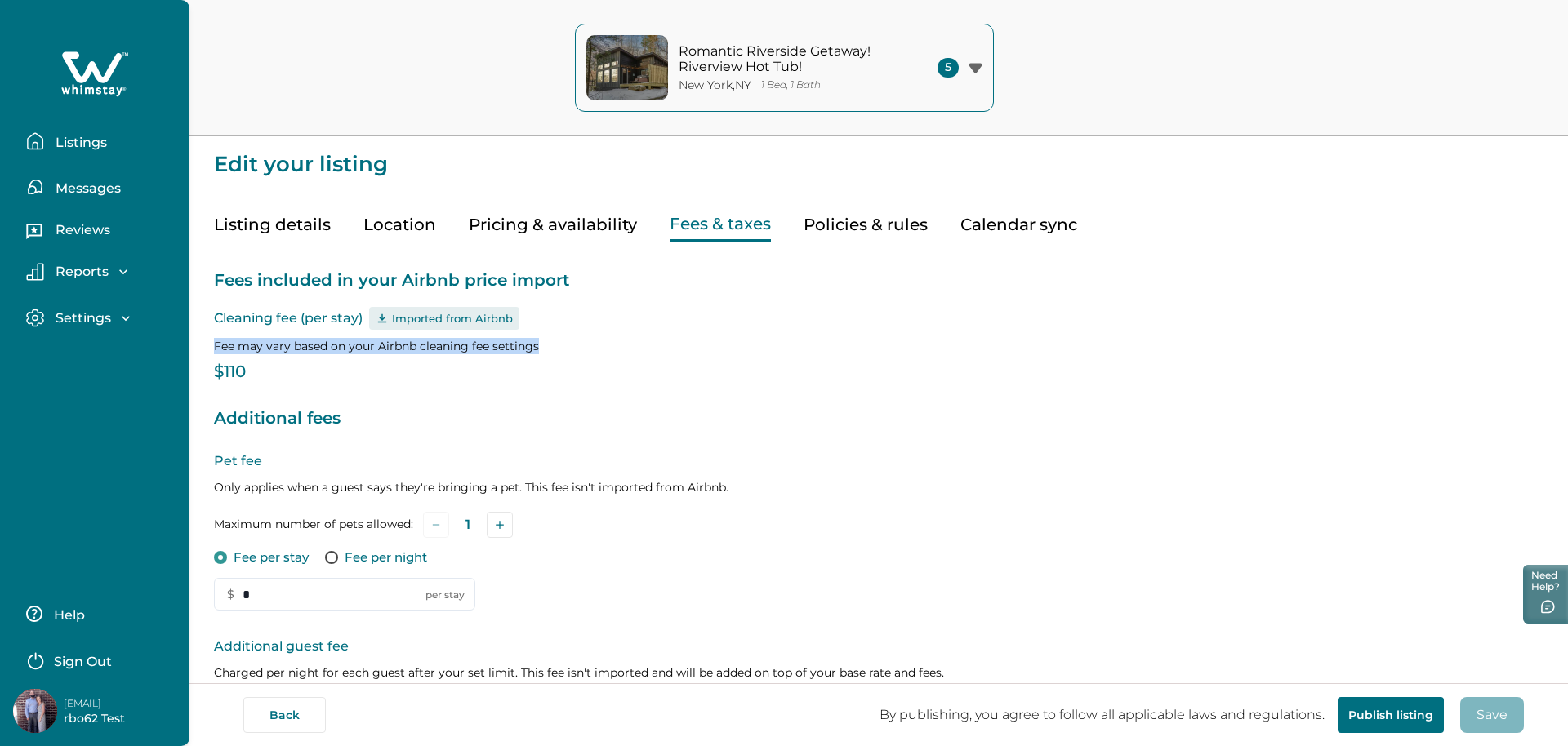 click on "Listings" at bounding box center [101, 141] 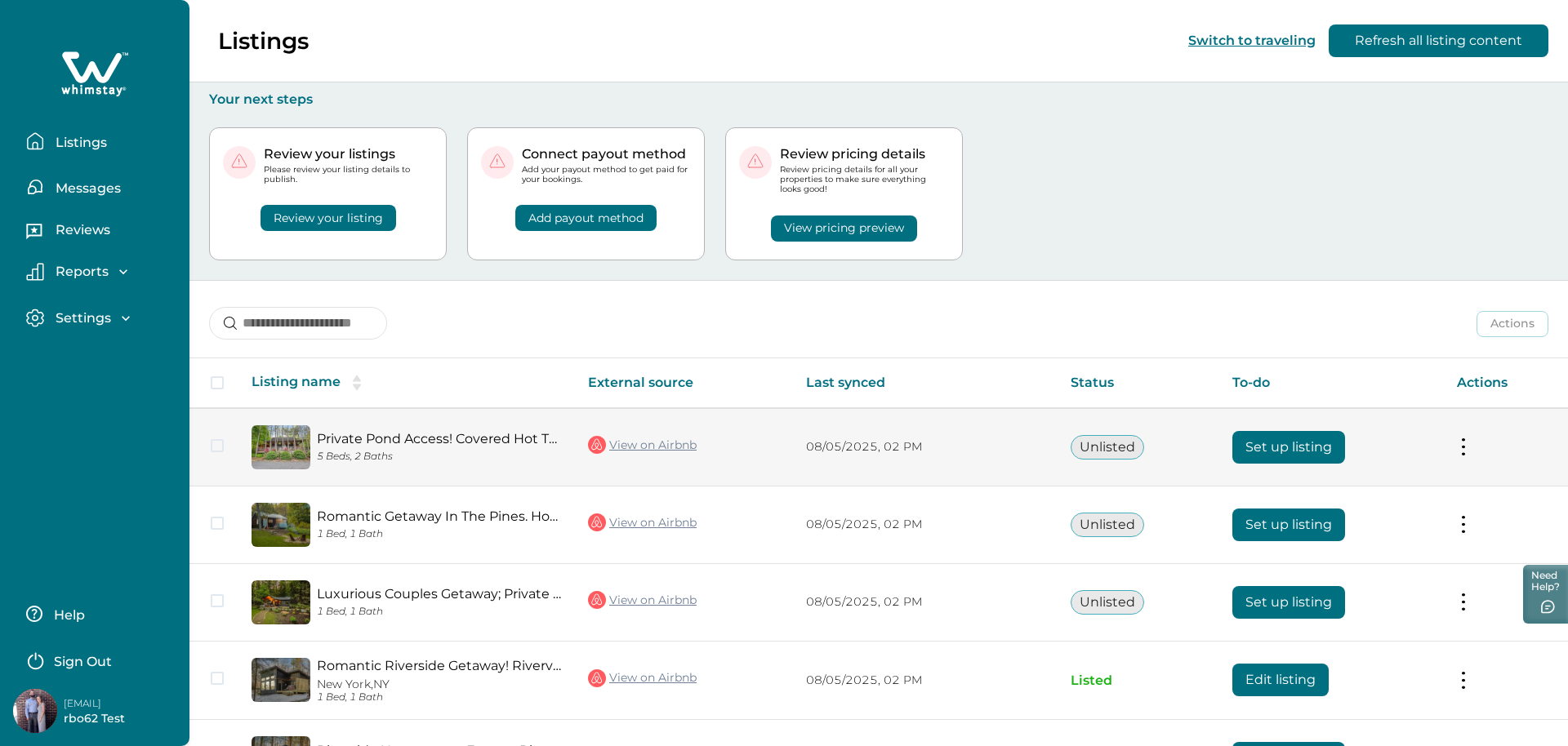 click on "Set up listing" at bounding box center [1289, 447] 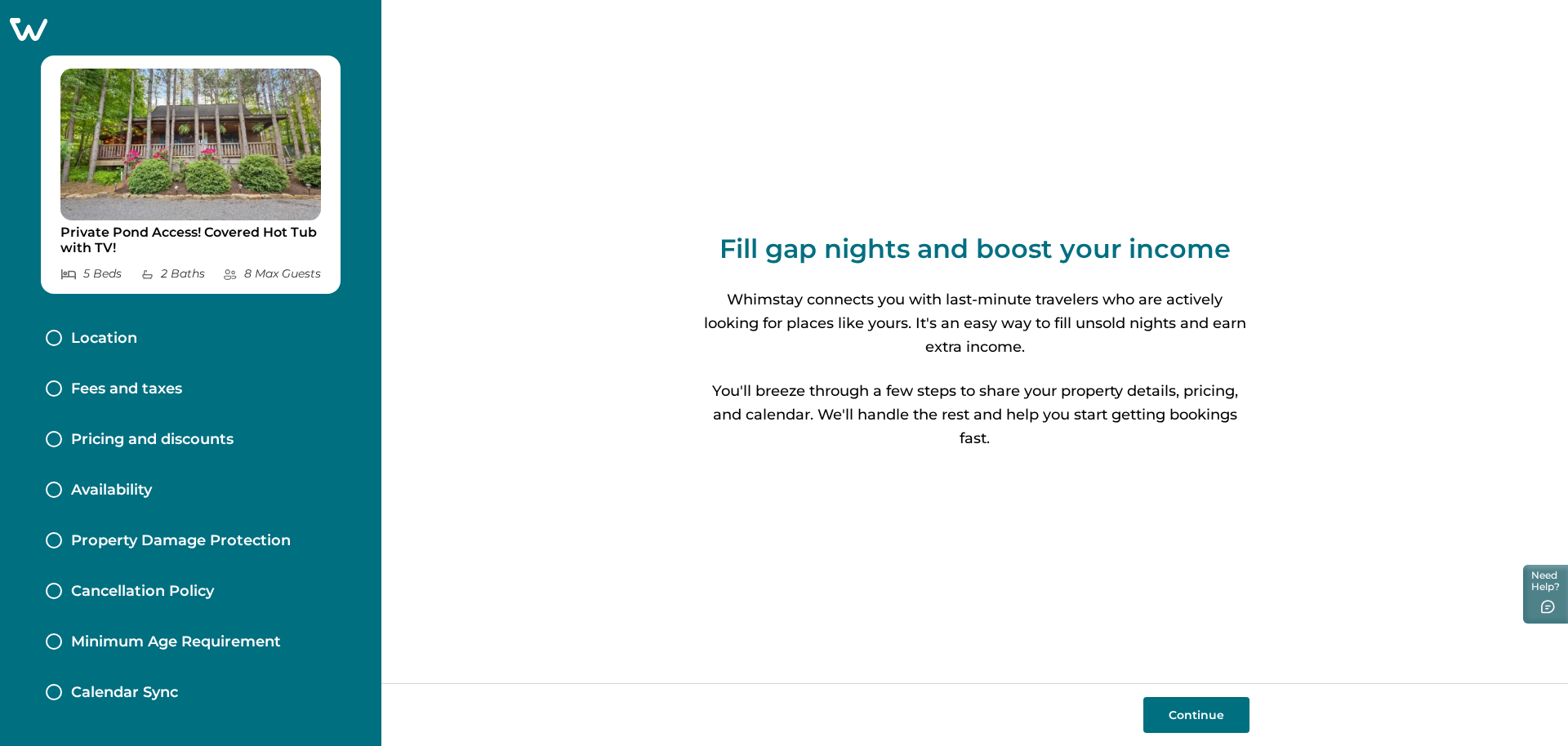 drag, startPoint x: 139, startPoint y: 456, endPoint x: 144, endPoint y: 446, distance: 11.18034 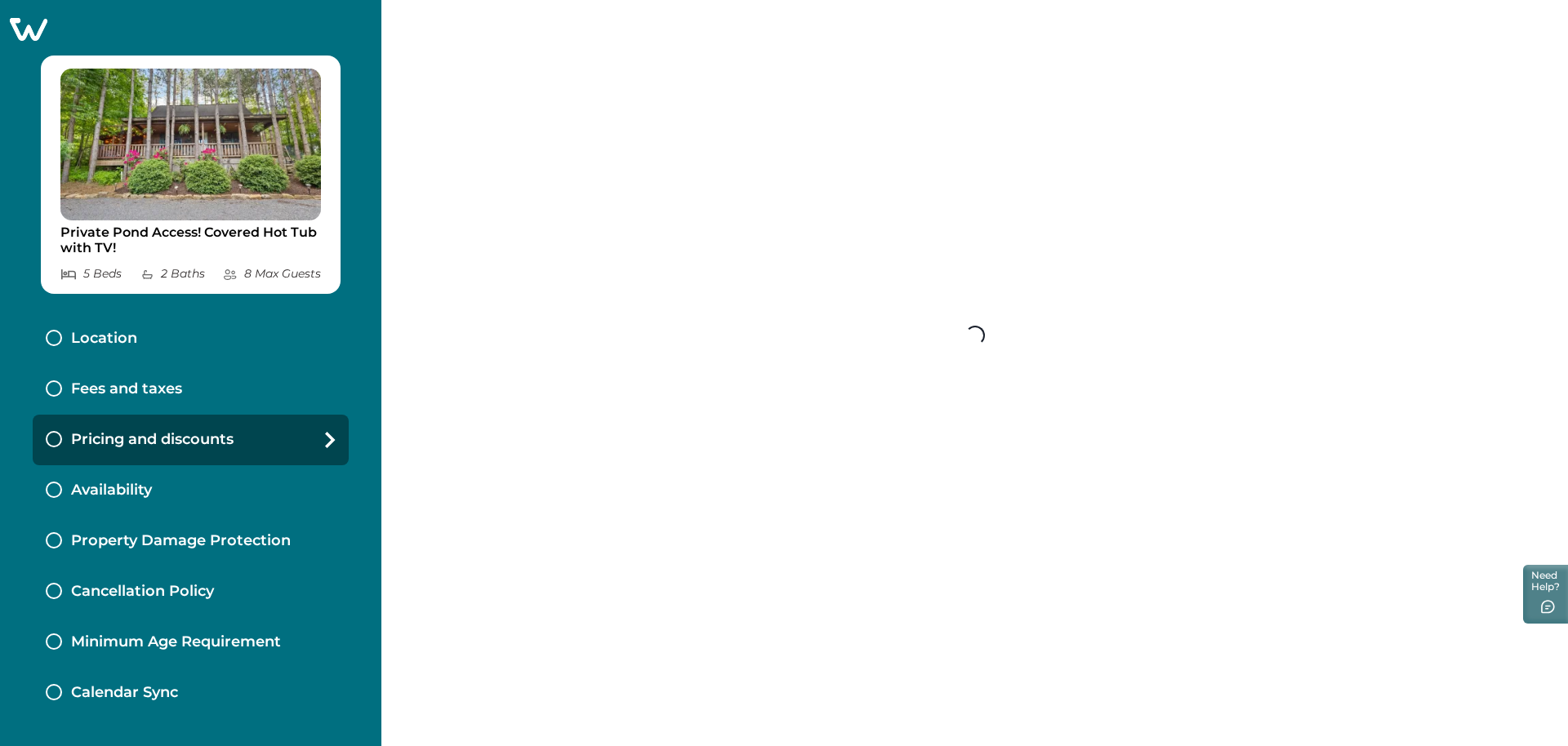 click on "Location" at bounding box center [190, 339] 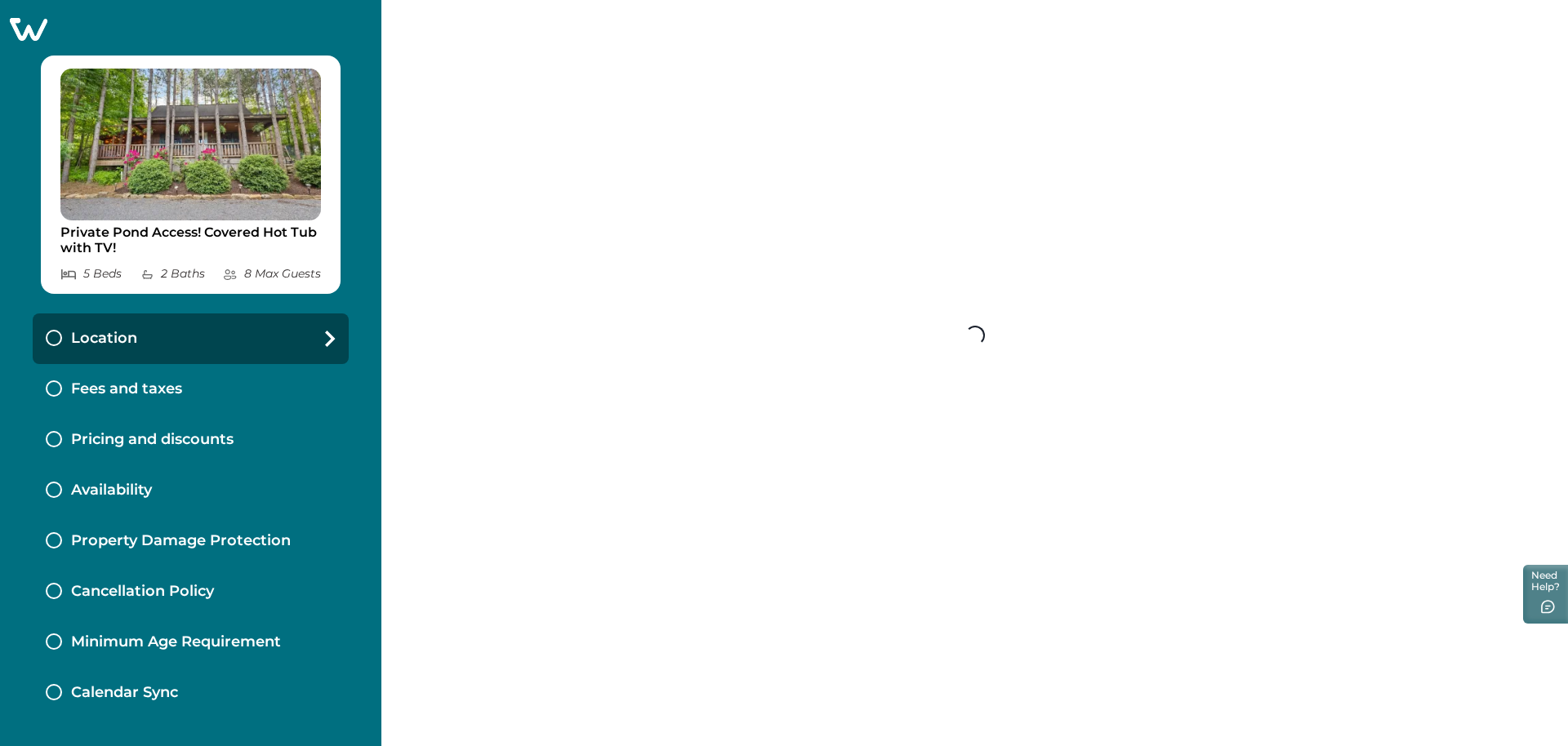 click on "Location" at bounding box center [190, 339] 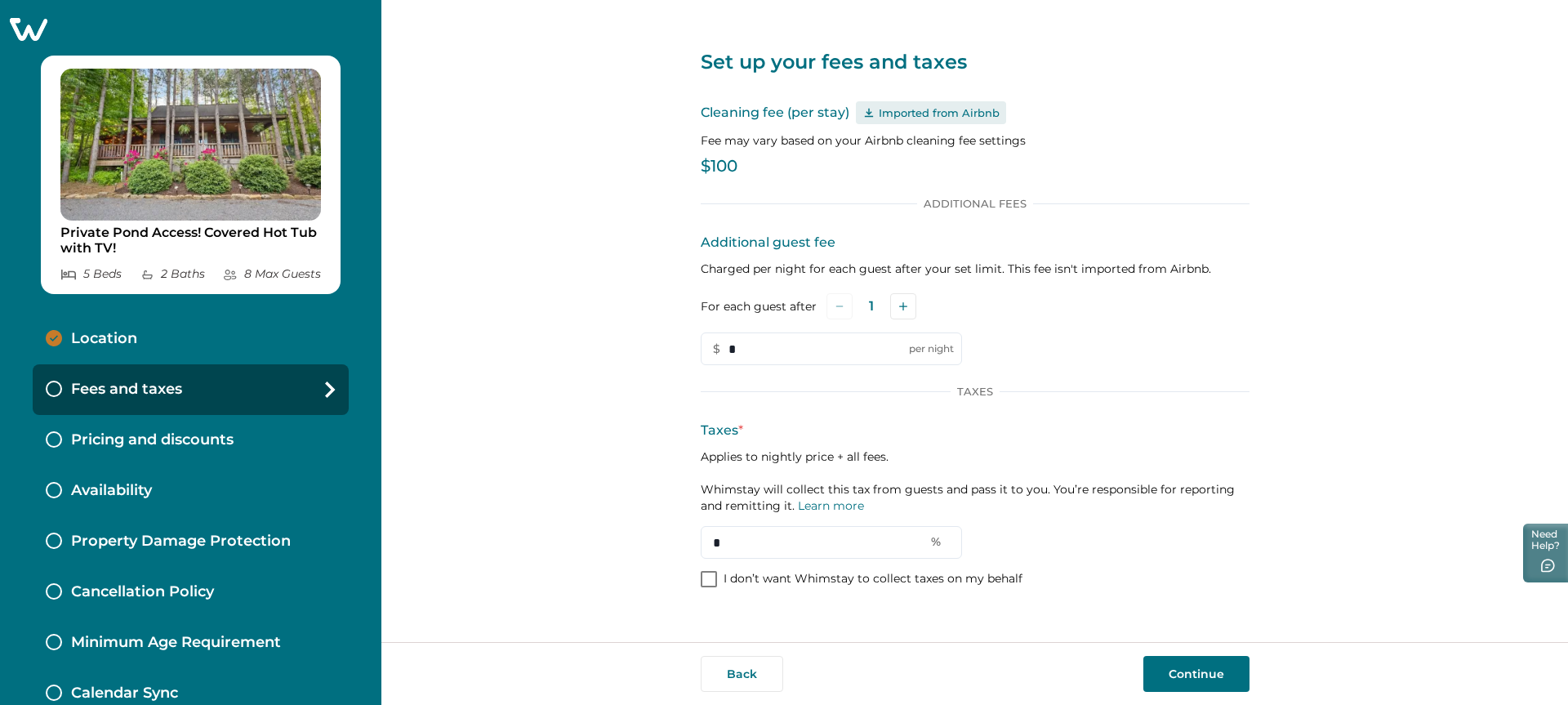 click on "Set up your fees and taxes Cleaning fee (per stay) Imported from Airbnb Fee may vary based on your Airbnb cleaning fee settings $100 Additional Fees Additional guest fee Charged per night for each guest after your set limit. This fee isn't imported from Airbnb. For each guest after 1 $ * per night Taxes Taxes * Applies to nightly price + all fees.  Whimstay will collect this tax from guests and pass it to you. You’re responsible for reporting and remitting it.   Learn more * %   I don’t want Whimstay to collect taxes on my behalf   Back Continue" at bounding box center (974, 321) 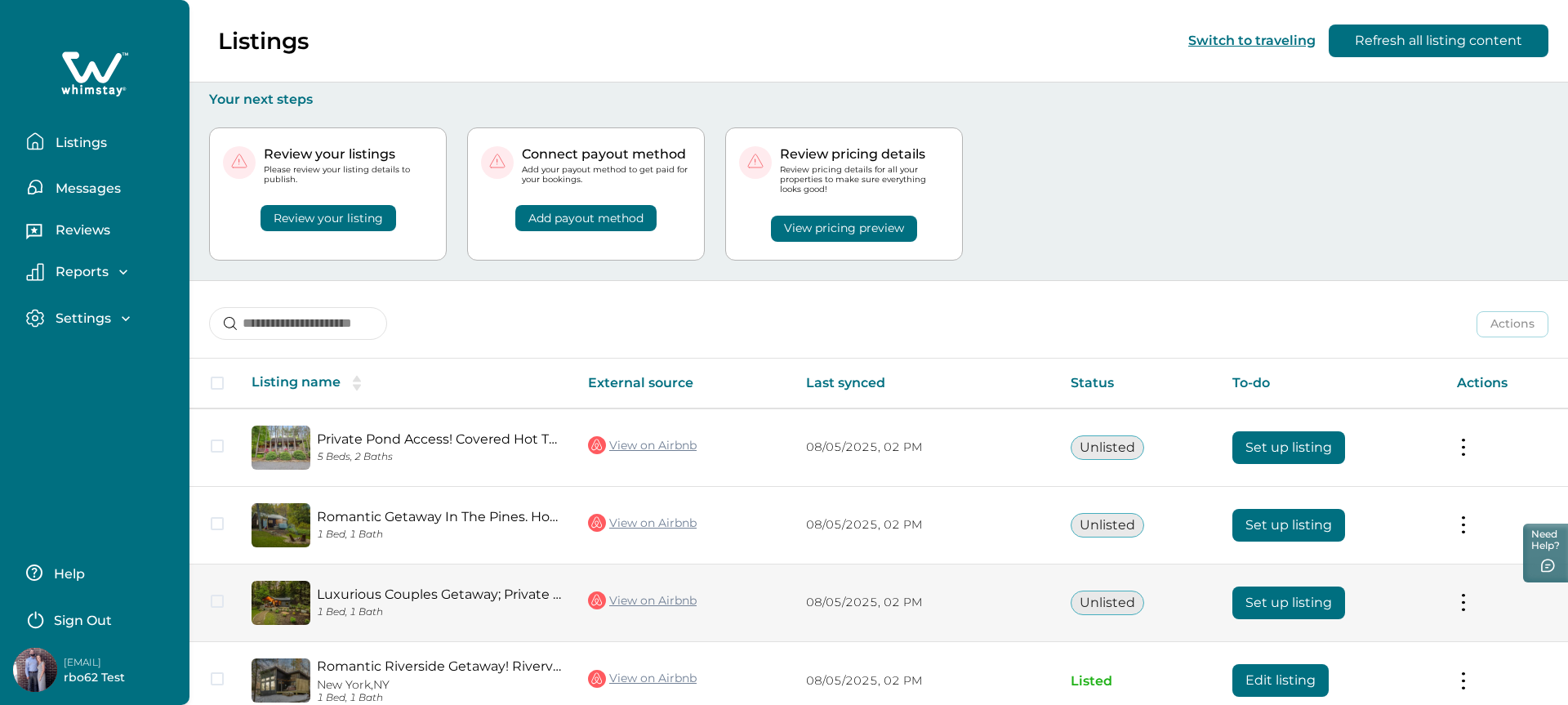 scroll, scrollTop: 161, scrollLeft: 0, axis: vertical 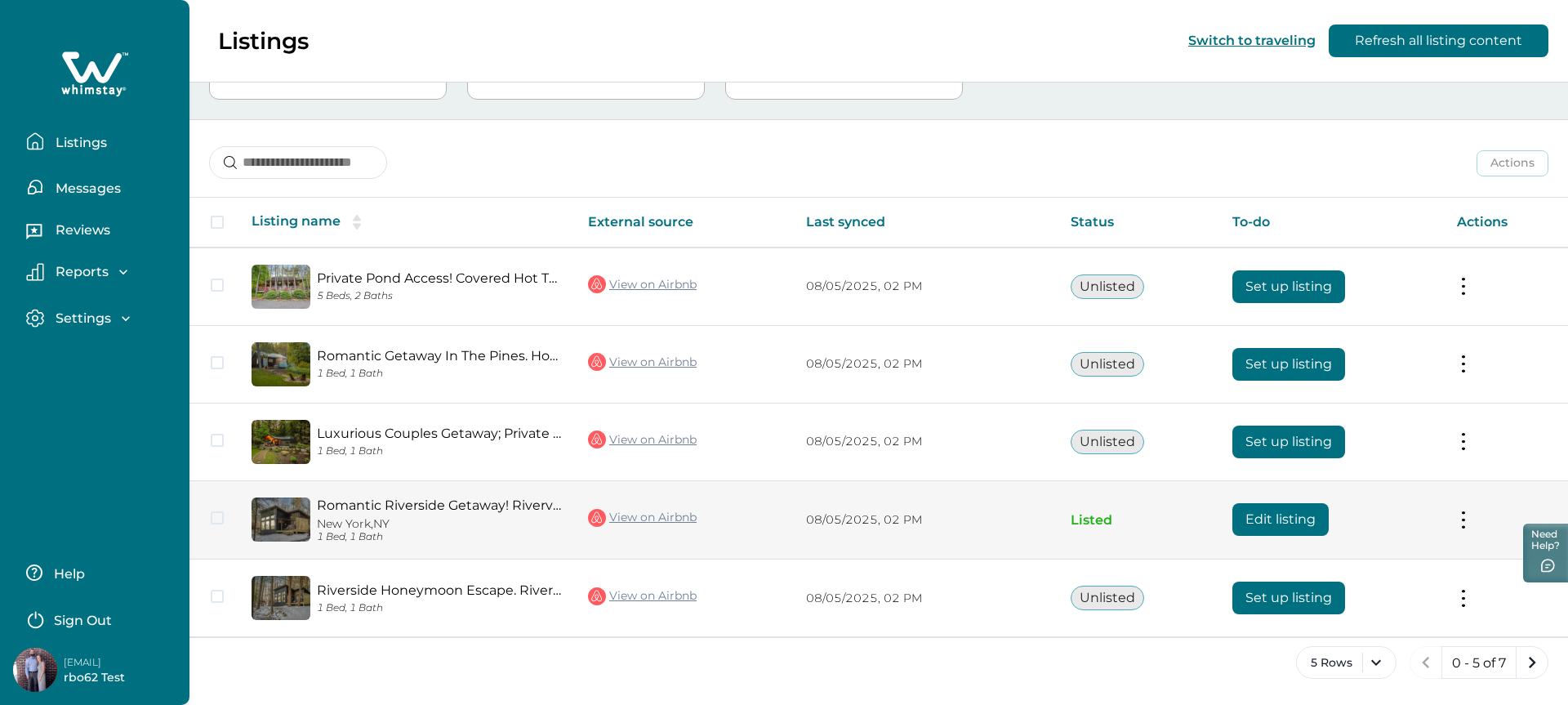 click on "Edit listing" at bounding box center [1331, 520] 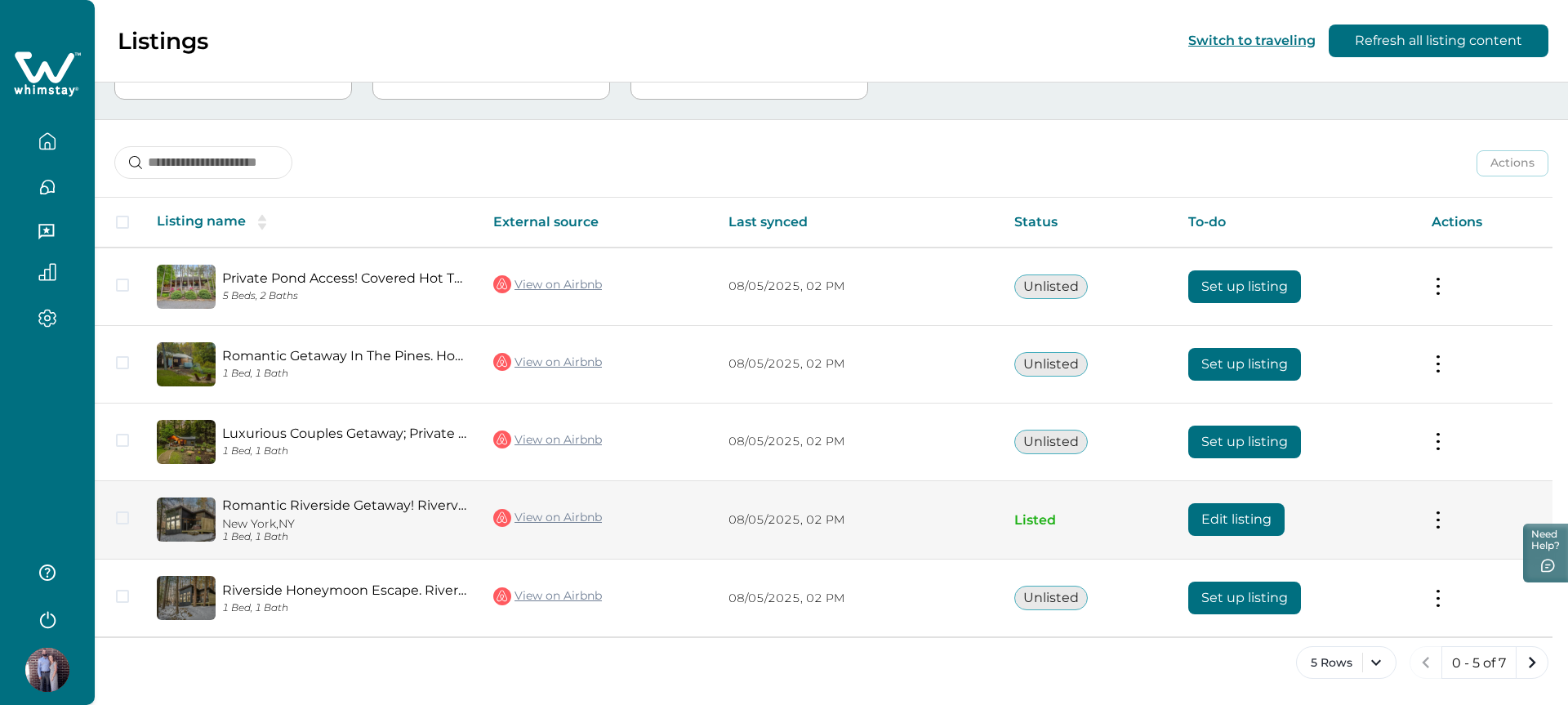 click on "Edit listing" at bounding box center (1236, 520) 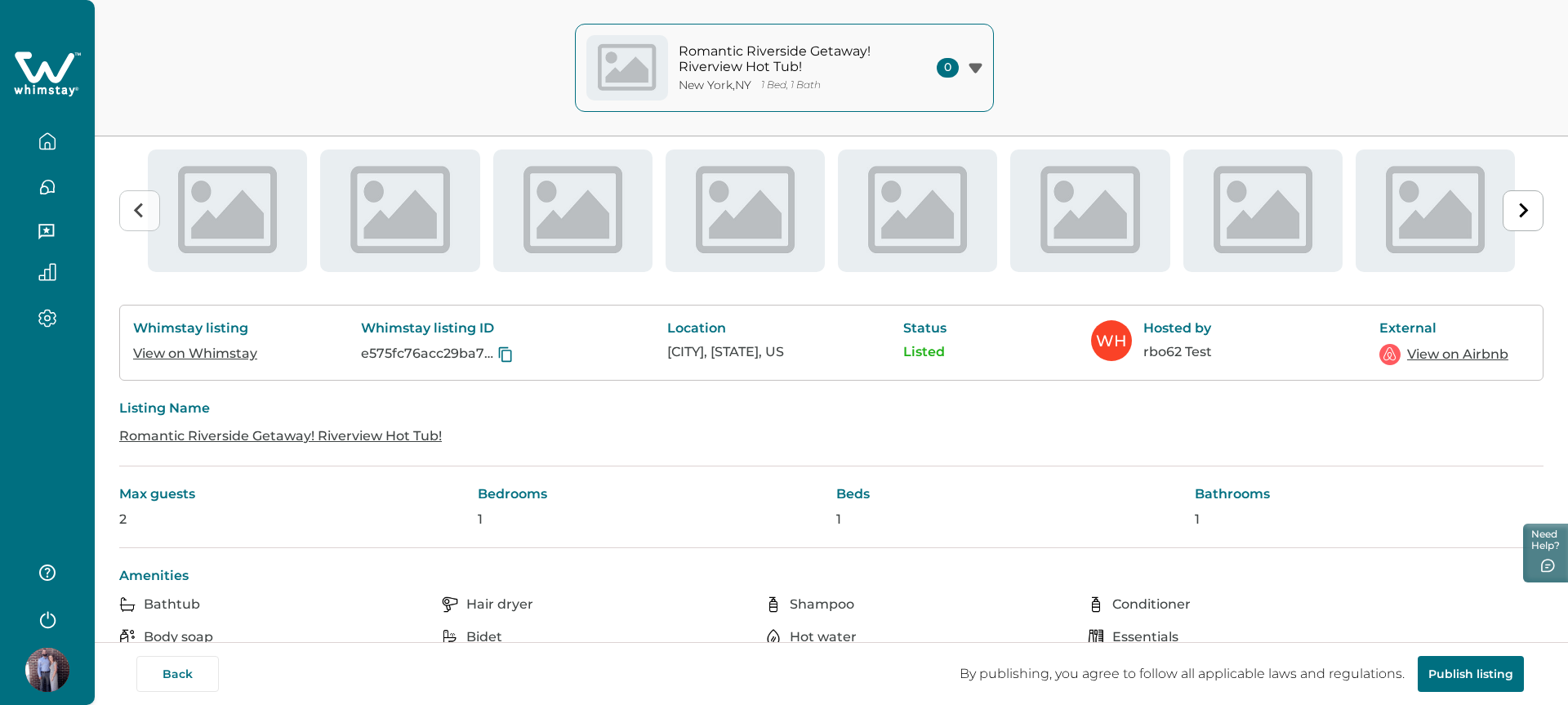 scroll, scrollTop: 0, scrollLeft: 0, axis: both 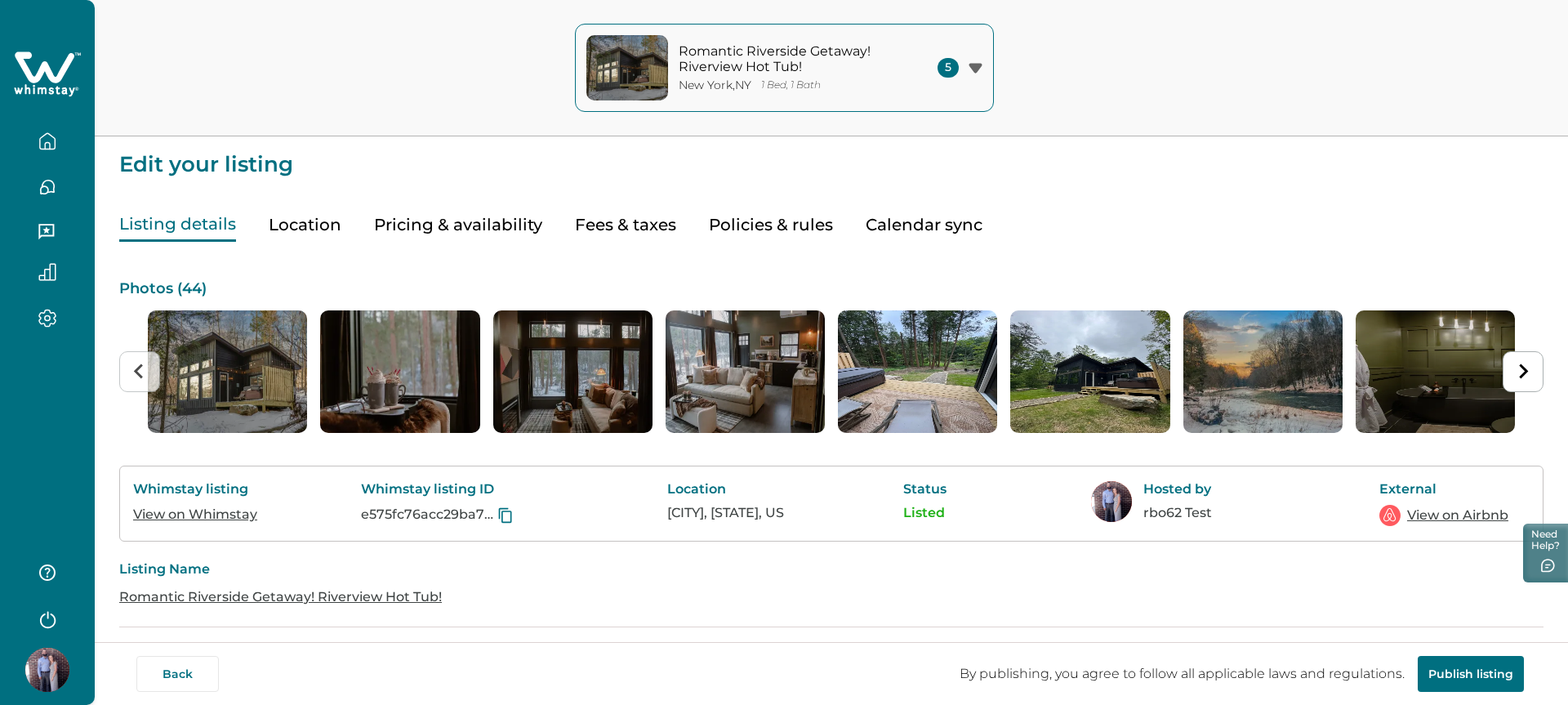 click on "Pricing & availability" at bounding box center [458, 225] 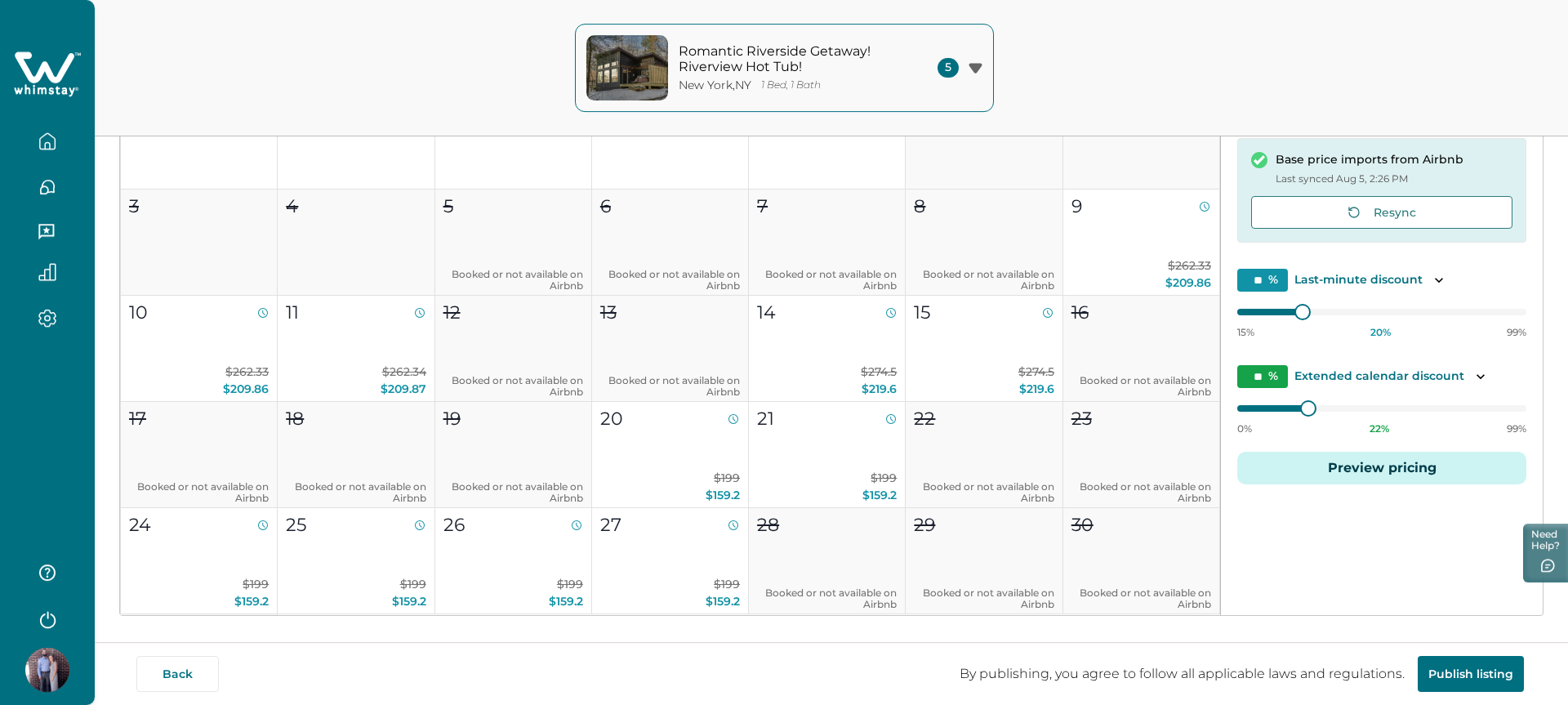 scroll, scrollTop: 319, scrollLeft: 0, axis: vertical 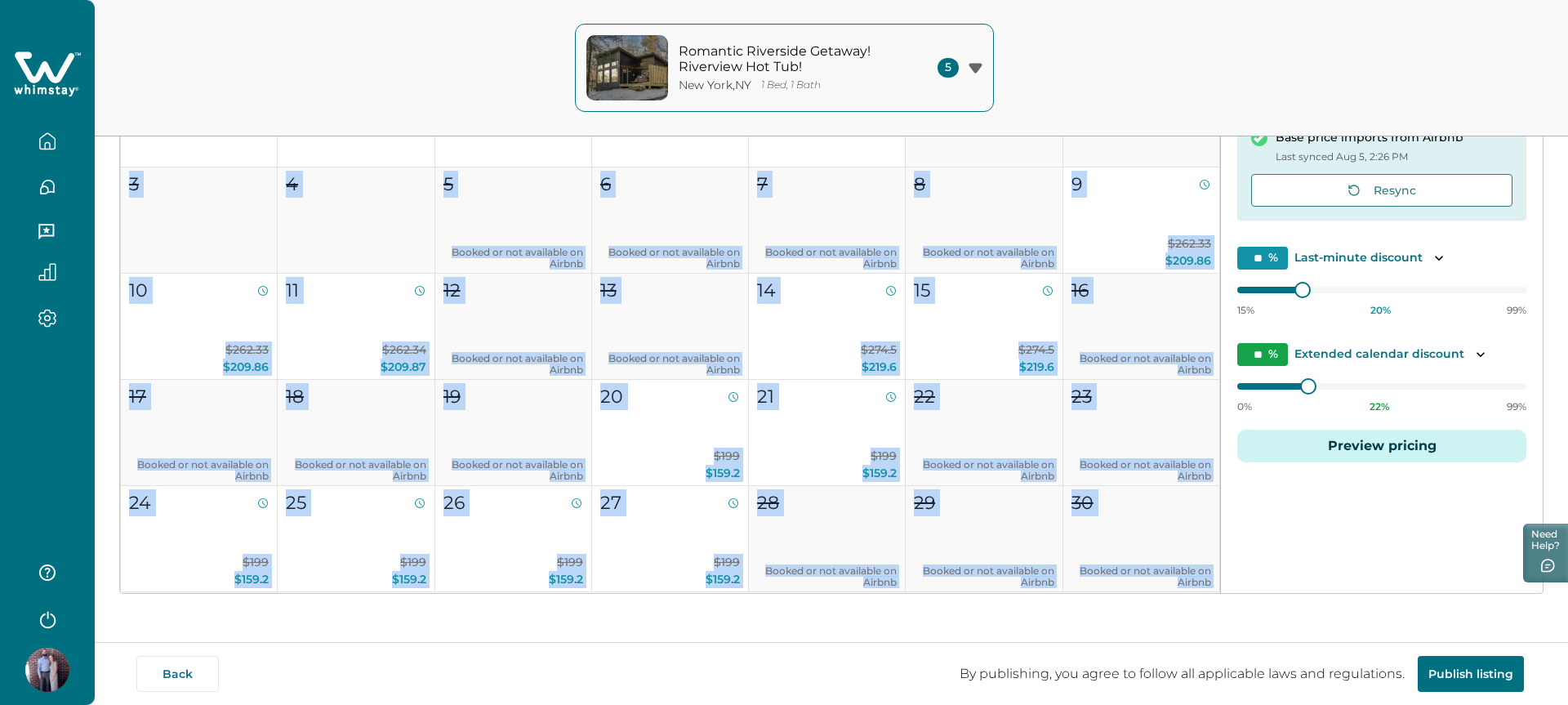 drag, startPoint x: 1309, startPoint y: 391, endPoint x: 1210, endPoint y: 385, distance: 99.181652 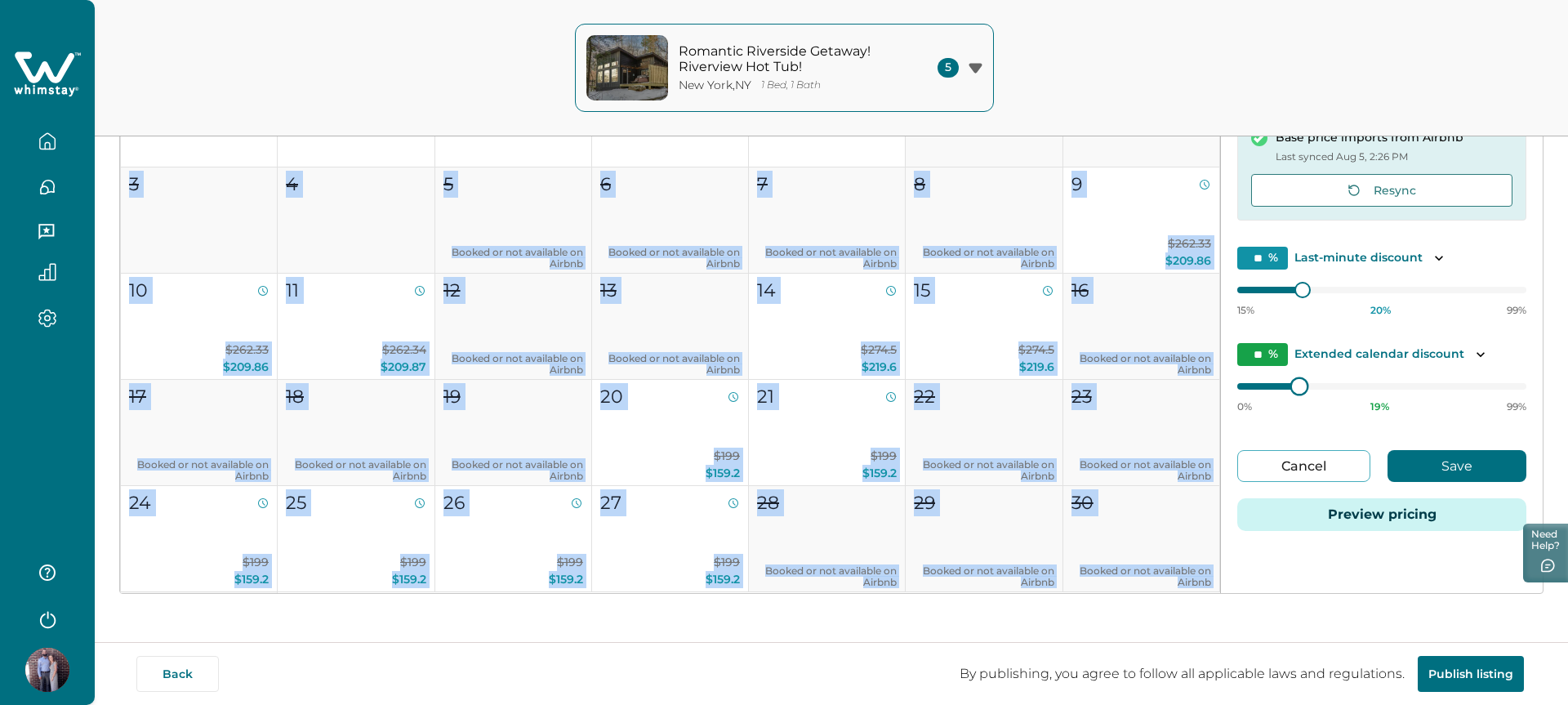 type on "*" 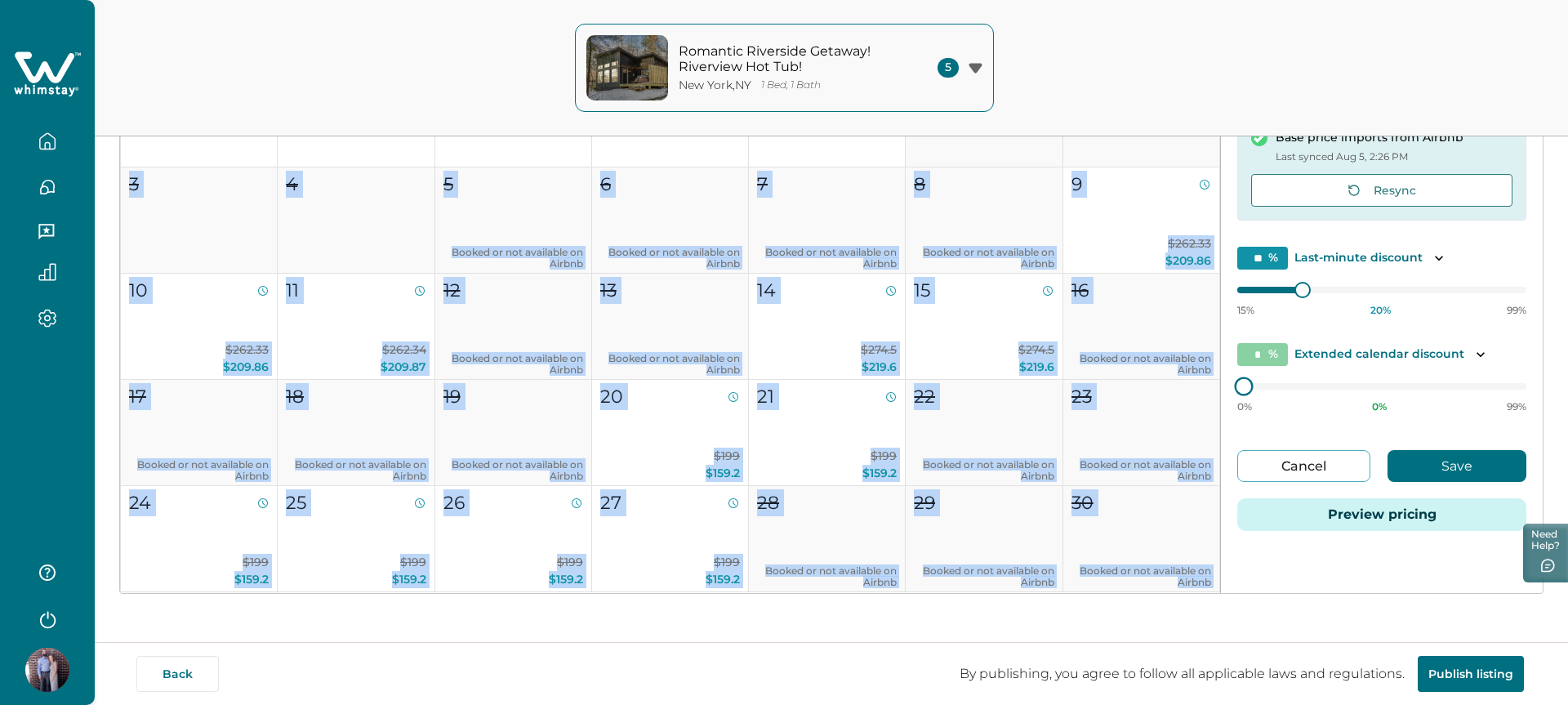 click on "August 2025 Select all dates for   August Su Mo Tu We Th Fr Sa 1 2 3 4 5 Booked or not available on Airbnb 6 Booked or not available on Airbnb 7 Booked or not available on Airbnb 8 Booked or not available on Airbnb 9 $262.33 $209.86 10 $262.33 $209.86 11 $262.34 $209.87 12 Booked or not available on Airbnb 13 Booked or not available on Airbnb 14 $274.5 $219.6 15 $274.5 $219.6 16 Booked or not available on Airbnb 17 Booked or not available on Airbnb 18 Booked or not available on Airbnb 19 Booked or not available on Airbnb 20 $199 $159.2 21 $199 $159.2 22 Booked or not available on Airbnb 23 Booked or not available on Airbnb 24 $199 $159.2 25 $199 $159.2 26 $199 $159.2 27 $199 $159.2 28 Booked or not available on Airbnb 29 Booked or not available on Airbnb 30 Booked or not available on Airbnb 31 Booked or not available on Airbnb Last Minute Discount (20%) Extended Calendar Discount (15%) Booked or not available September 2025 Select all dates for   September Su Mo Tu We Th Fr Sa 1 $257 $205.6 2 $257 $205.6 3 4" at bounding box center (831, 275) 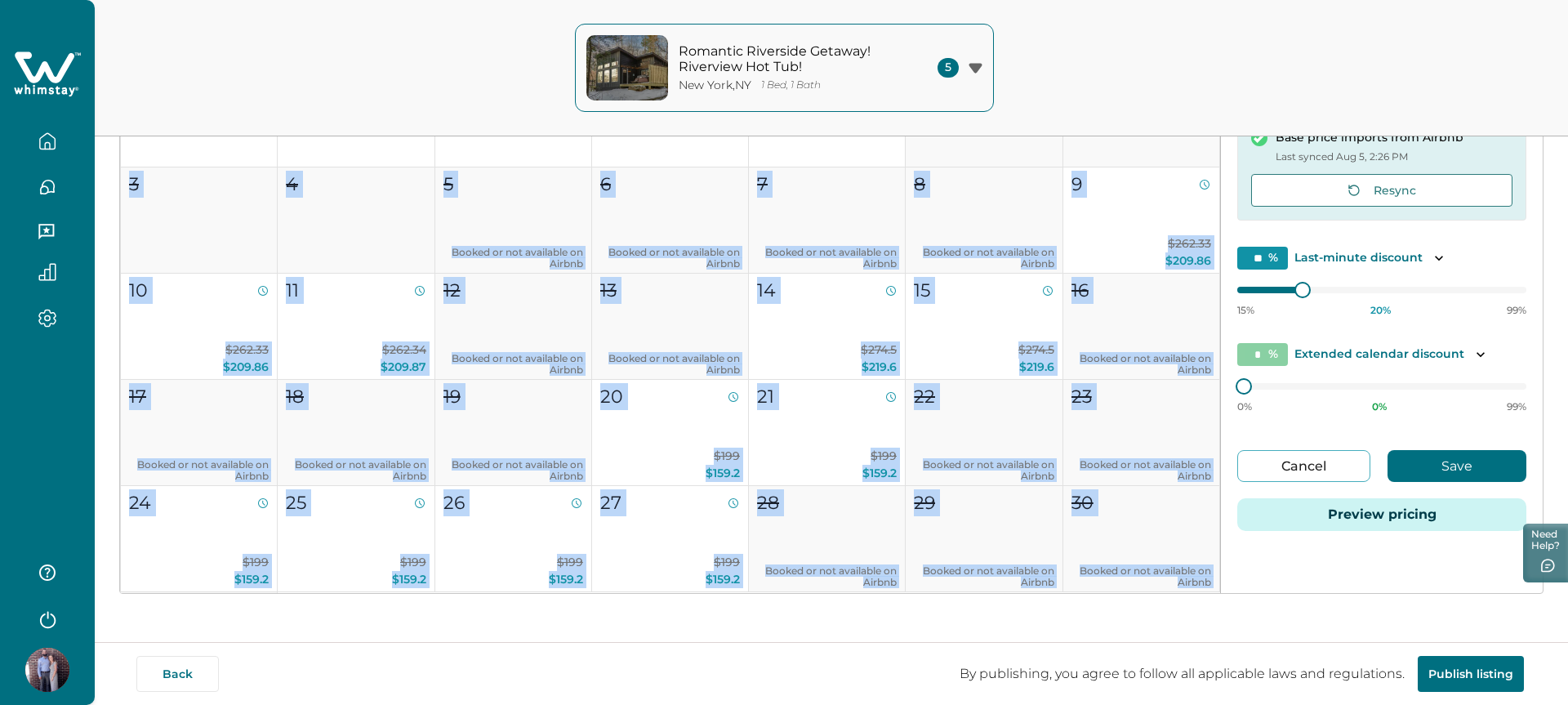 click on "Save" at bounding box center [1457, 466] 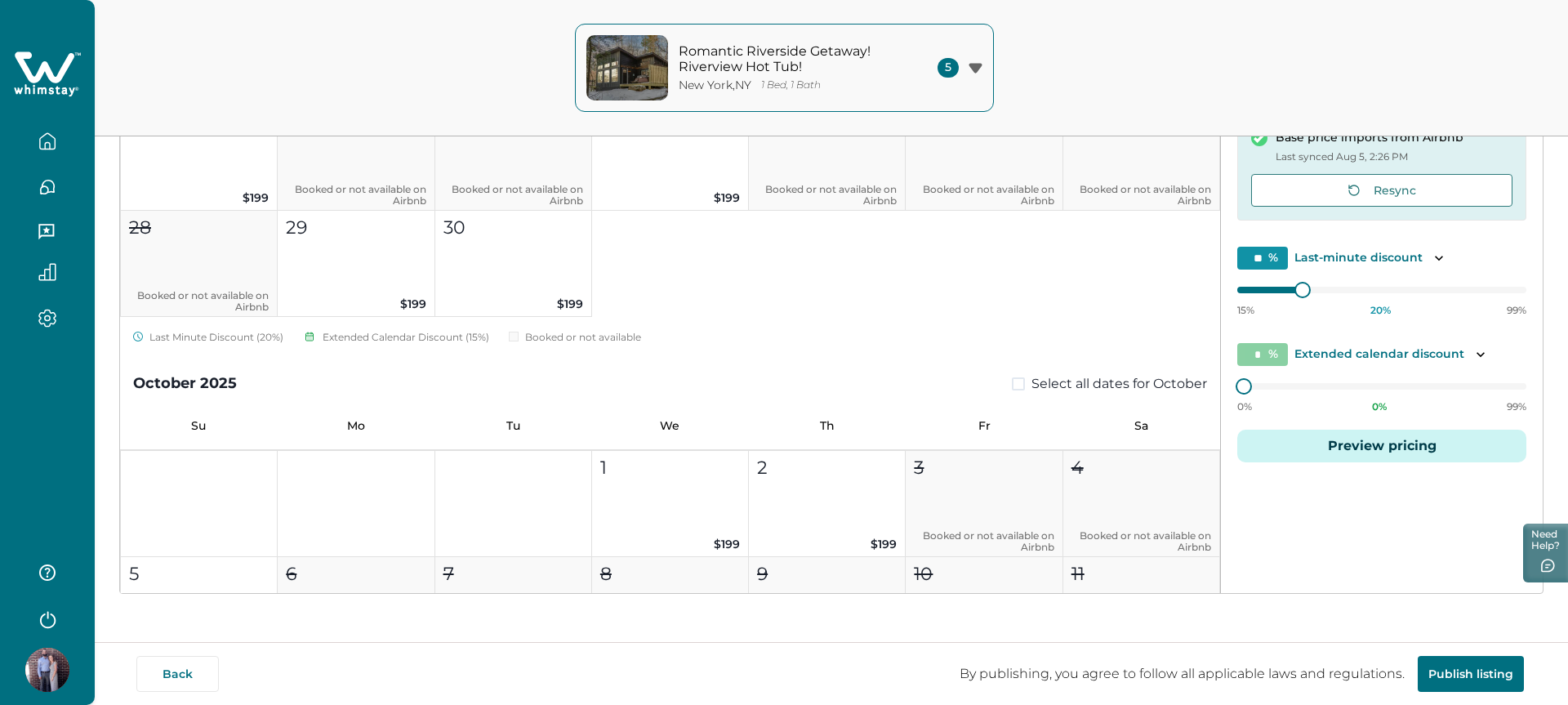 scroll, scrollTop: 1118, scrollLeft: 0, axis: vertical 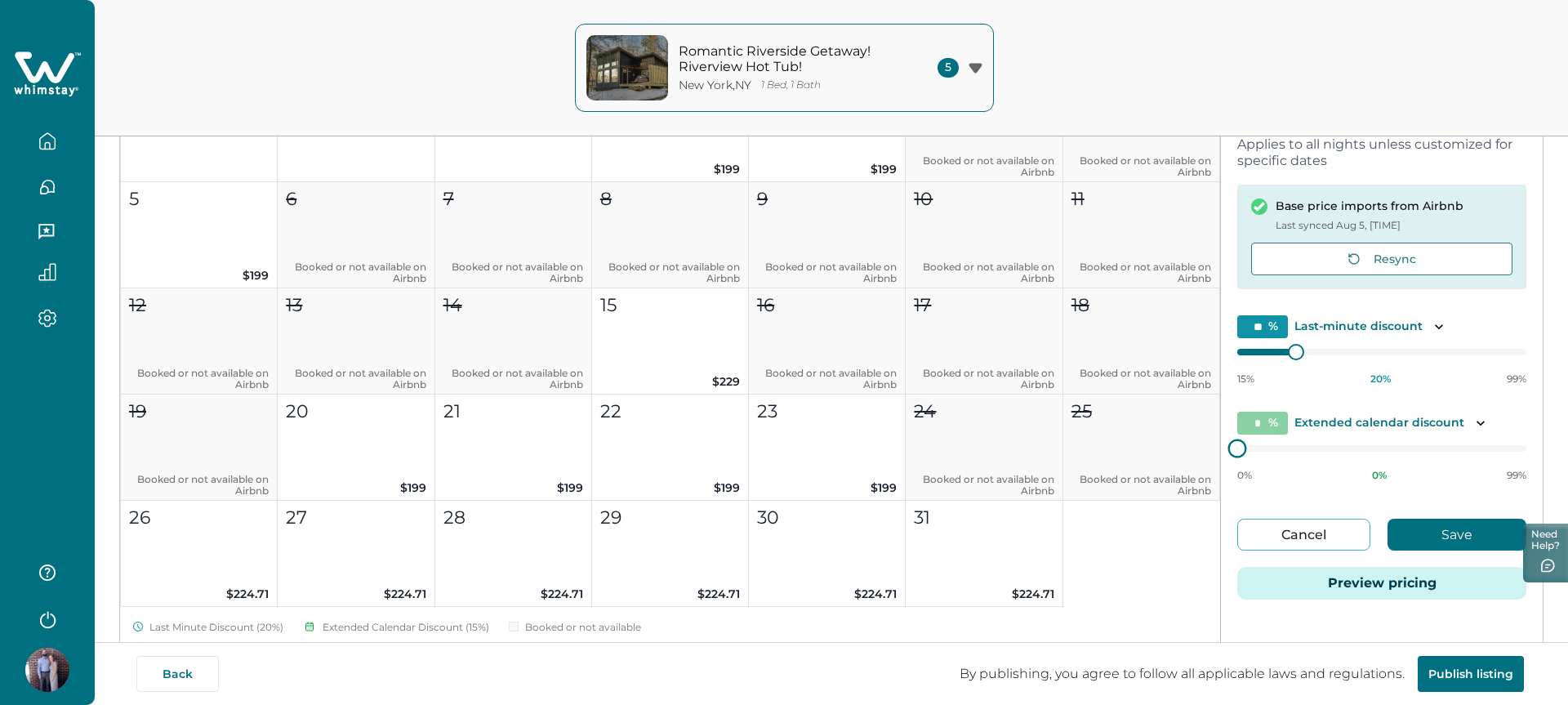 click on "August 2025 Select all dates for   August Su Mo Tu We Th Fr Sa 1 2 3 4 5 Booked or not available on Airbnb 6 Booked or not available on Airbnb 7 Booked or not available on Airbnb 8 Booked or not available on Airbnb 9 $262.33 $209.86 10 $262.33 $209.86 11 $262.34 $209.87 12 Booked or not available on Airbnb 13 Booked or not available on Airbnb 14 $274.5 $219.6 15 $274.5 $219.6 16 Booked or not available on Airbnb 17 Booked or not available on Airbnb 18 Booked or not available on Airbnb 19 Booked or not available on Airbnb 20 $199 $159.2 21 $199 $159.2 22 Booked or not available on Airbnb 23 Booked or not available on Airbnb 24 $199 $159.2 25 $199 $159.2 26 $199 $159.2 27 $199 $159.2 28 Booked or not available on Airbnb 29 Booked or not available on Airbnb 30 Booked or not available on Airbnb 31 Booked or not available on Airbnb Last Minute Discount (20%) Extended Calendar Discount (15%) Booked or not available September 2025 Select all dates for   September Su Mo Tu We Th Fr Sa 1 $257 $205.6 2 $257 $205.6 3 4" at bounding box center [831, 344] 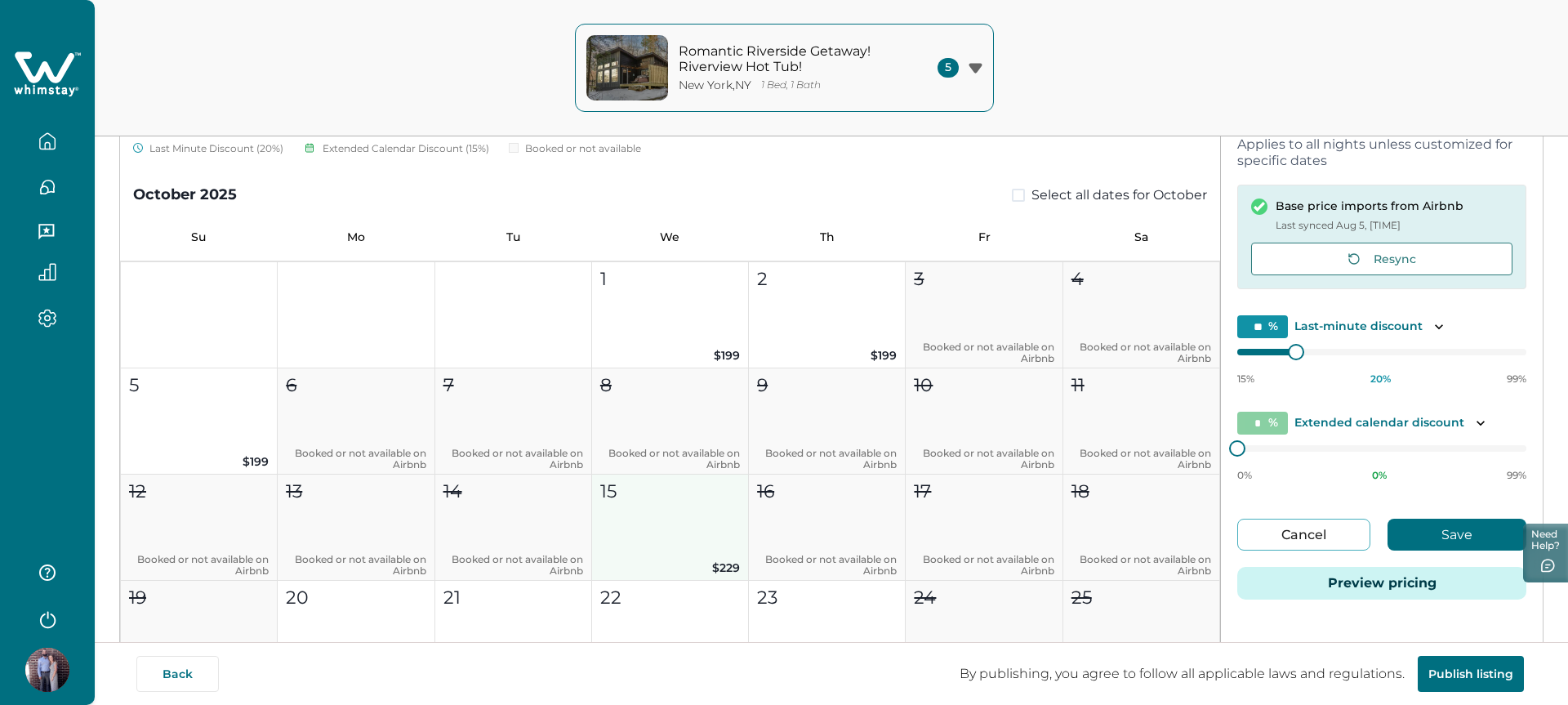 scroll, scrollTop: 1490, scrollLeft: 0, axis: vertical 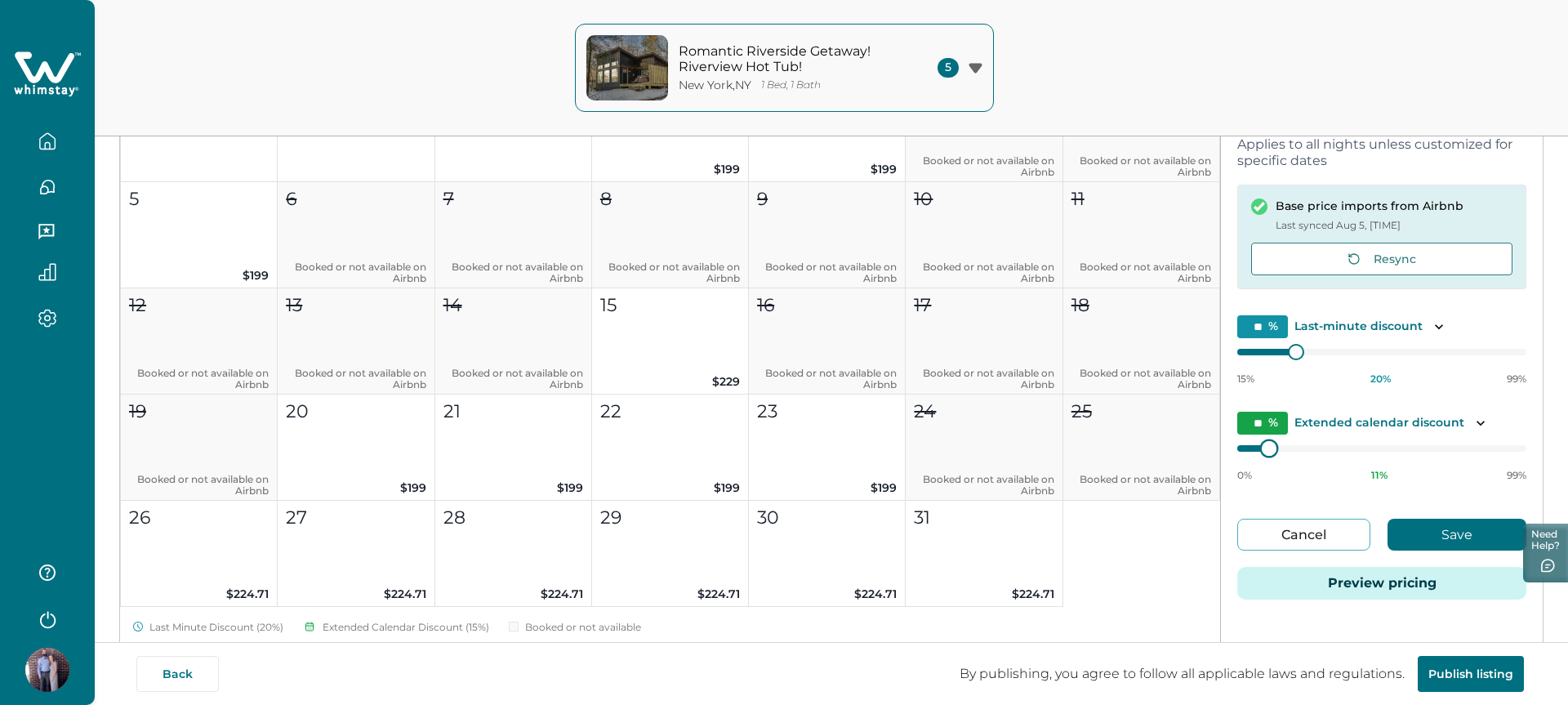 type on "**" 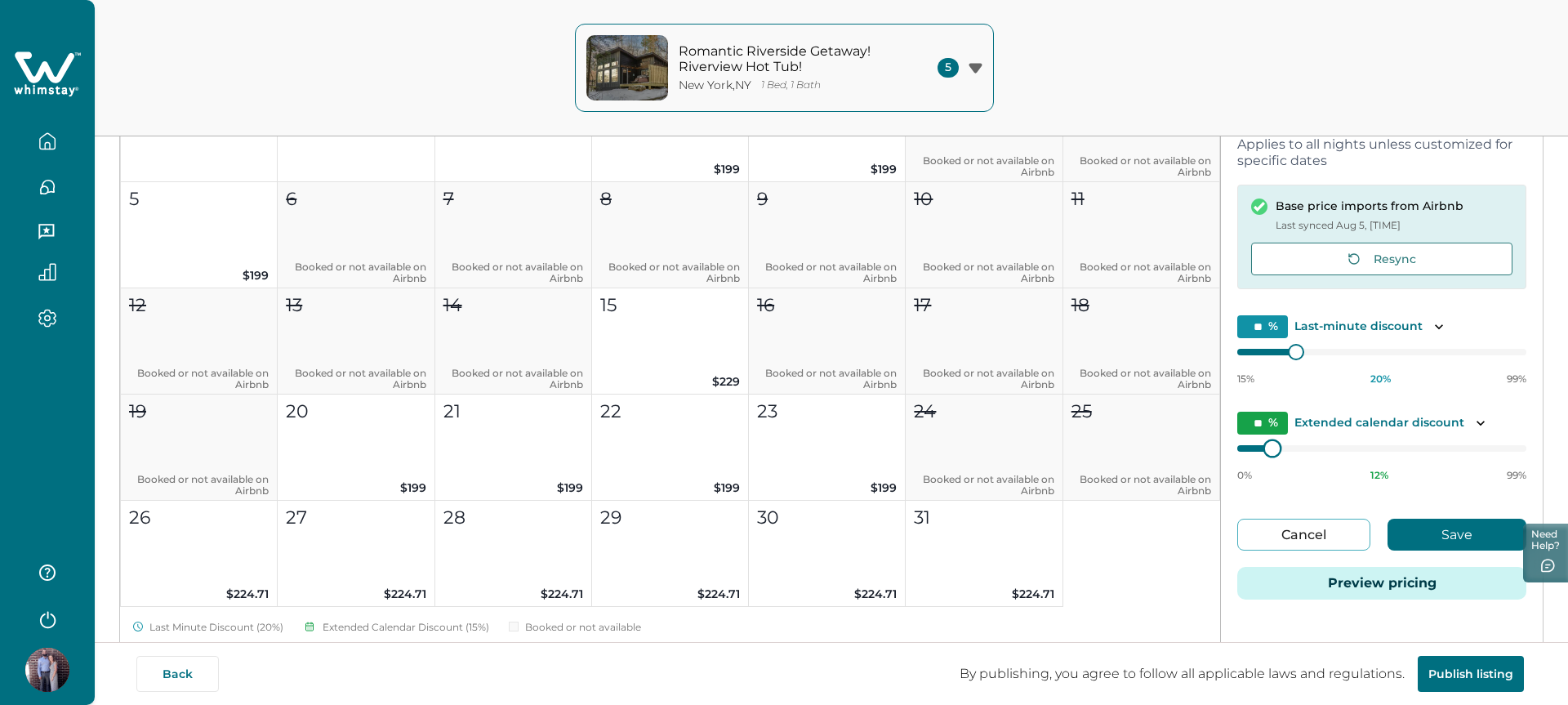 click at bounding box center (1272, 448) 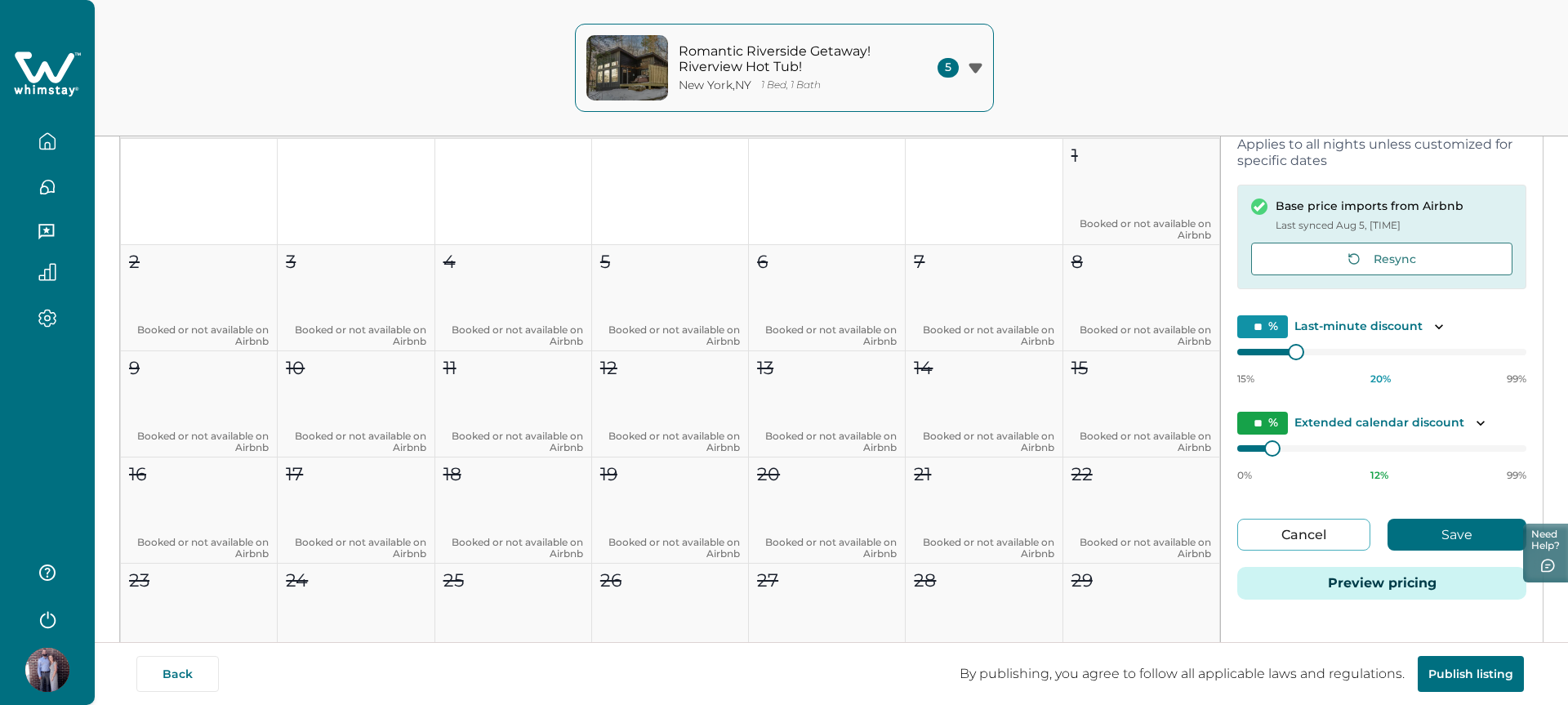 scroll, scrollTop: 2142, scrollLeft: 0, axis: vertical 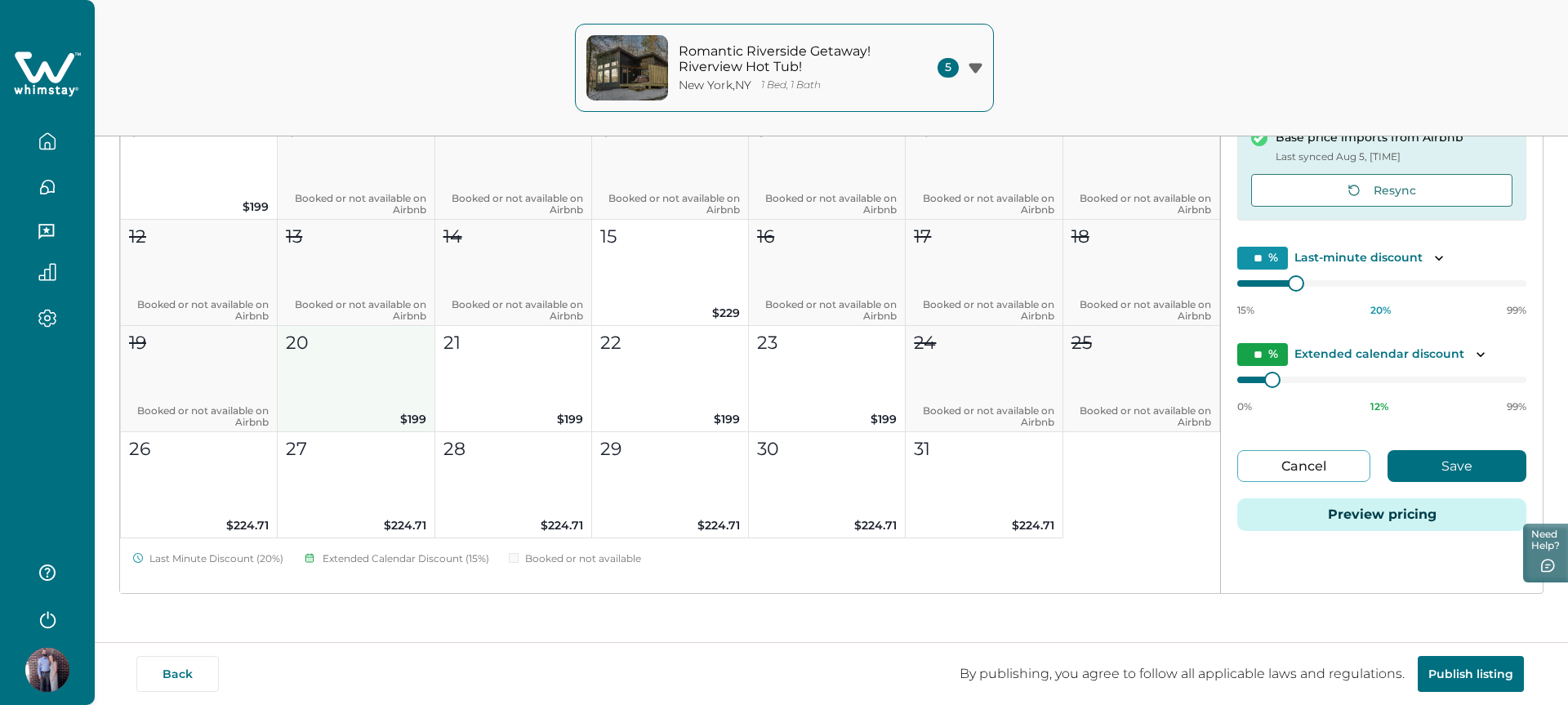 type 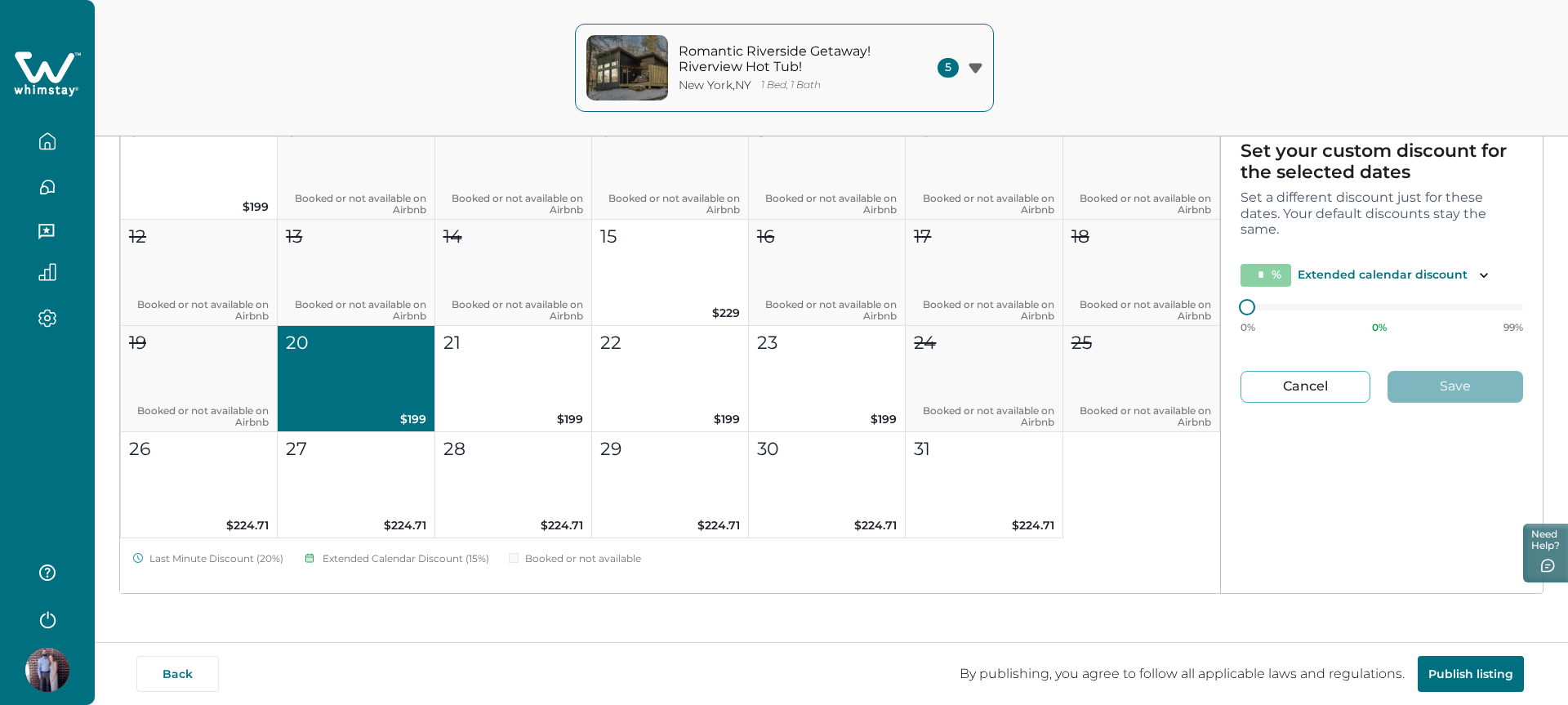 type on "*" 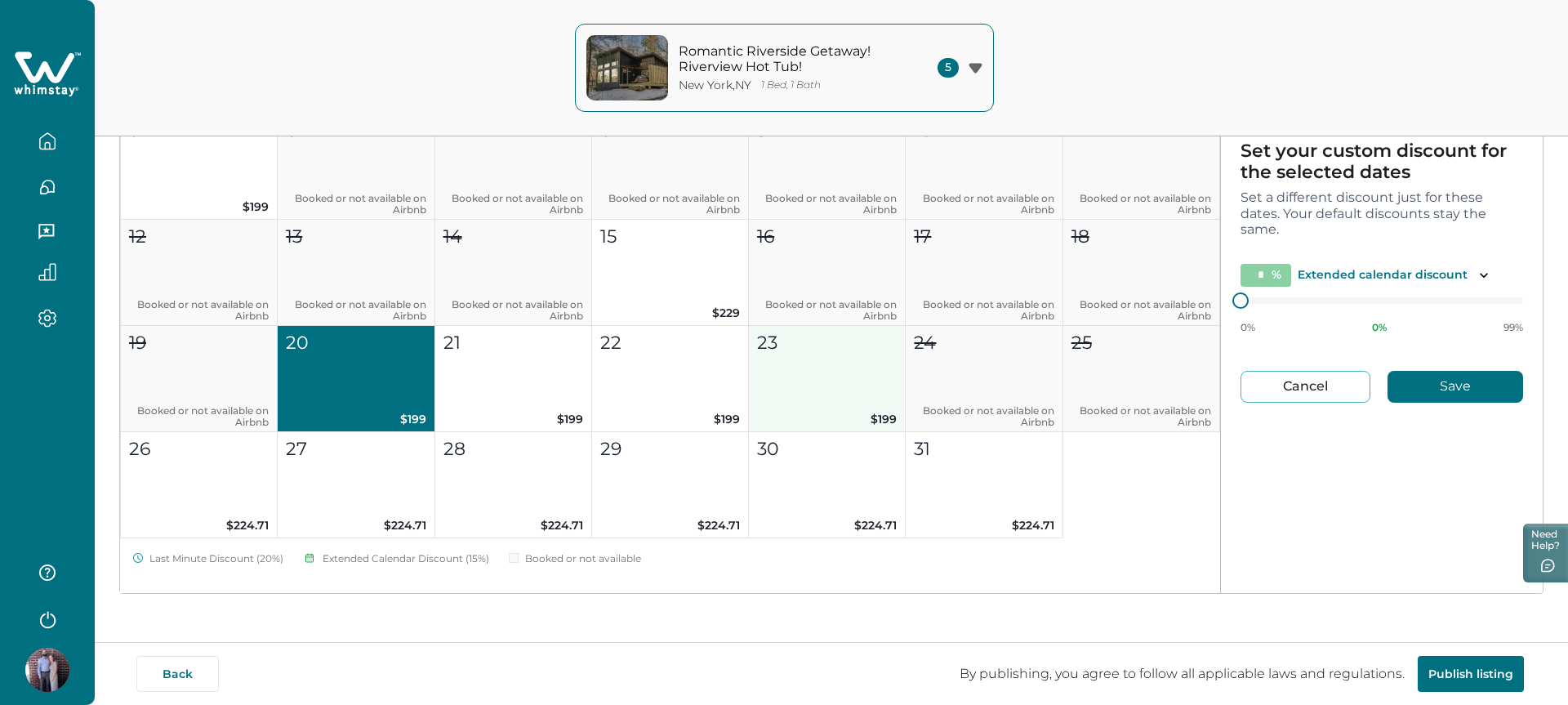 type 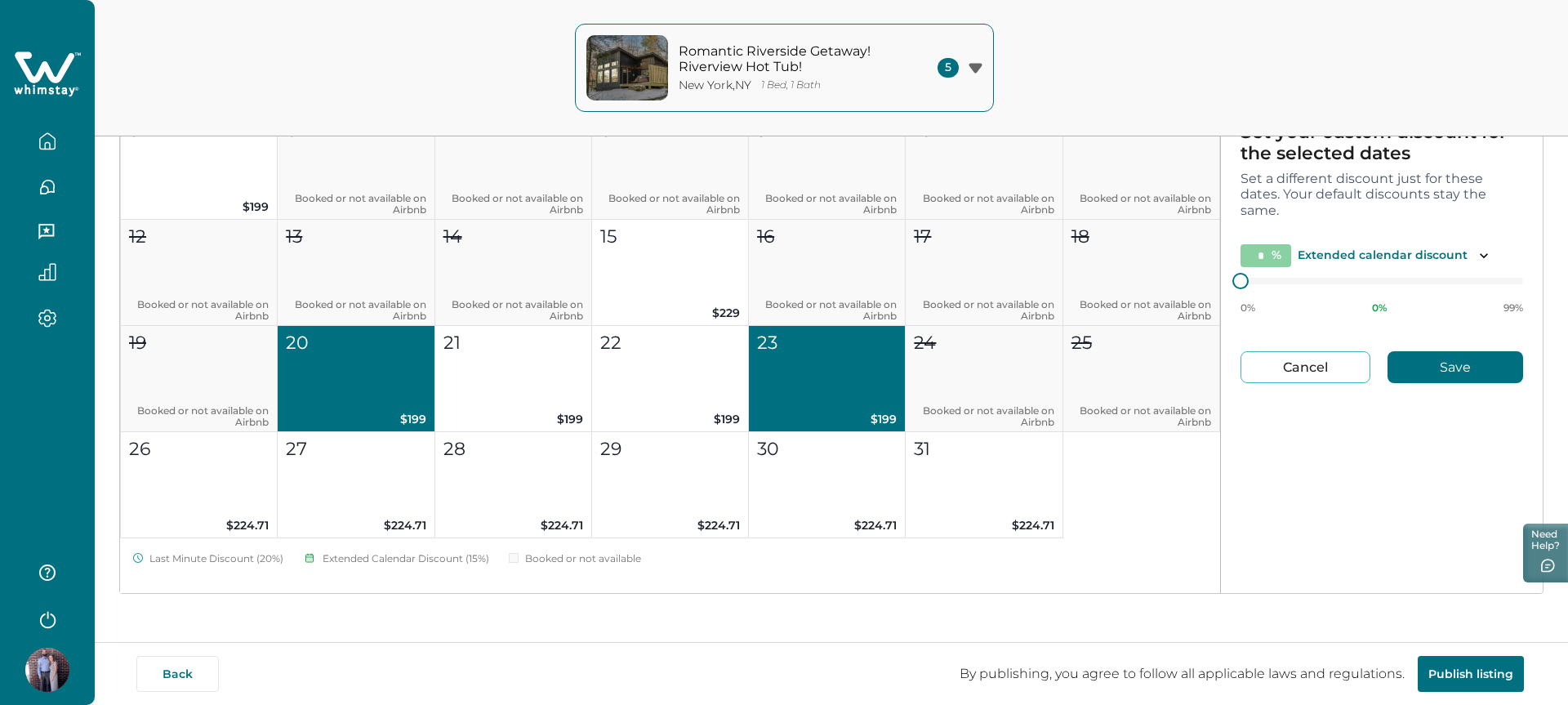 scroll, scrollTop: 1397, scrollLeft: 0, axis: vertical 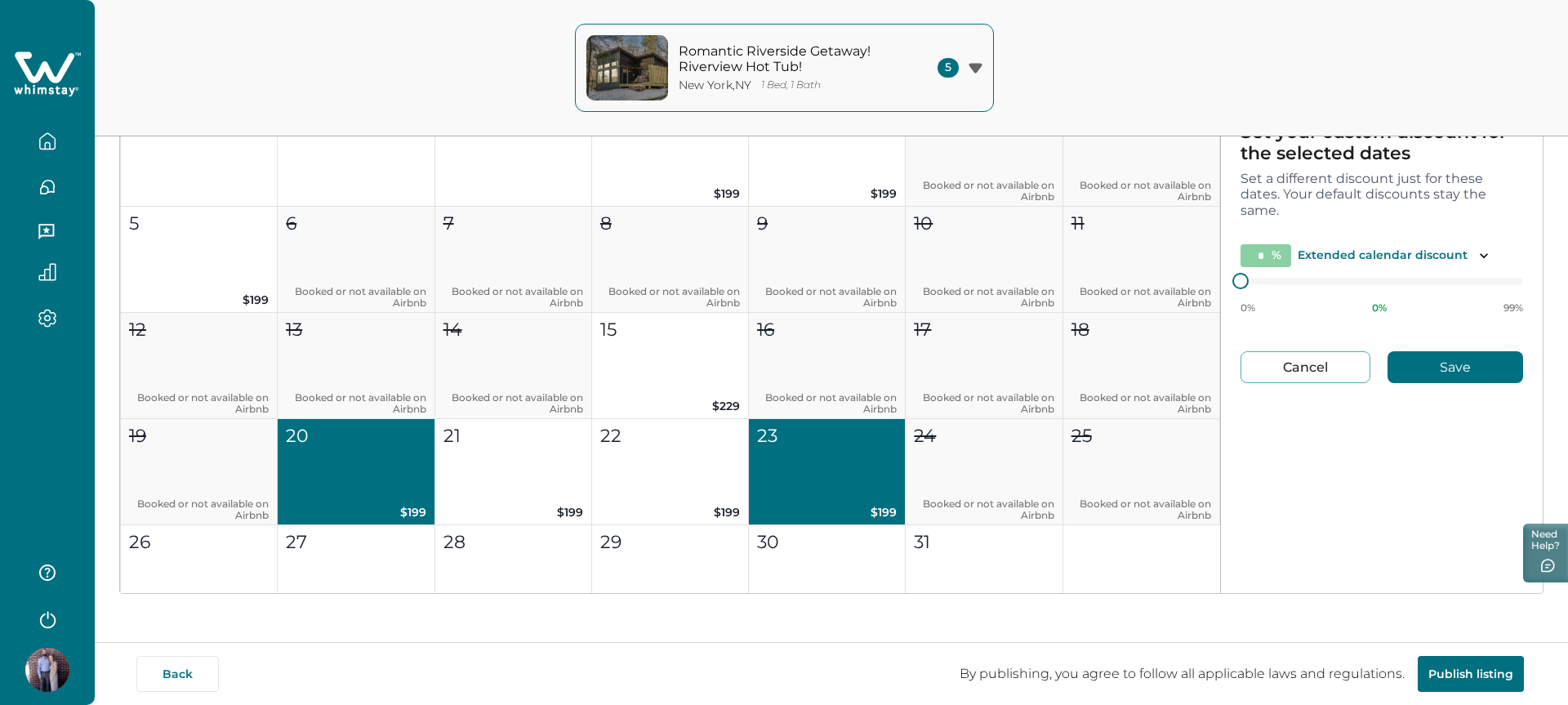 type on "*" 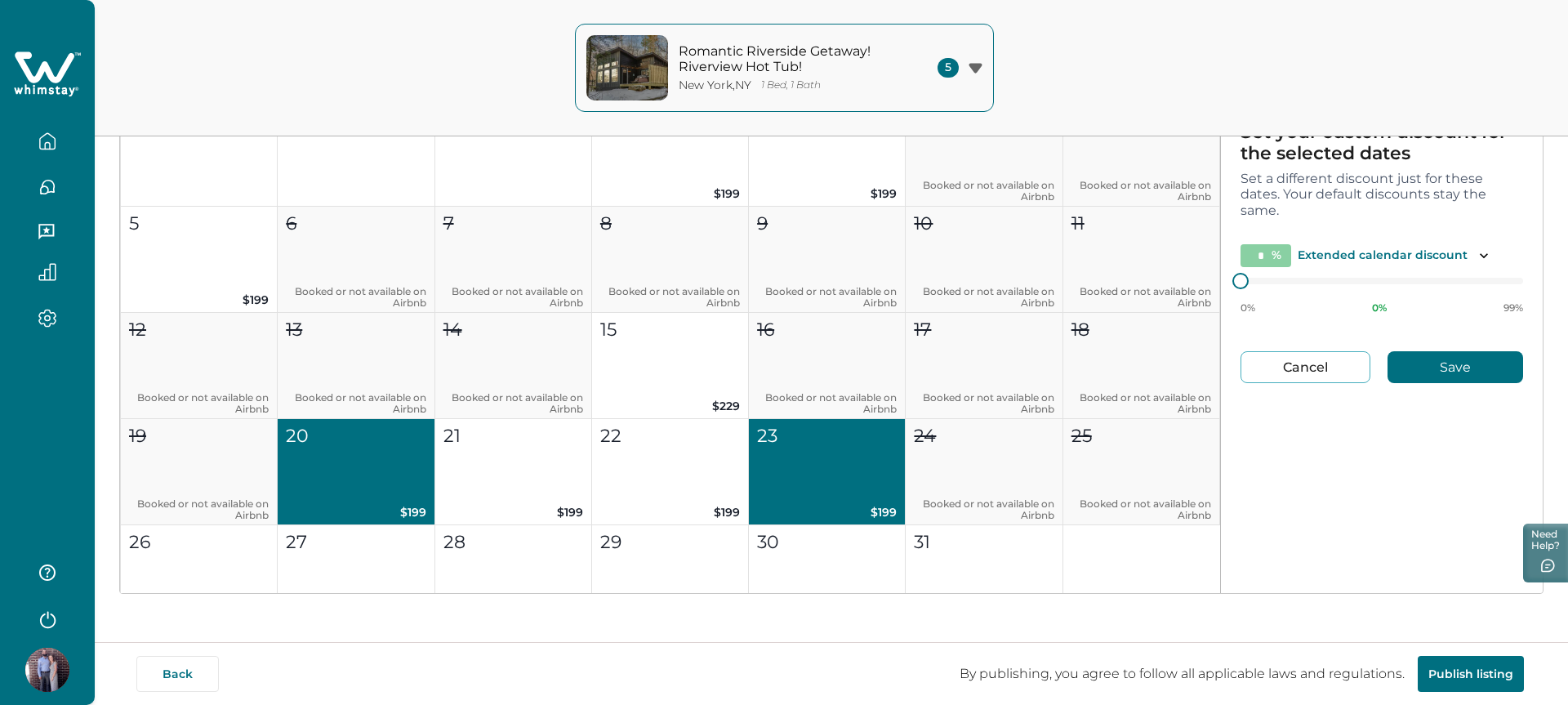 type on "*" 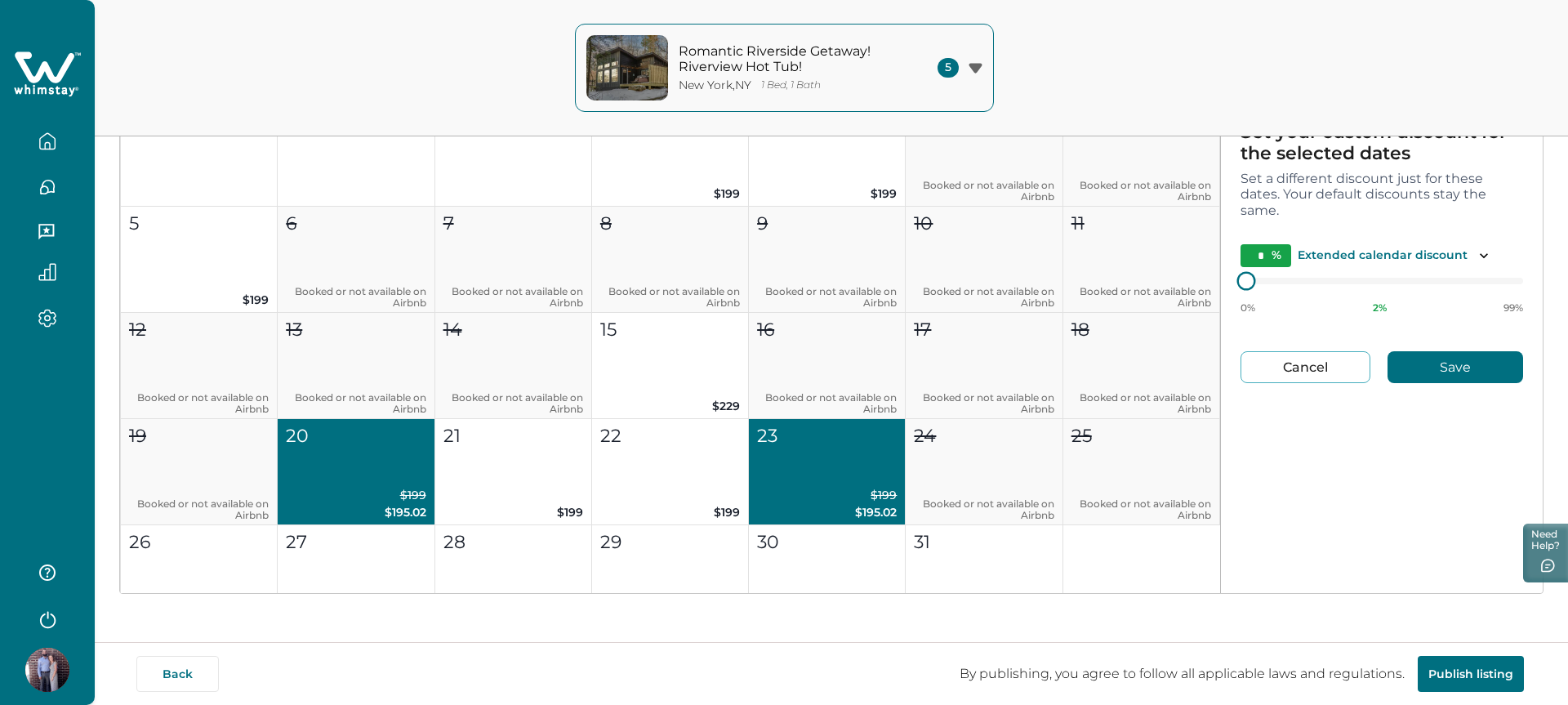 type on "*" 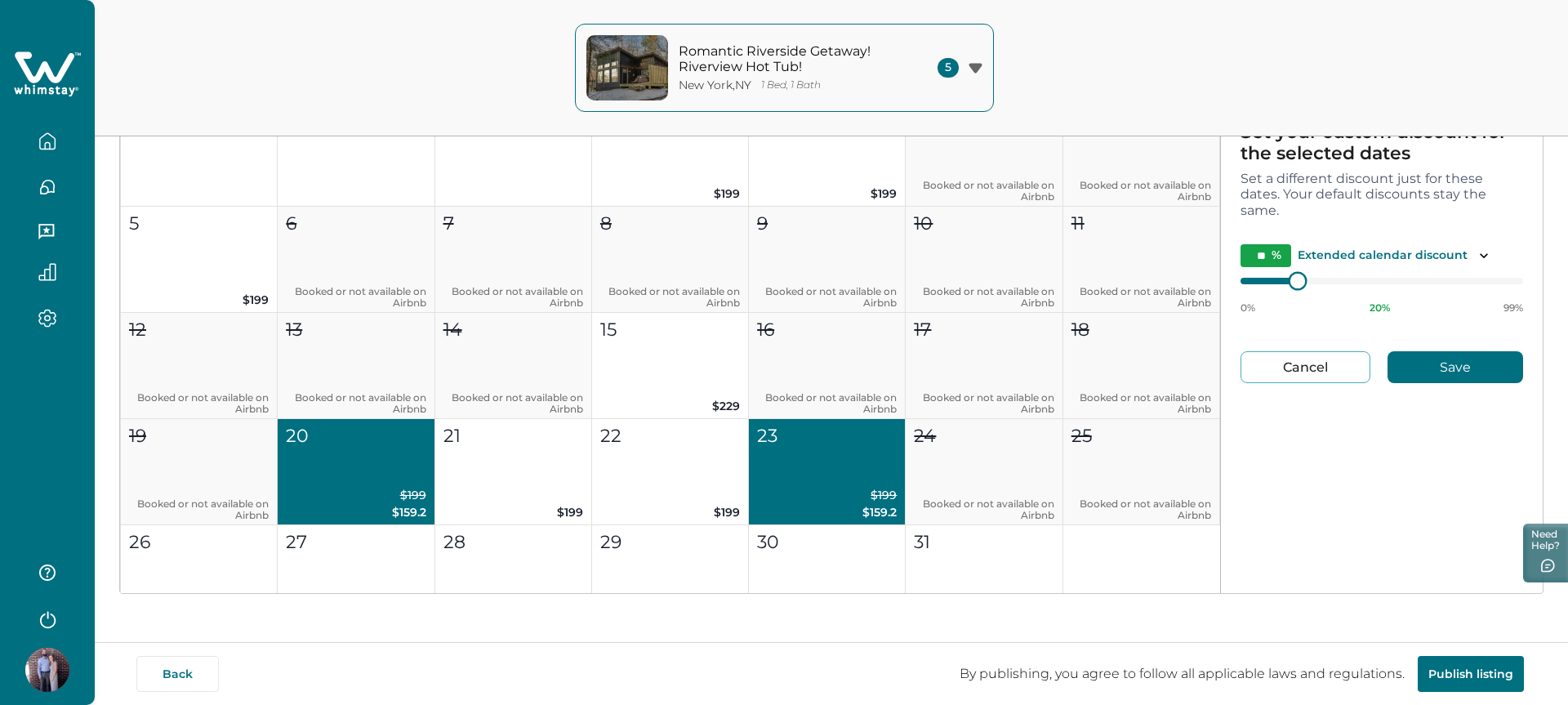 type on "**" 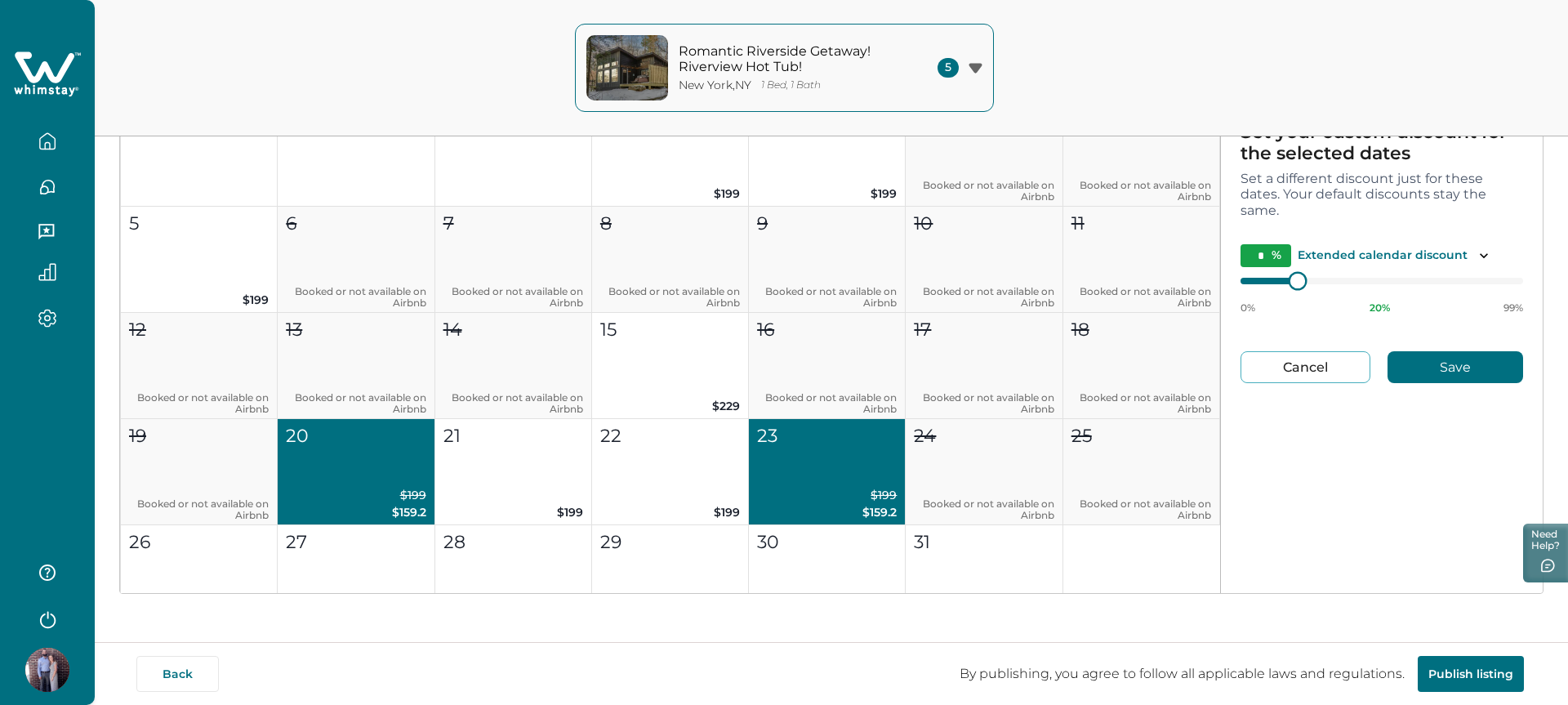 type on "*" 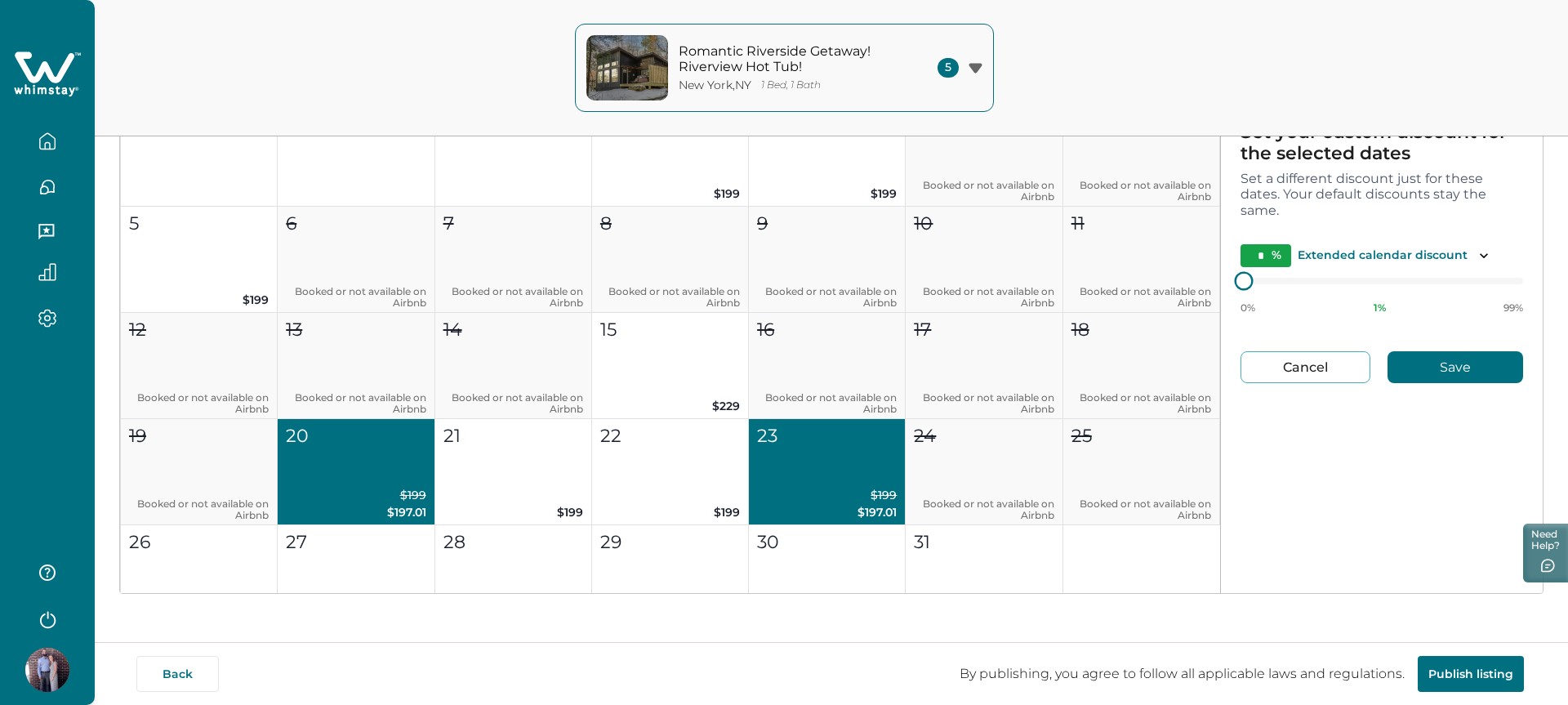 type on "*" 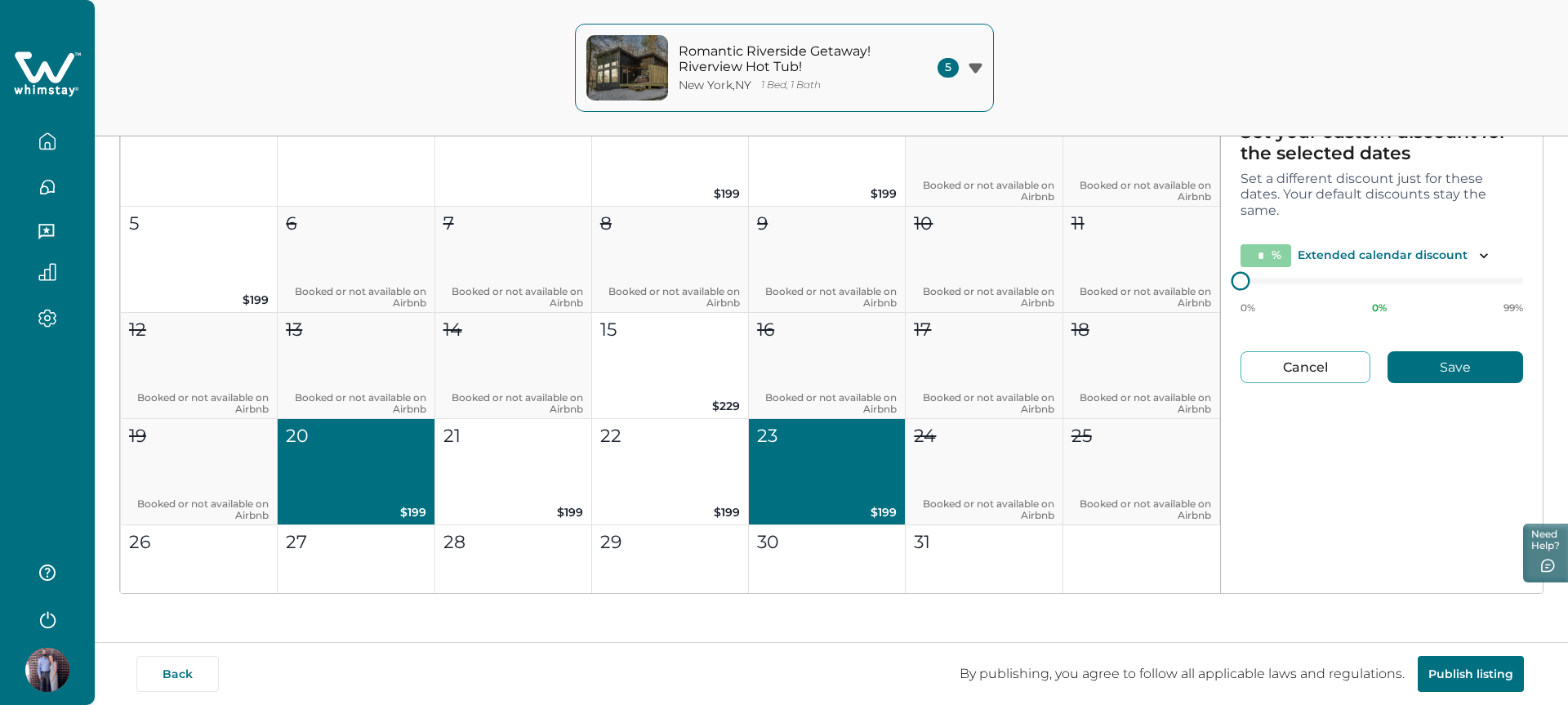 click on "August 2025 Select all dates for   August Su Mo Tu We Th Fr Sa 1 2 3 4 5 Booked or not available on Airbnb 6 Booked or not available on Airbnb 7 Booked or not available on Airbnb 8 Booked or not available on Airbnb 9 $262.33 $209.86 10 $262.33 $209.86 11 $262.34 $209.87 12 Booked or not available on Airbnb 13 Booked or not available on Airbnb 14 $274.5 $219.6 15 $274.5 $219.6 16 Booked or not available on Airbnb 17 Booked or not available on Airbnb 18 Booked or not available on Airbnb 19 Booked or not available on Airbnb 20 $199 $159.2 21 $199 $159.2 22 Booked or not available on Airbnb 23 Booked or not available on Airbnb 24 $199 $159.2 25 $199 $159.2 26 $199 $159.2 27 $199 $159.2 28 Booked or not available on Airbnb 29 Booked or not available on Airbnb 30 Booked or not available on Airbnb 31 Booked or not available on Airbnb Last Minute Discount (20%) Extended Calendar Discount (15%) Booked or not available September 2025 Select all dates for   September Su Mo Tu We Th Fr Sa 1 $257 $205.6 2 $257 $205.6 3 4" at bounding box center (831, 275) 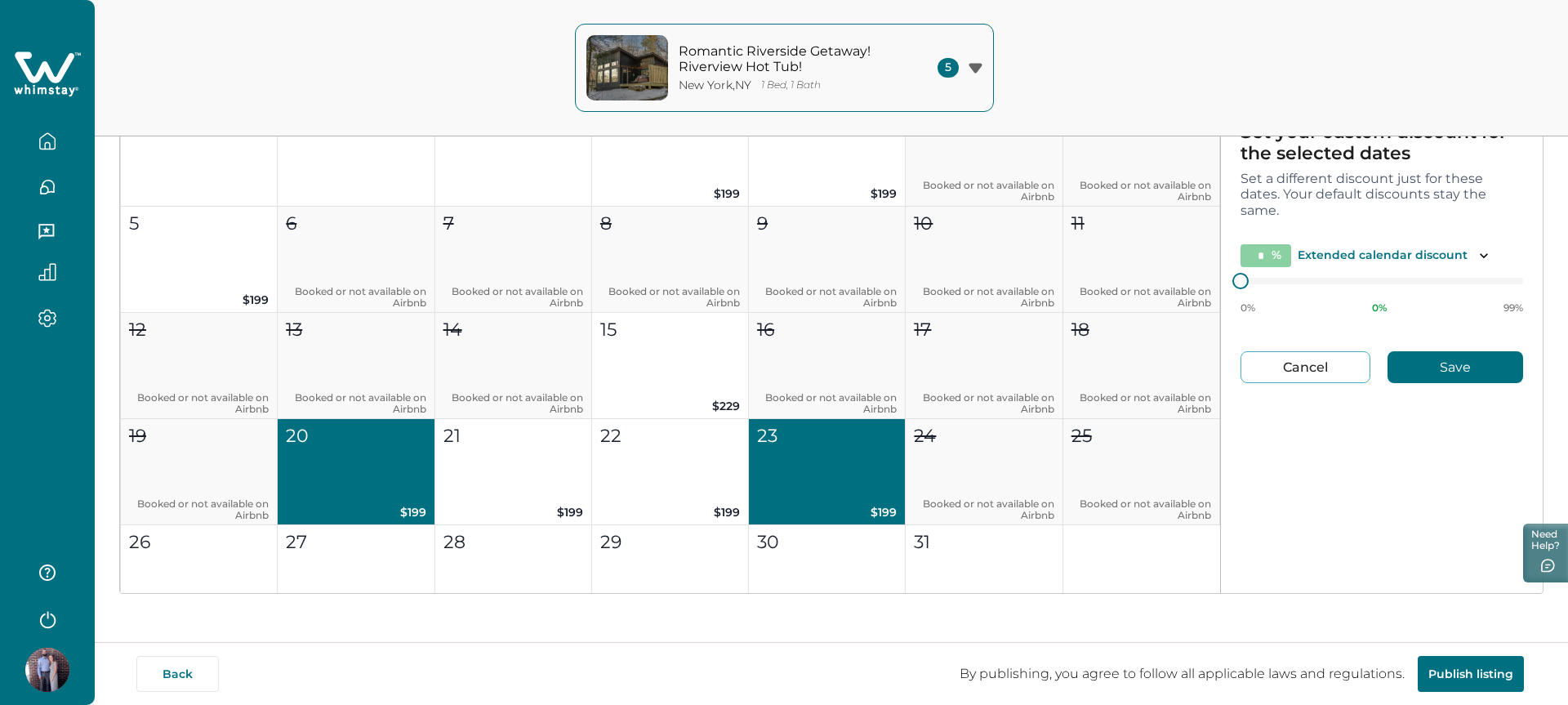 click at bounding box center [47, 624] 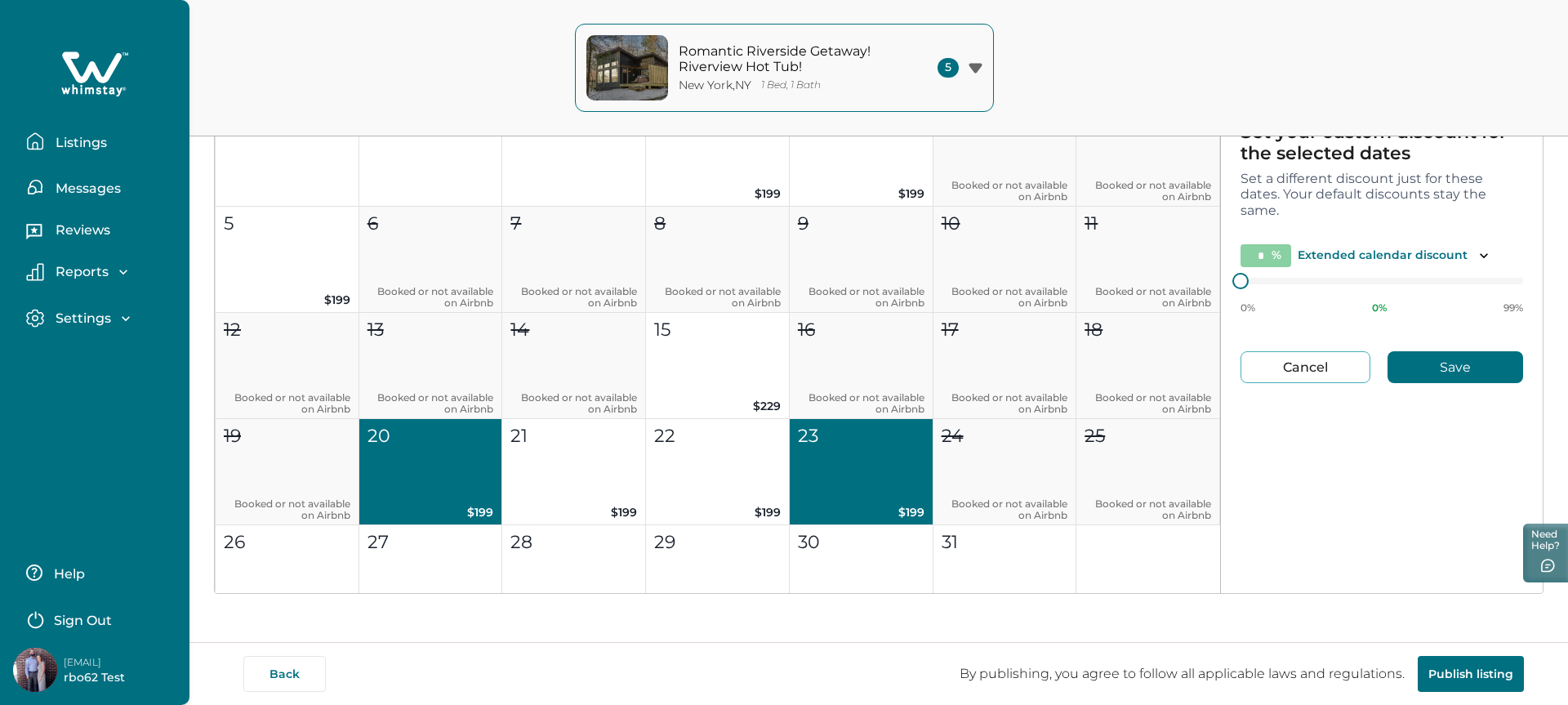 click at bounding box center (35, 670) 